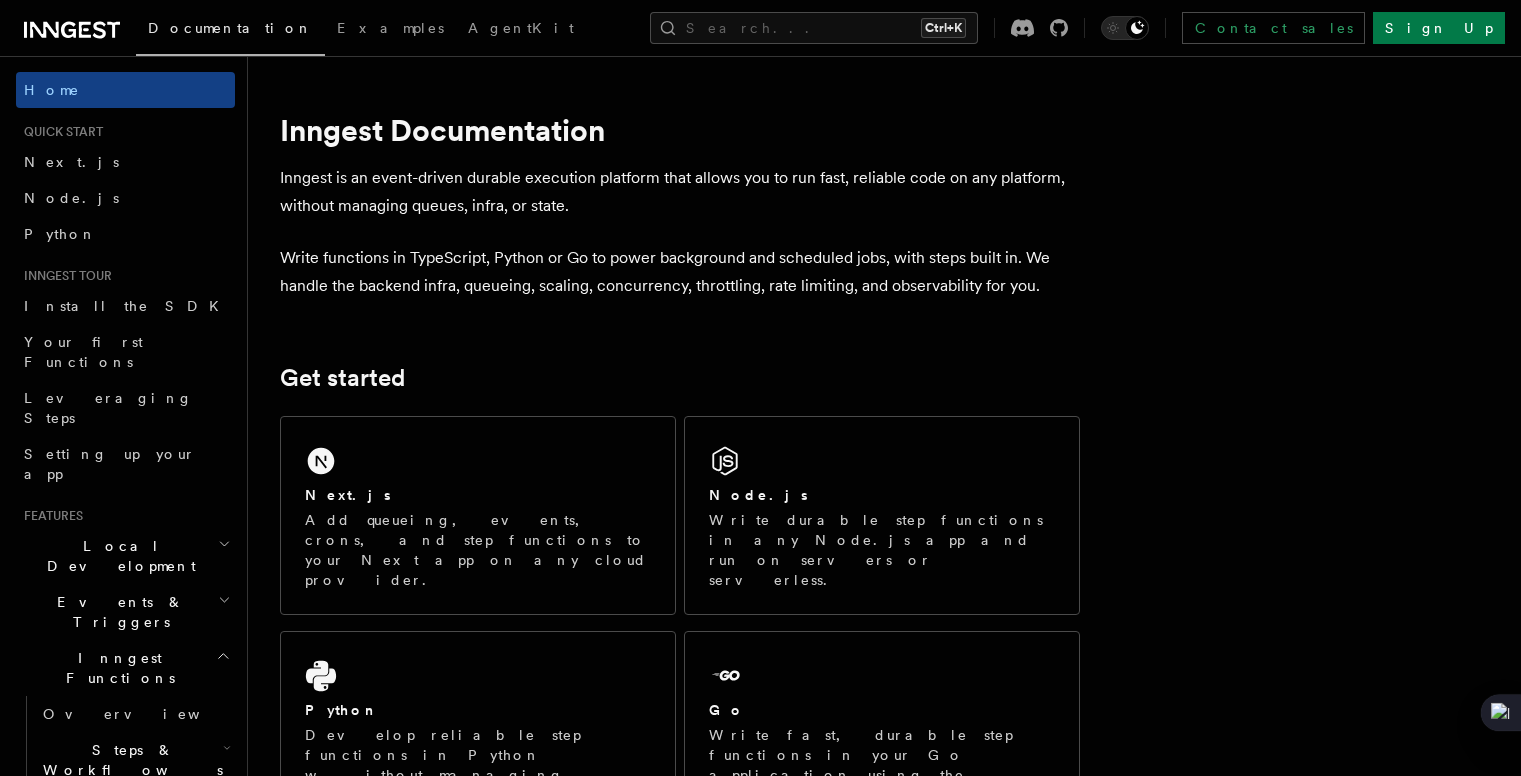 scroll, scrollTop: 0, scrollLeft: 0, axis: both 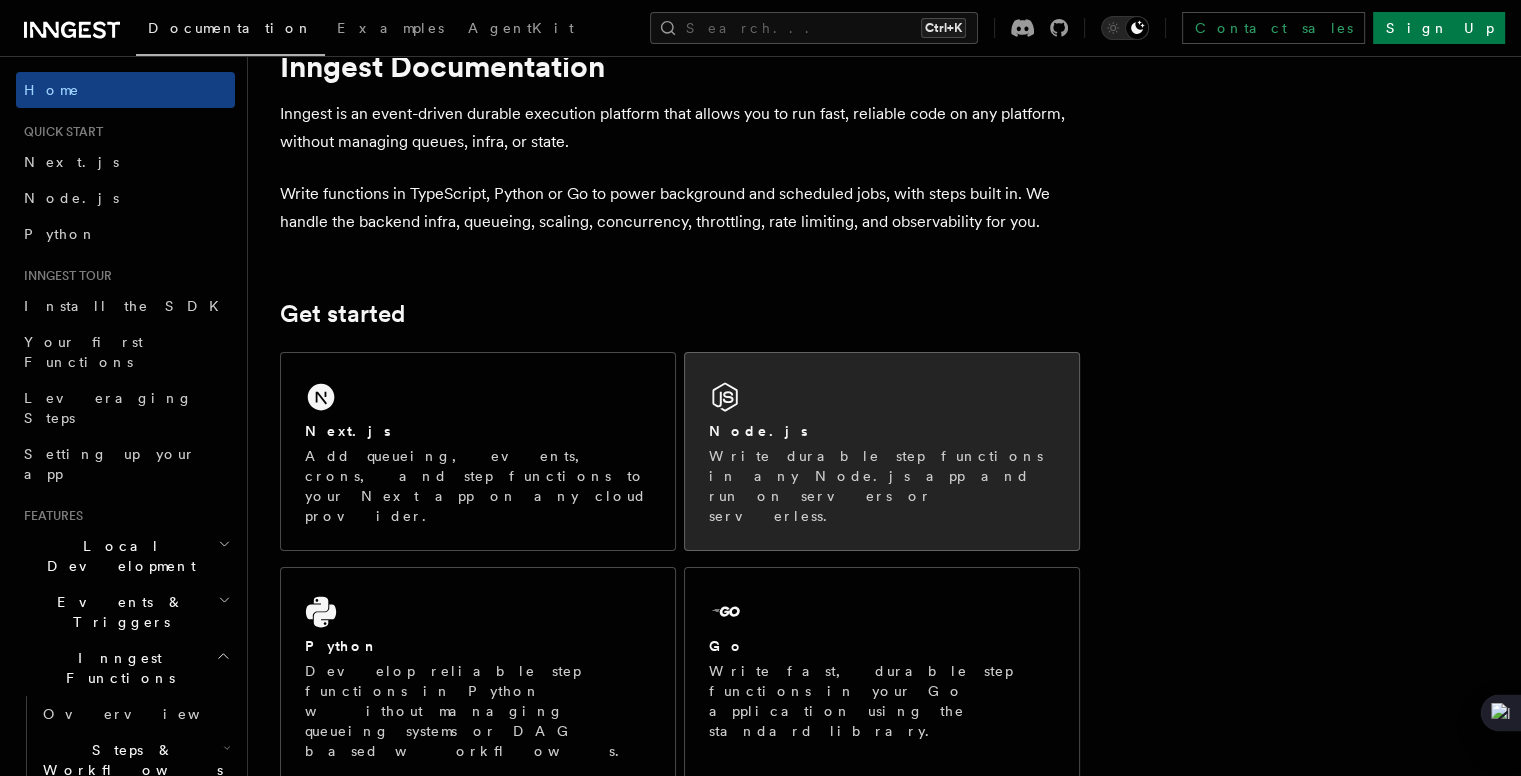 click on "Node.js Write durable step functions in any Node.js app and run on servers or serverless." at bounding box center (882, 451) 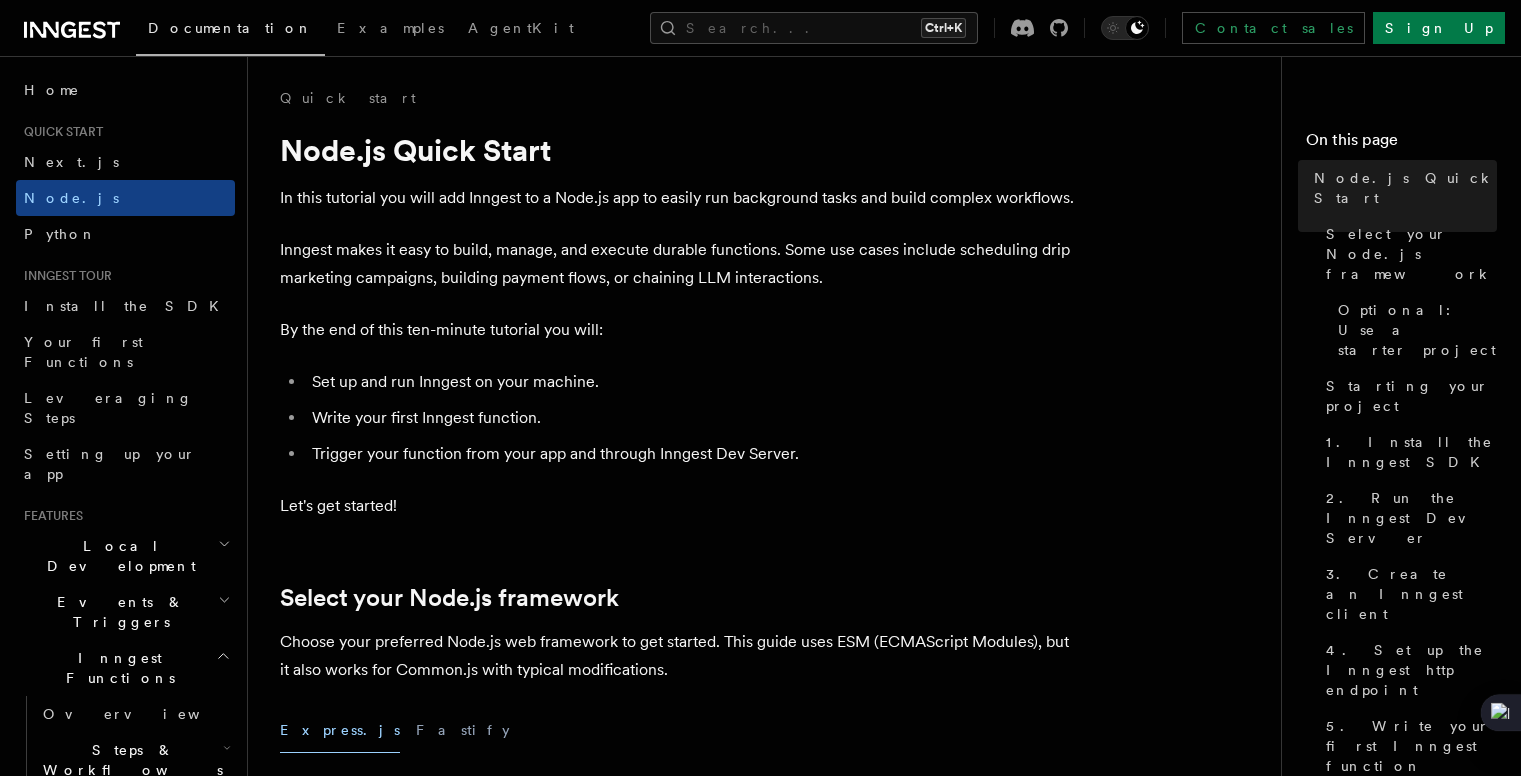 scroll, scrollTop: 0, scrollLeft: 0, axis: both 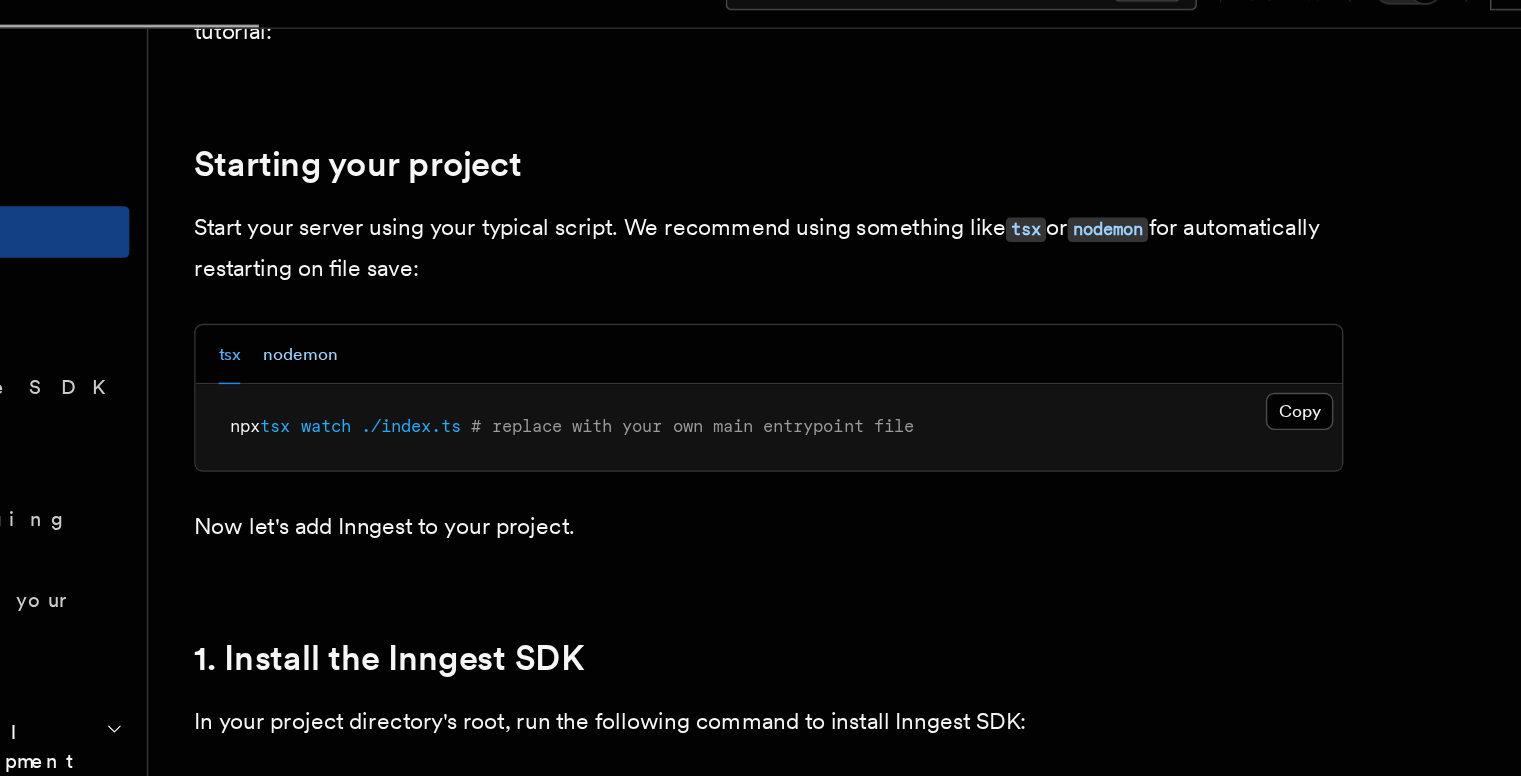 click on "nodemon" at bounding box center [354, 283] 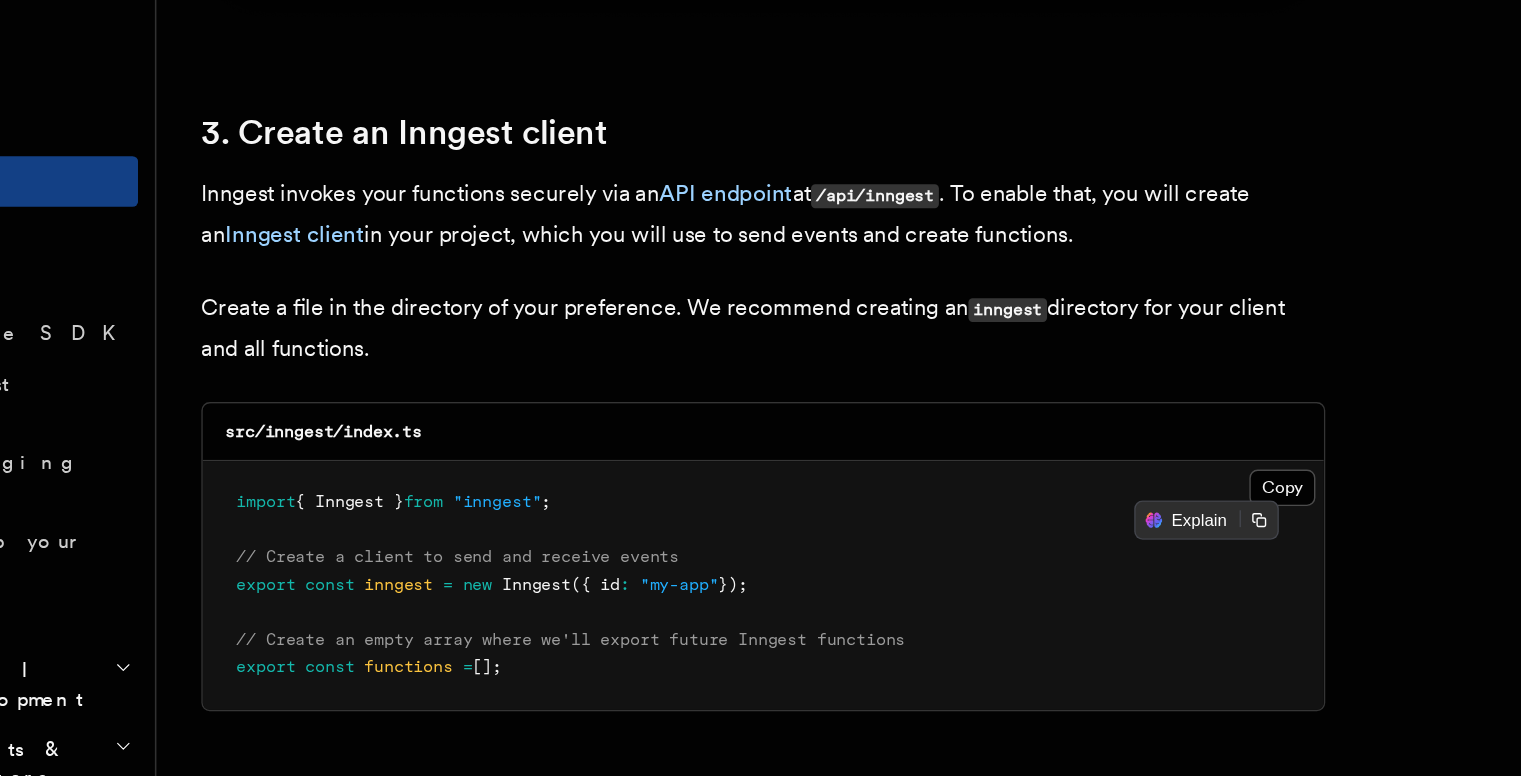scroll, scrollTop: 2508, scrollLeft: 0, axis: vertical 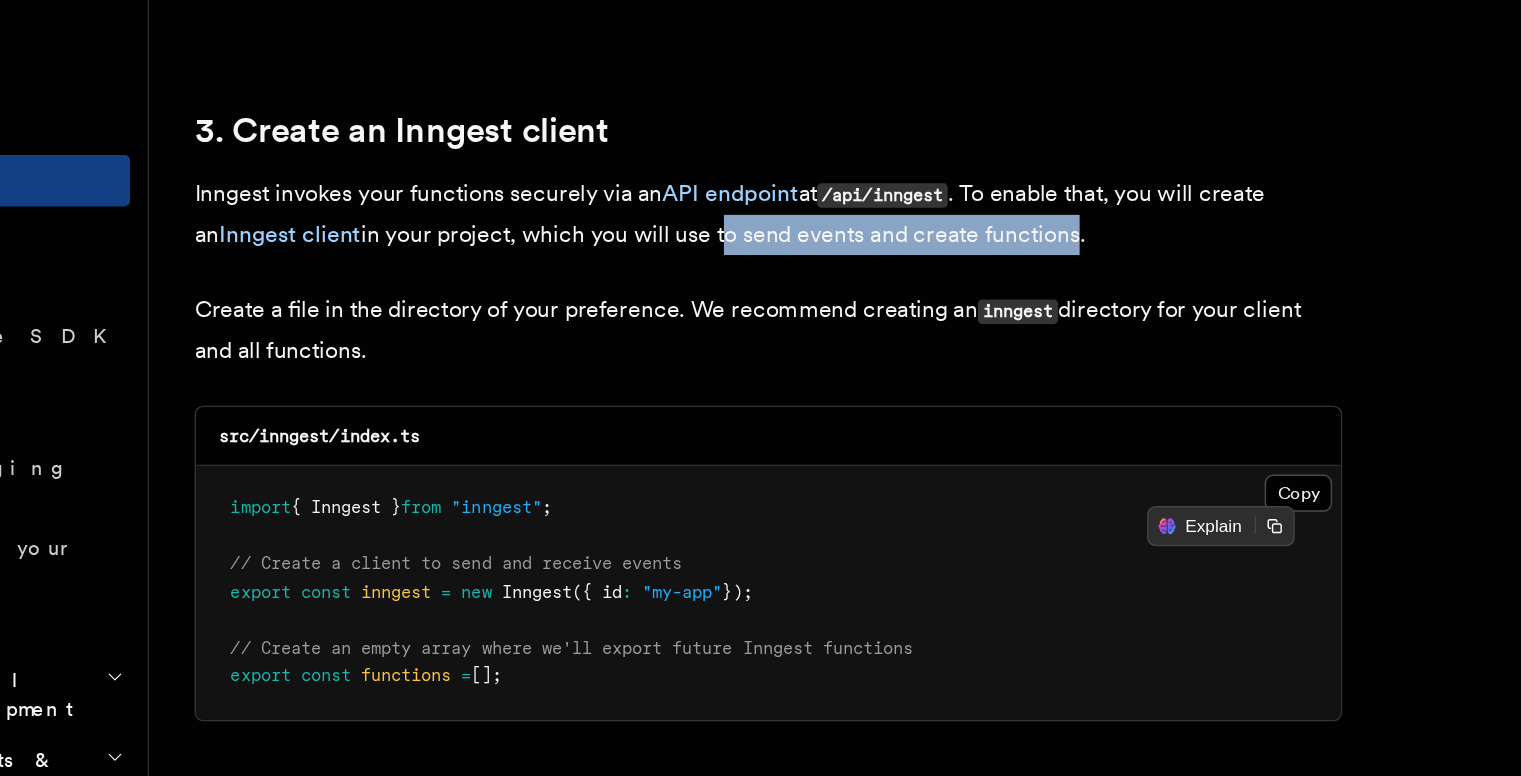 drag, startPoint x: 868, startPoint y: 207, endPoint x: 625, endPoint y: 218, distance: 243.24884 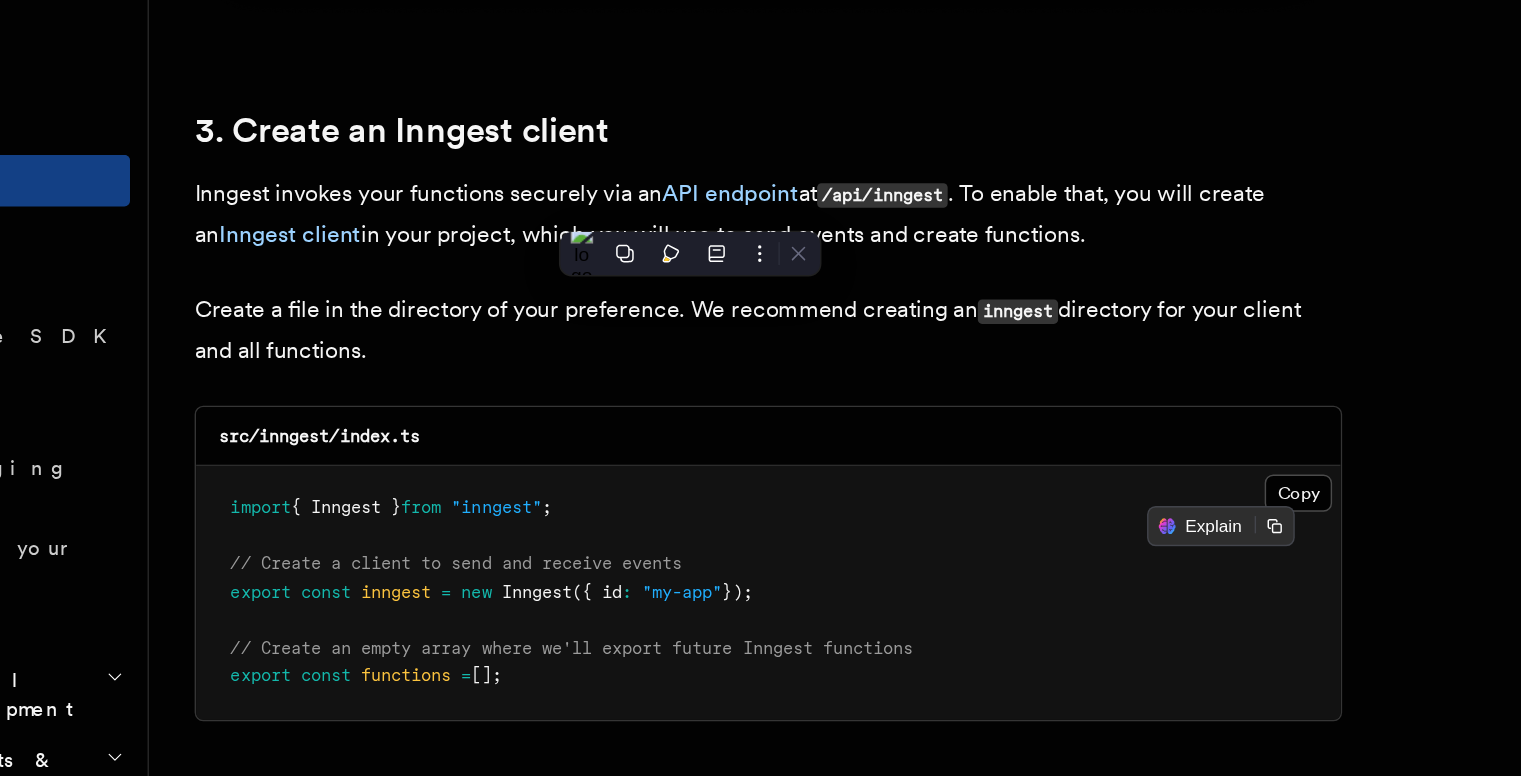 click on "Inngest invokes your functions securely via an  API endpoint  at  /api/inngest . To enable that, you will create an  Inngest client  in your project, which you will use to send events and create functions." at bounding box center [680, 221] 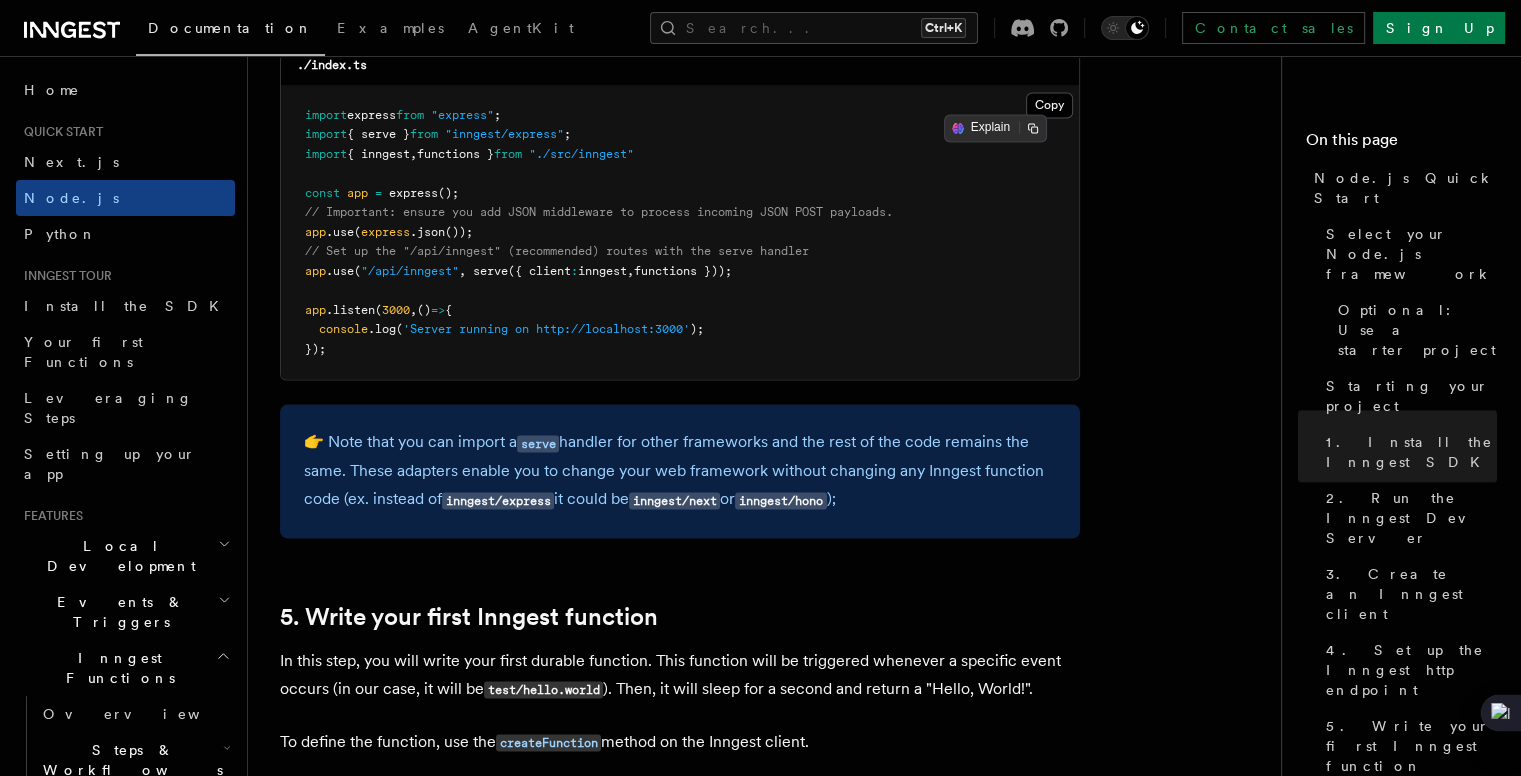 scroll, scrollTop: 3279, scrollLeft: 0, axis: vertical 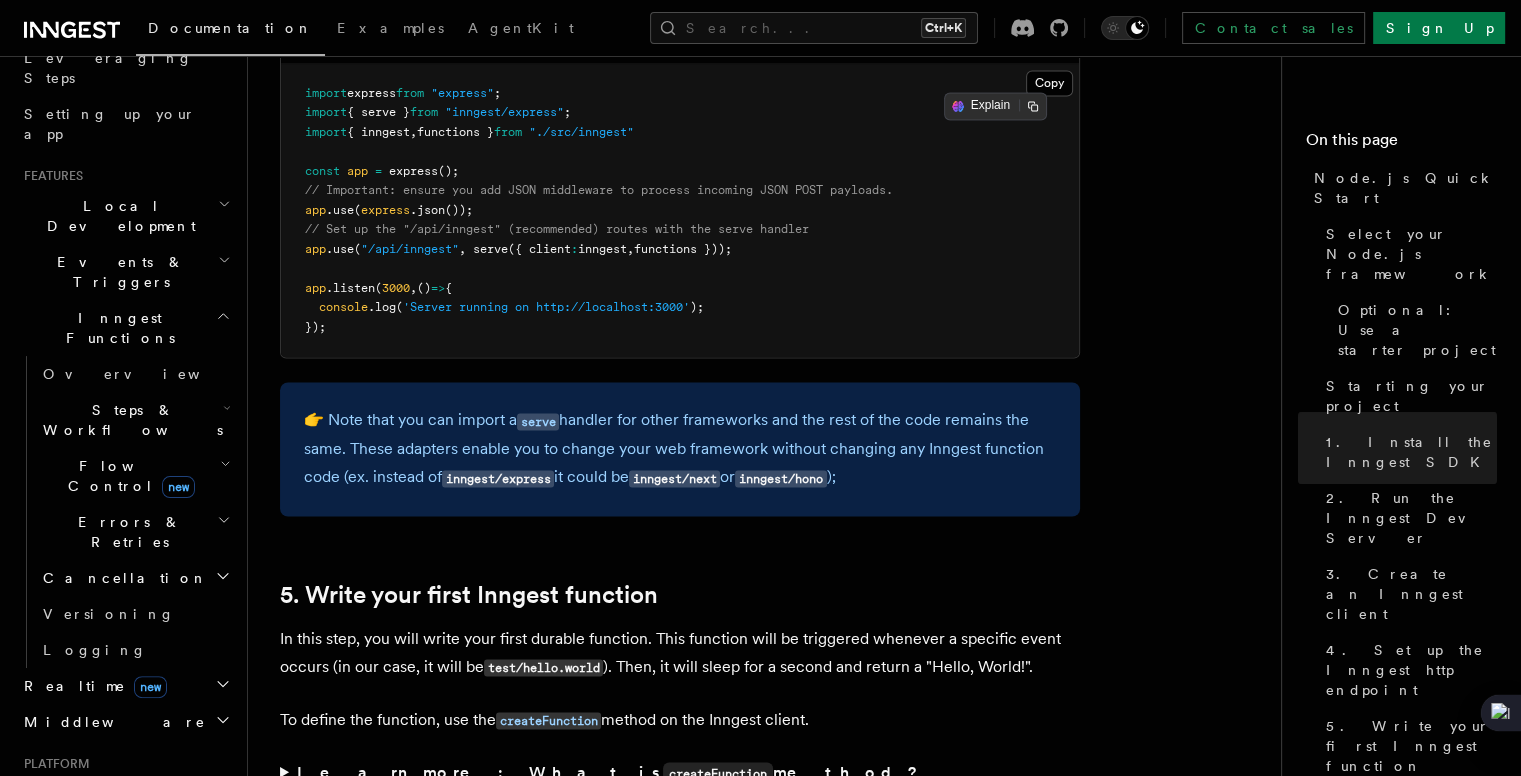 click 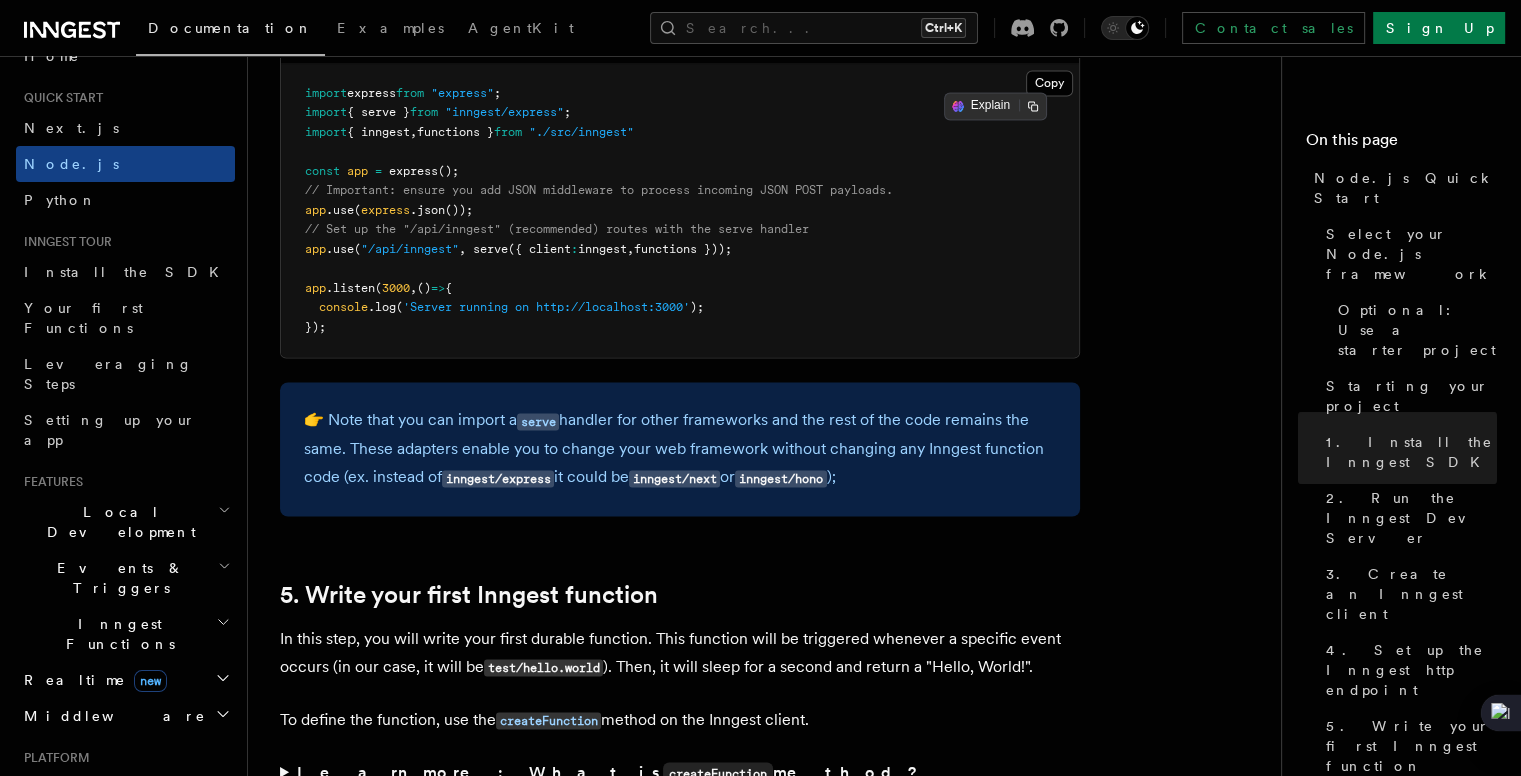 scroll, scrollTop: 0, scrollLeft: 0, axis: both 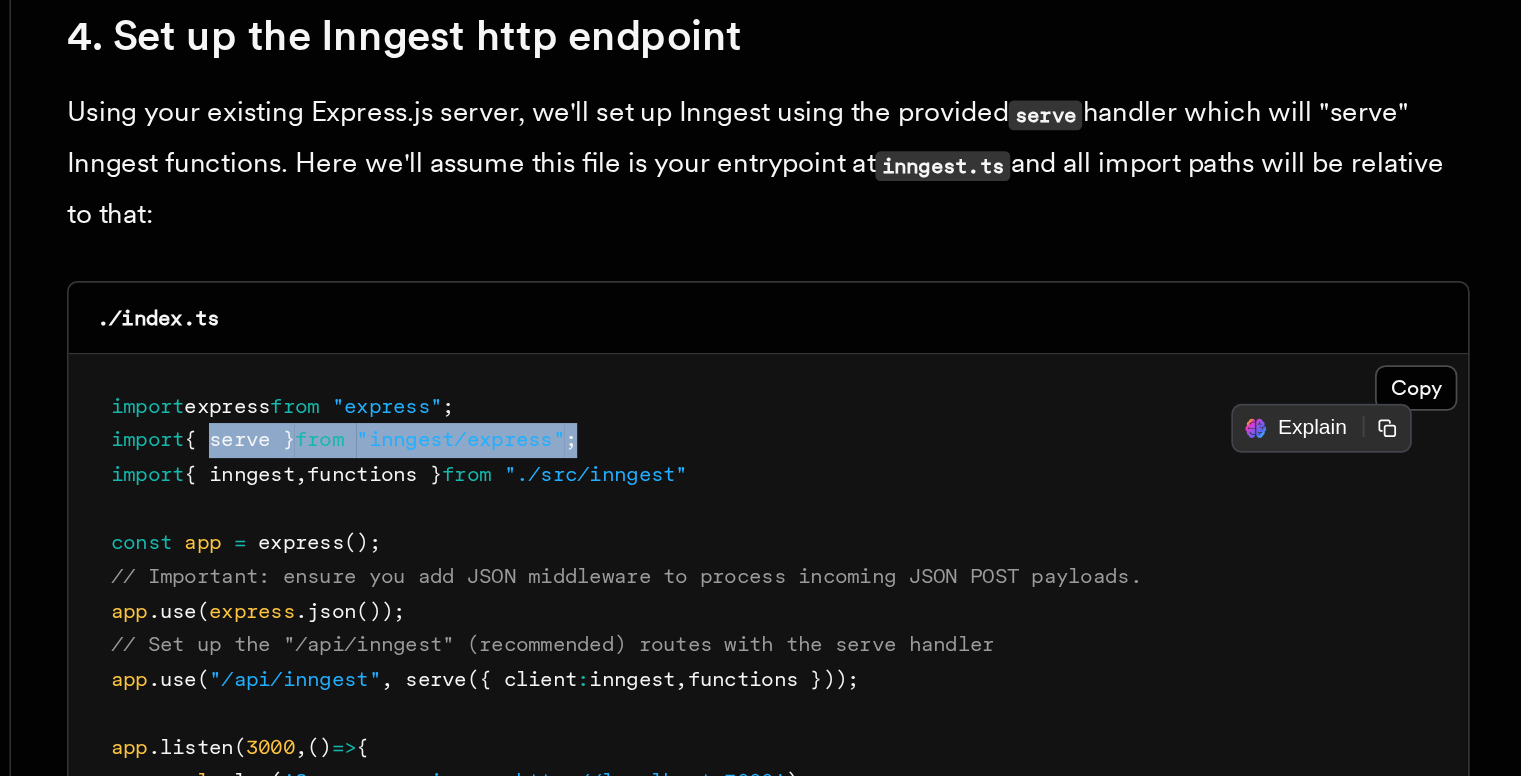 drag, startPoint x: 359, startPoint y: 372, endPoint x: 631, endPoint y: 366, distance: 272.06616 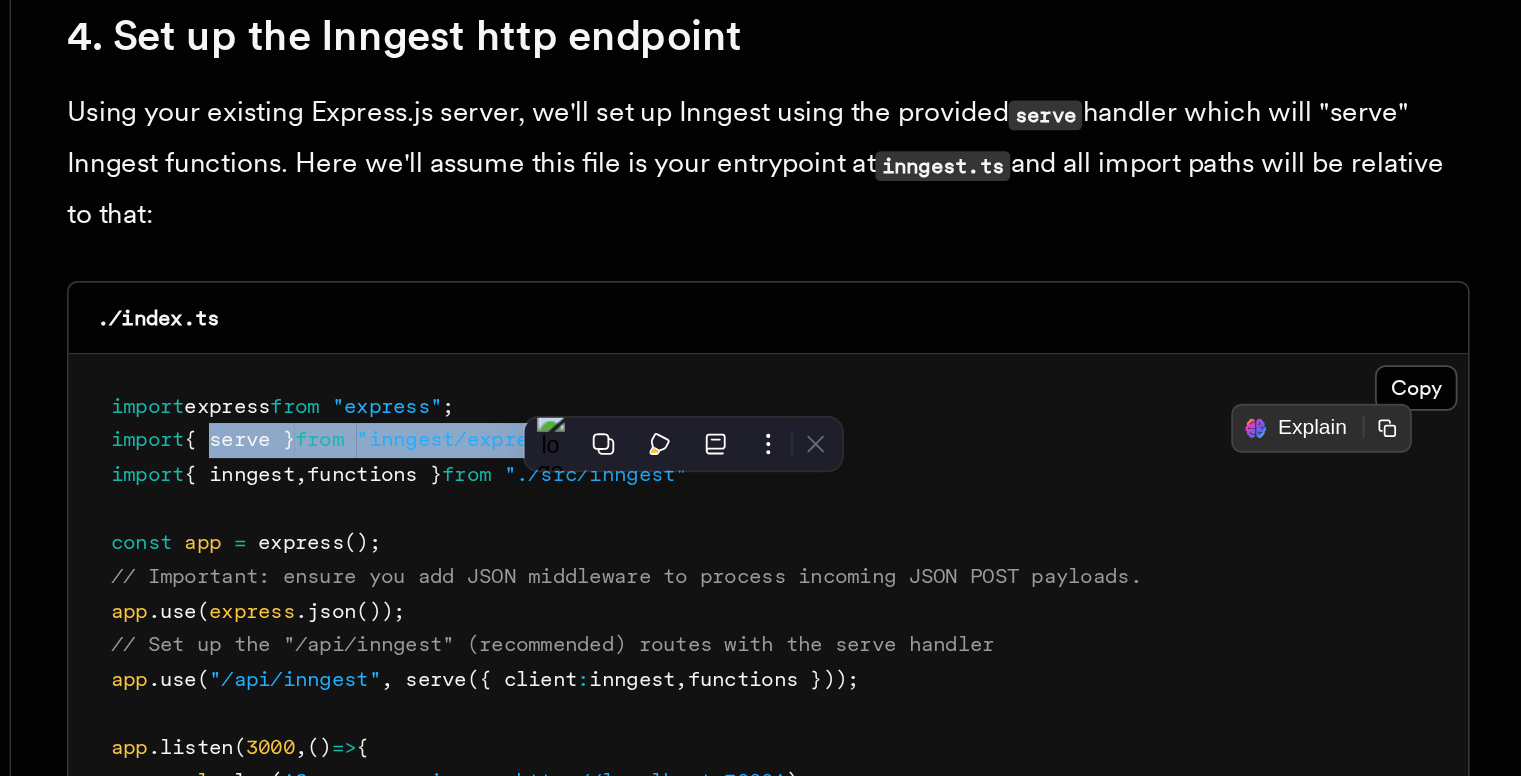 click on "import  express  from   "express" ;
import  { serve }  from   "inngest/express" ;
import  { inngest ,  functions }  from   "./src/inngest"
const   app   =   express ();
// Important: ensure you add JSON middleware to process incoming JSON POST payloads.
app .use ( express .json ());
// Set up the "/api/inngest" (recommended) routes with the serve handler
app .use ( "/api/inngest" ,   serve ({ client :  inngest ,  functions }));
app .listen ( 3000 ,  ()  =>  {
console .log ( 'Server running on http://localhost:3000' );
});" at bounding box center (680, 493) 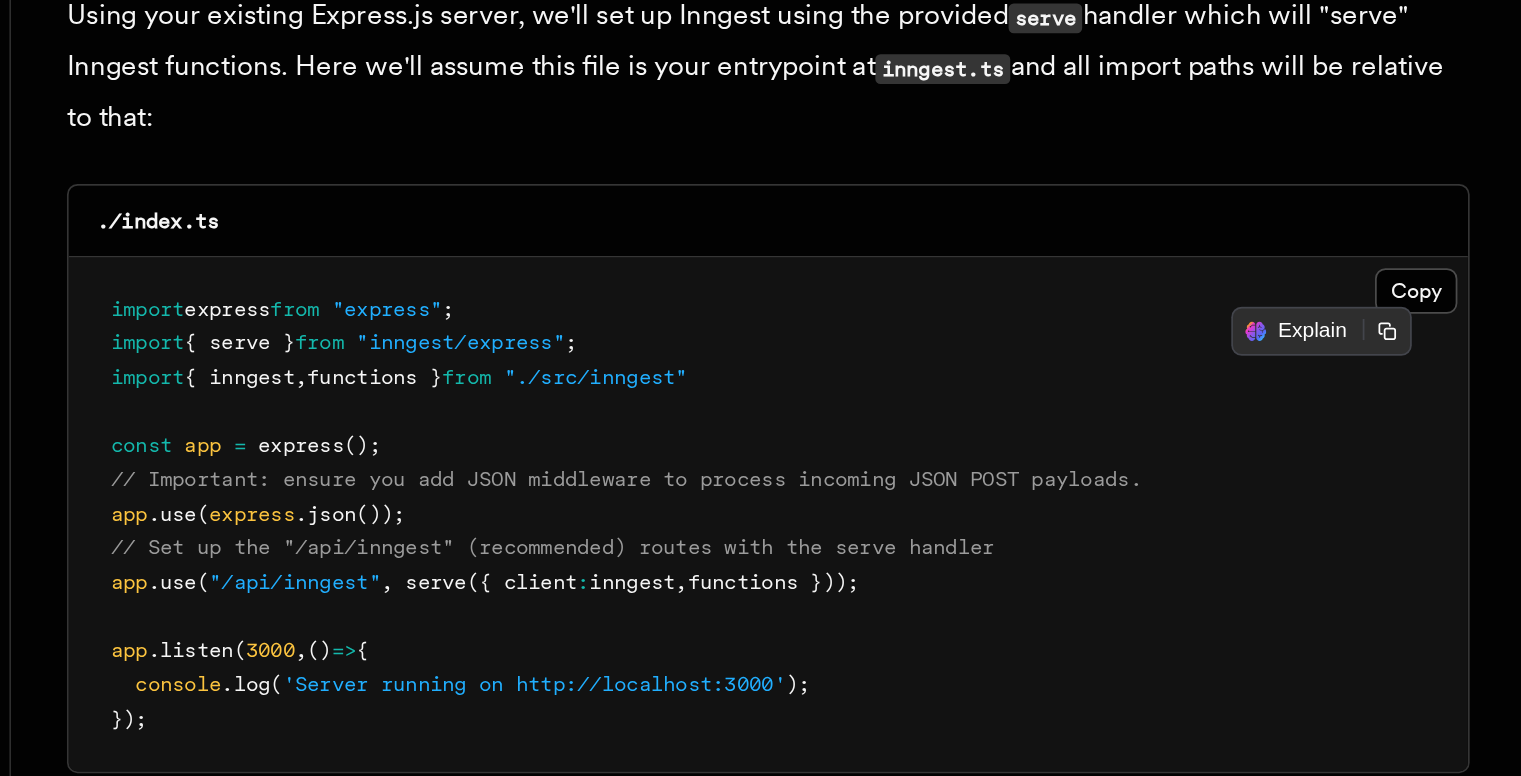 scroll, scrollTop: 2997, scrollLeft: 0, axis: vertical 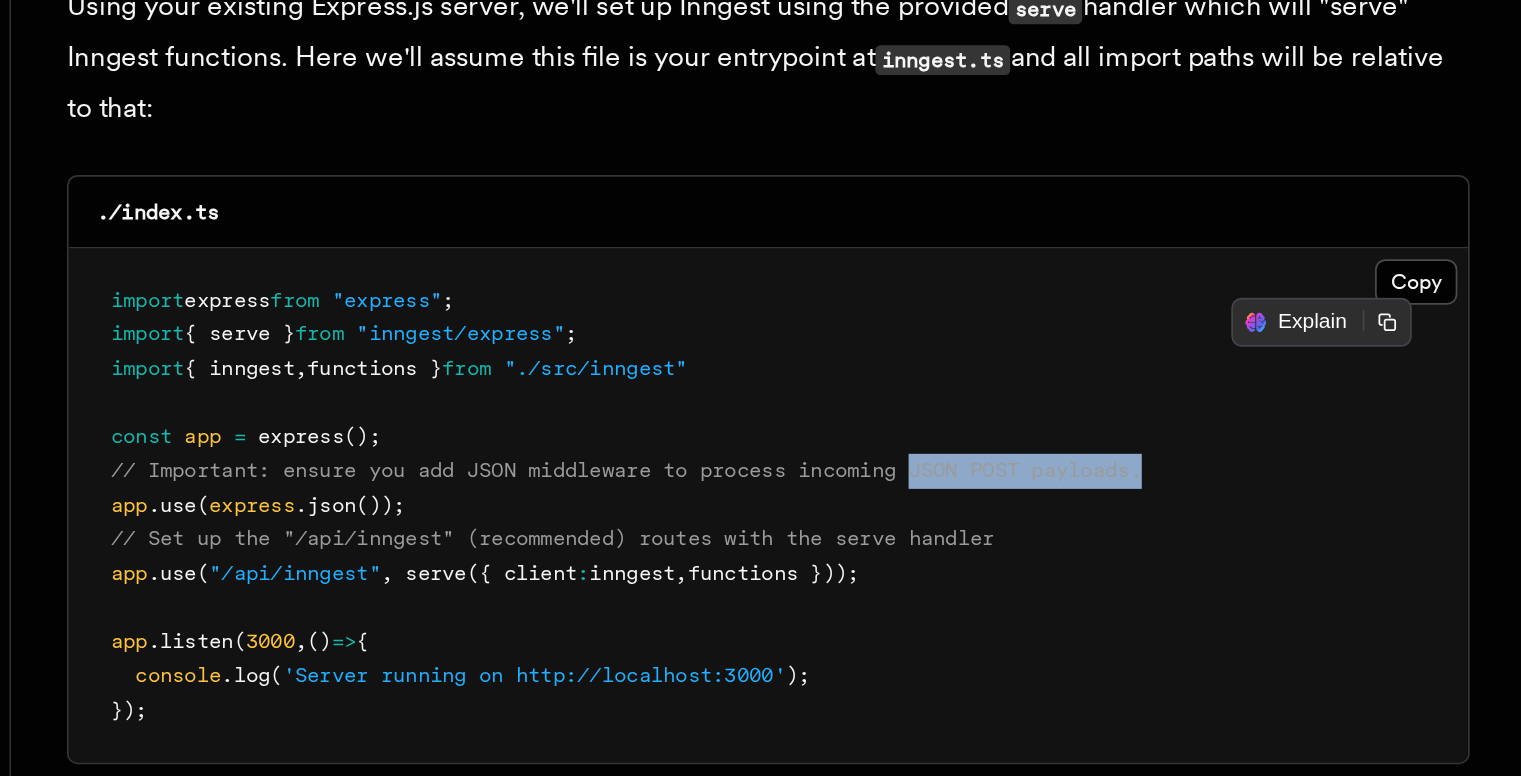 drag, startPoint x: 775, startPoint y: 444, endPoint x: 912, endPoint y: 445, distance: 137.00365 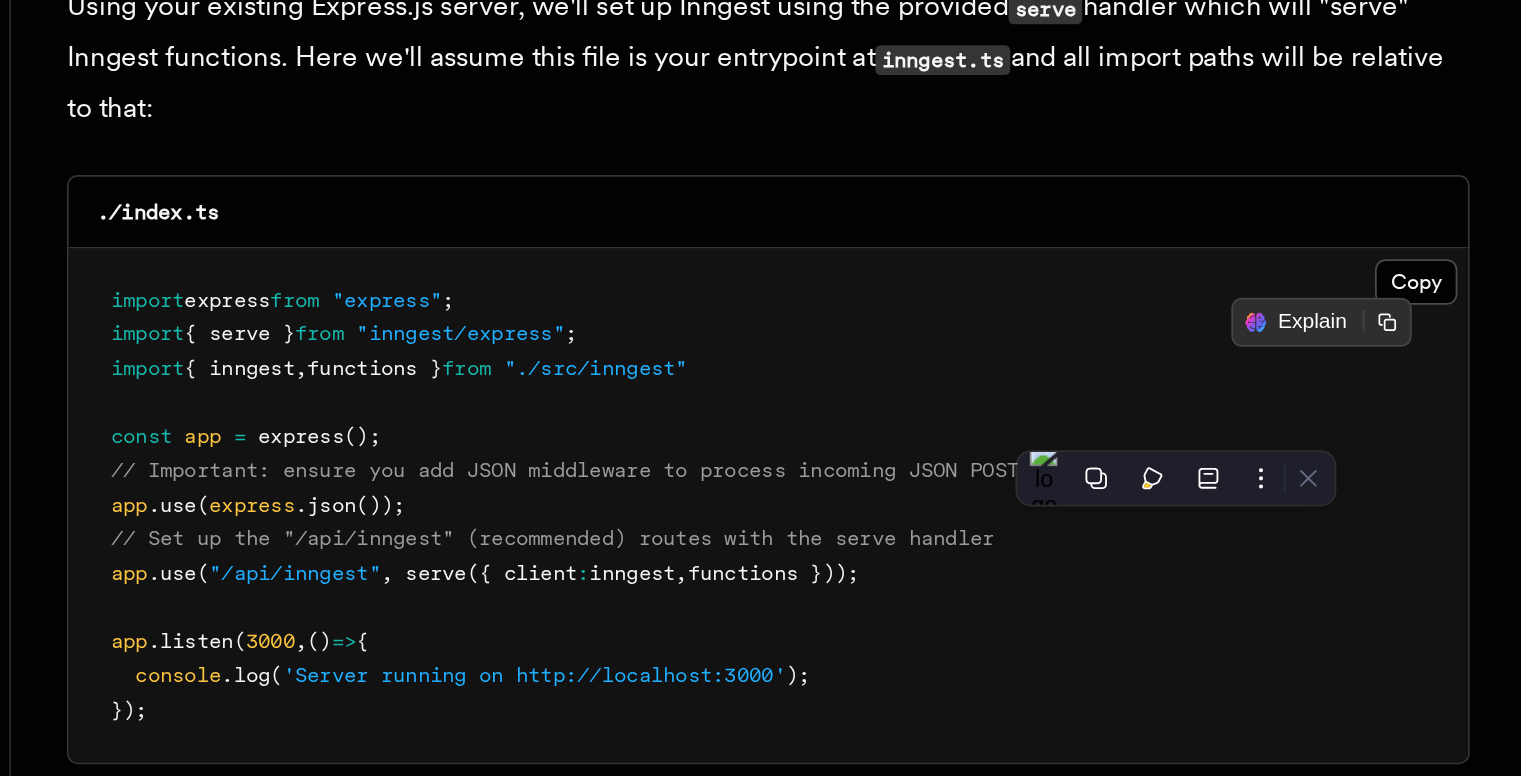 click on "import  express  from   "express" ;
import  { serve }  from   "inngest/express" ;
import  { inngest ,  functions }  from   "./src/inngest"
const   app   =   express ();
// Important: ensure you add JSON middleware to process incoming JSON POST payloads.
app .use ( express .json ());
// Set up the "/api/inngest" (recommended) routes with the serve handler
app .use ( "/api/inngest" ,   serve ({ client :  inngest ,  functions }));
app .listen ( 3000 ,  ()  =>  {
console .log ( 'Server running on http://localhost:3000' );
});" at bounding box center [680, 493] 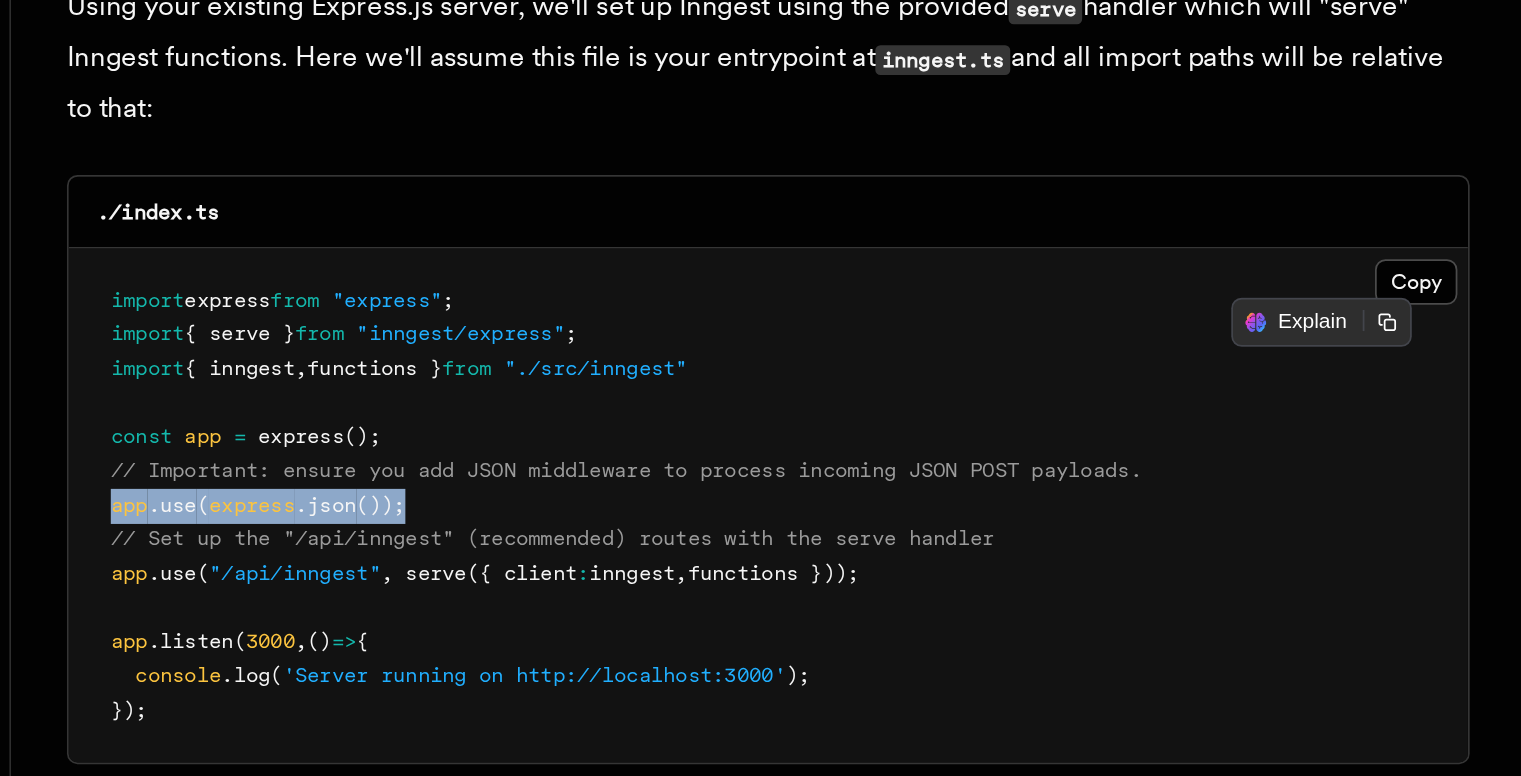 drag, startPoint x: 480, startPoint y: 465, endPoint x: 304, endPoint y: 473, distance: 176.18172 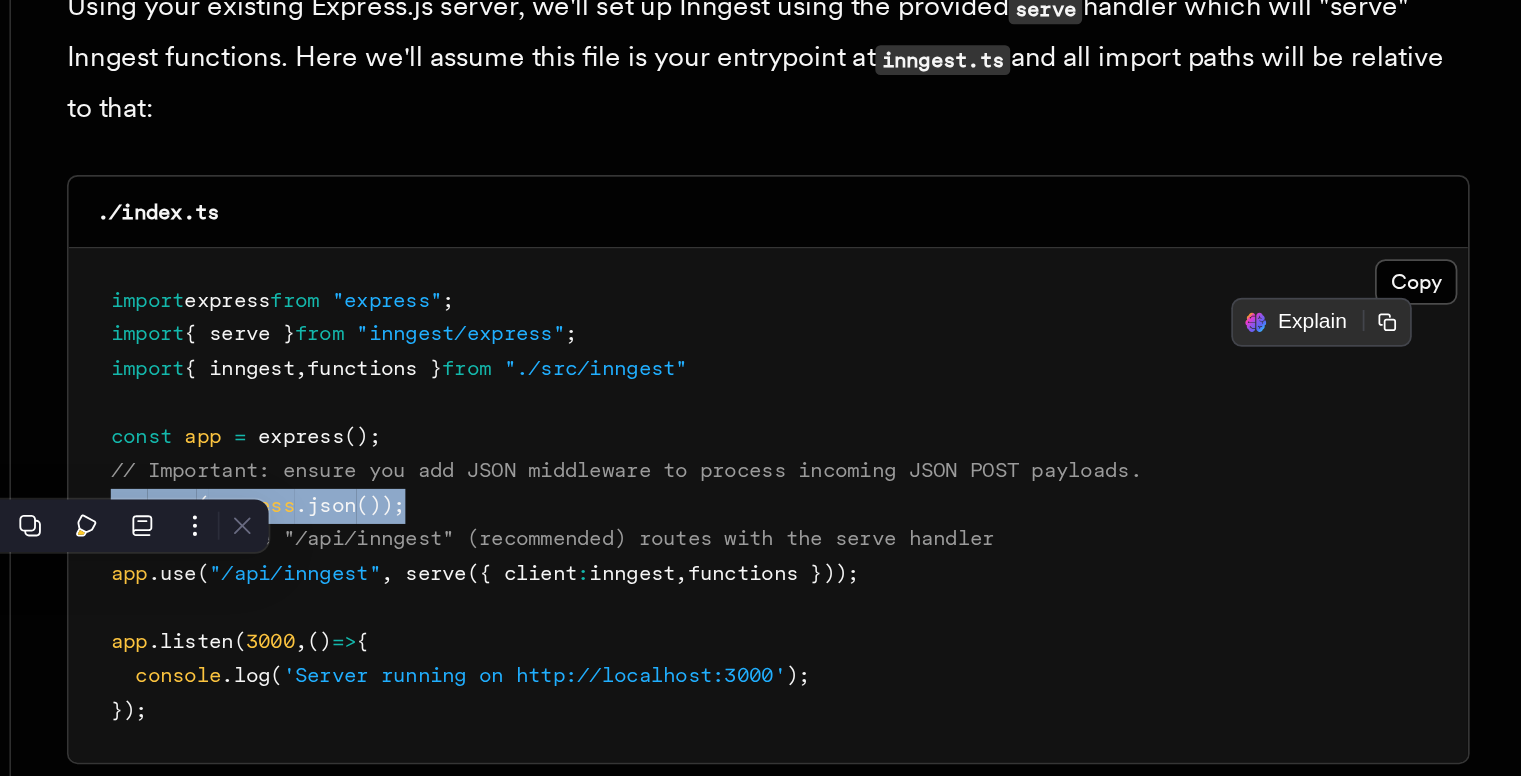 click on "import  express  from   "express" ;
import  { serve }  from   "inngest/express" ;
import  { inngest ,  functions }  from   "./src/inngest"
const   app   =   express ();
// Important: ensure you add JSON middleware to process incoming JSON POST payloads.
app .use ( express .json ());
// Set up the "/api/inngest" (recommended) routes with the serve handler
app .use ( "/api/inngest" ,   serve ({ client :  inngest ,  functions }));
app .listen ( 3000 ,  ()  =>  {
console .log ( 'Server running on http://localhost:3000' );
});" at bounding box center (680, 493) 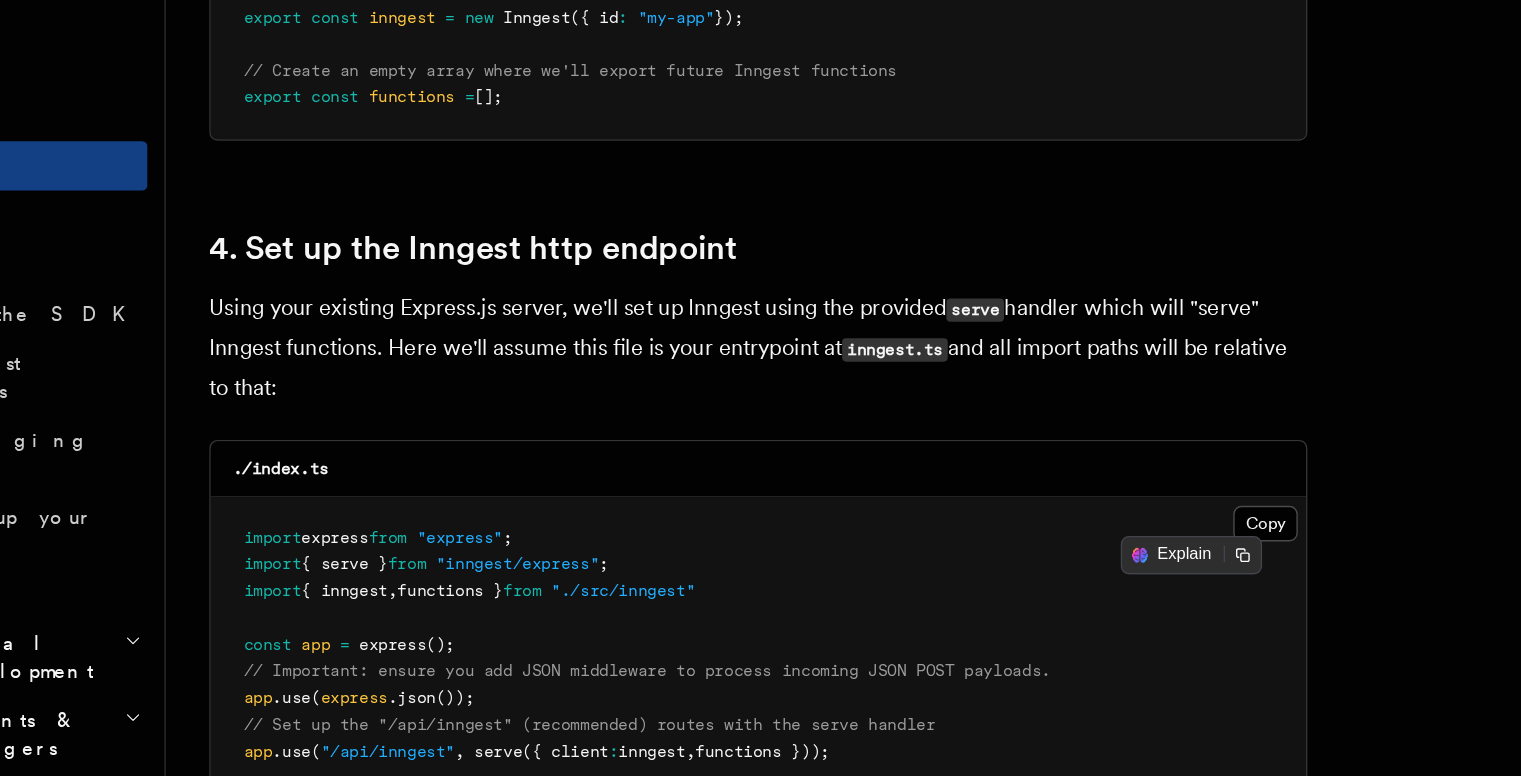 scroll, scrollTop: 2903, scrollLeft: 0, axis: vertical 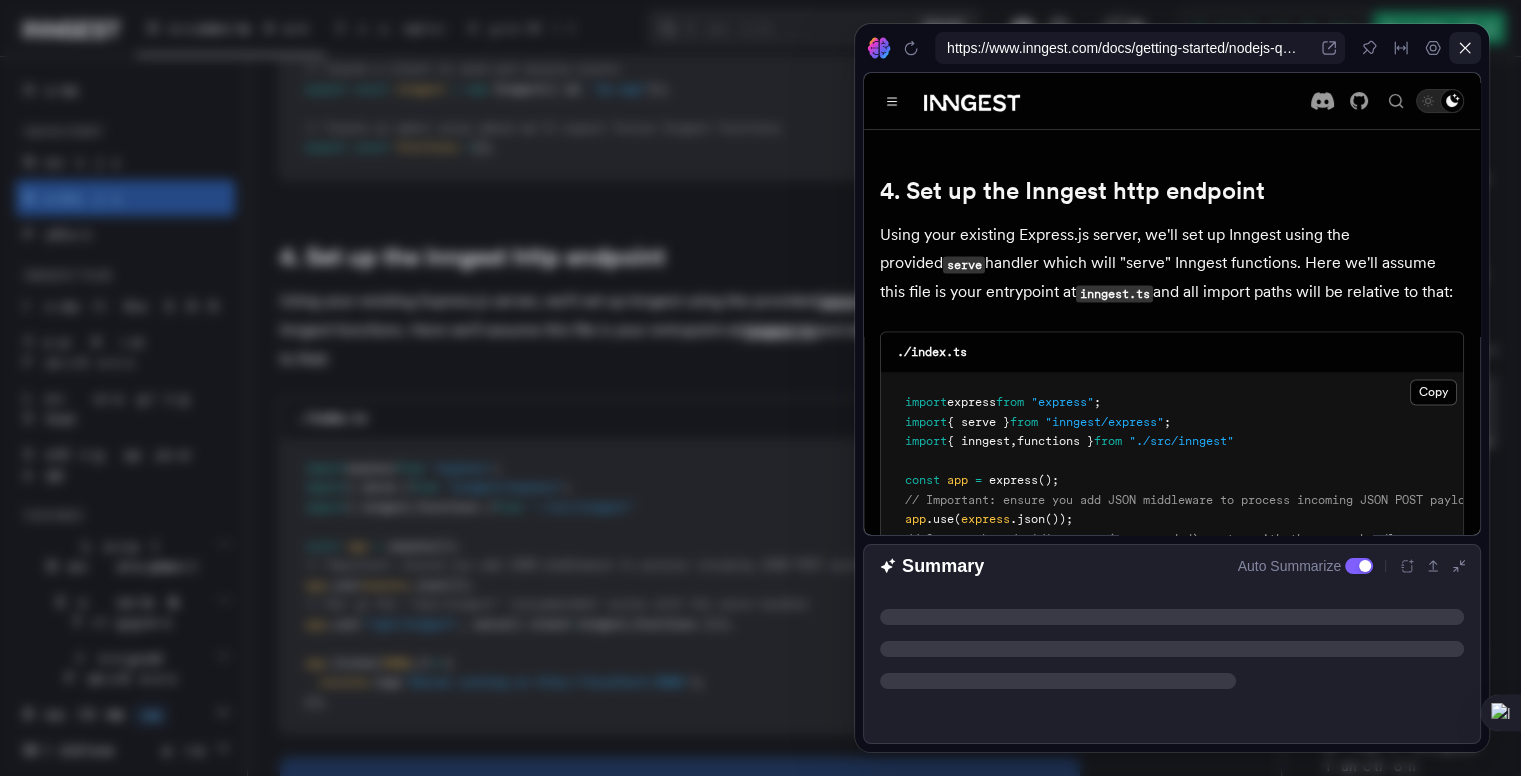 click 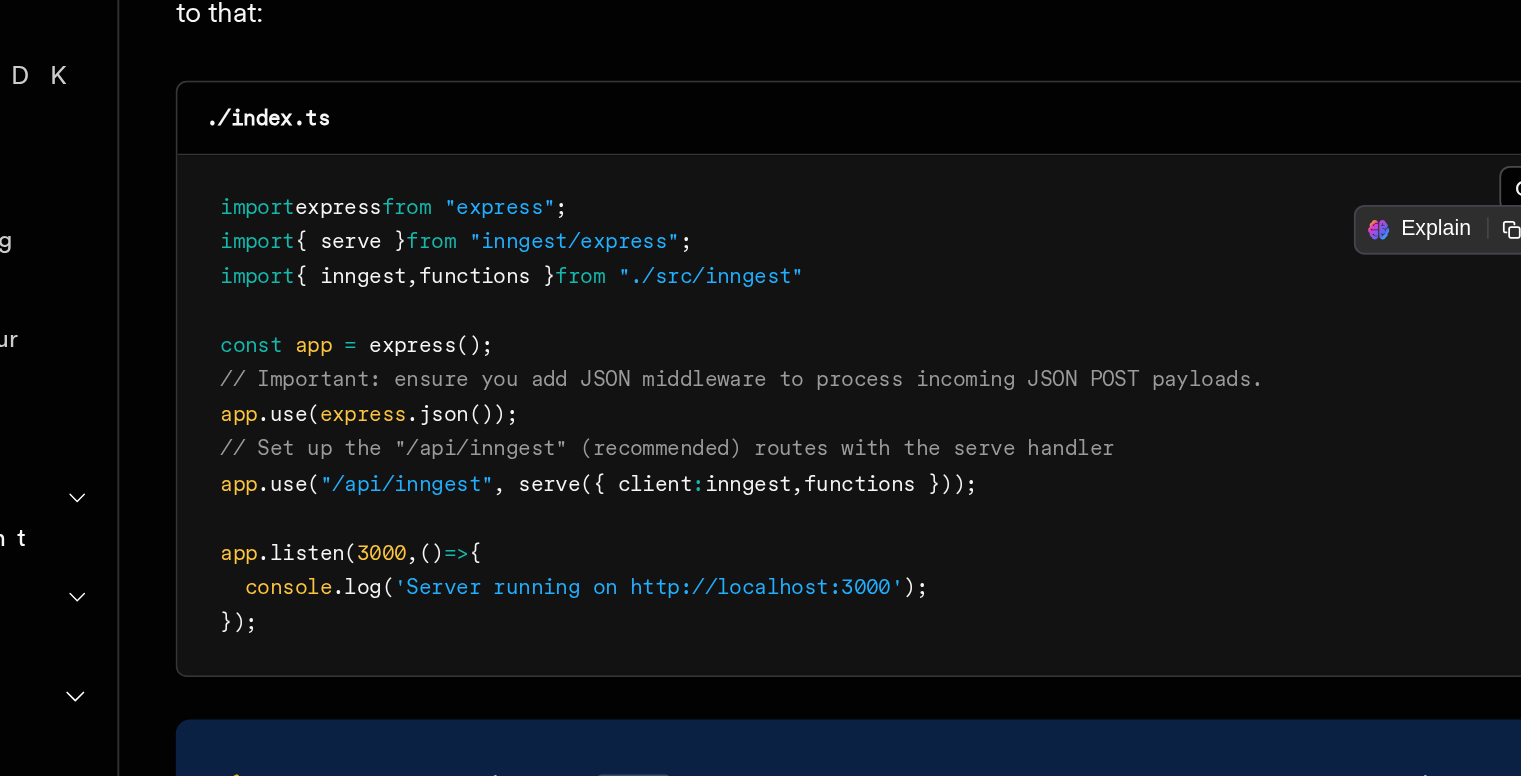 scroll, scrollTop: 2992, scrollLeft: 0, axis: vertical 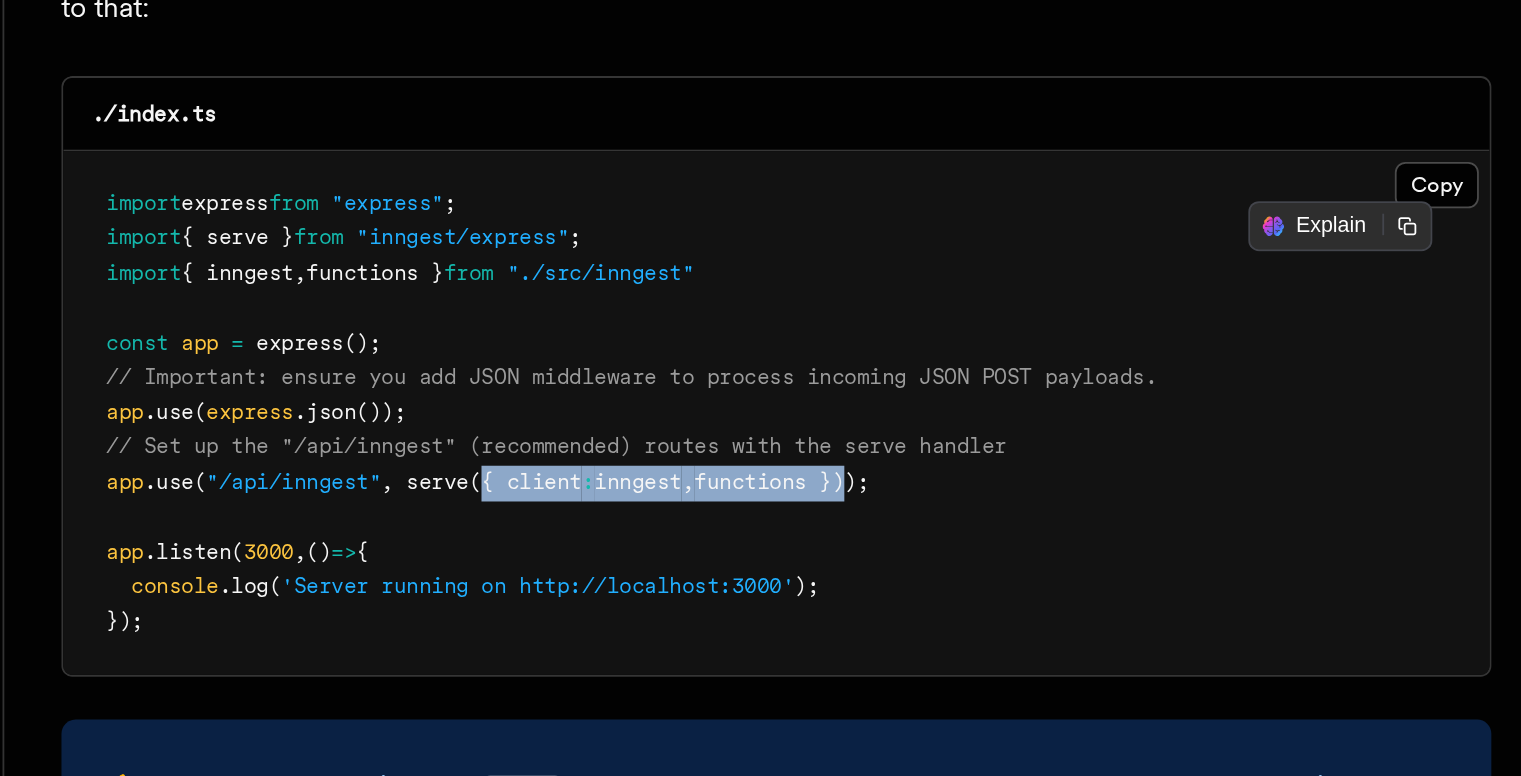 drag, startPoint x: 736, startPoint y: 510, endPoint x: 521, endPoint y: 506, distance: 215.0372 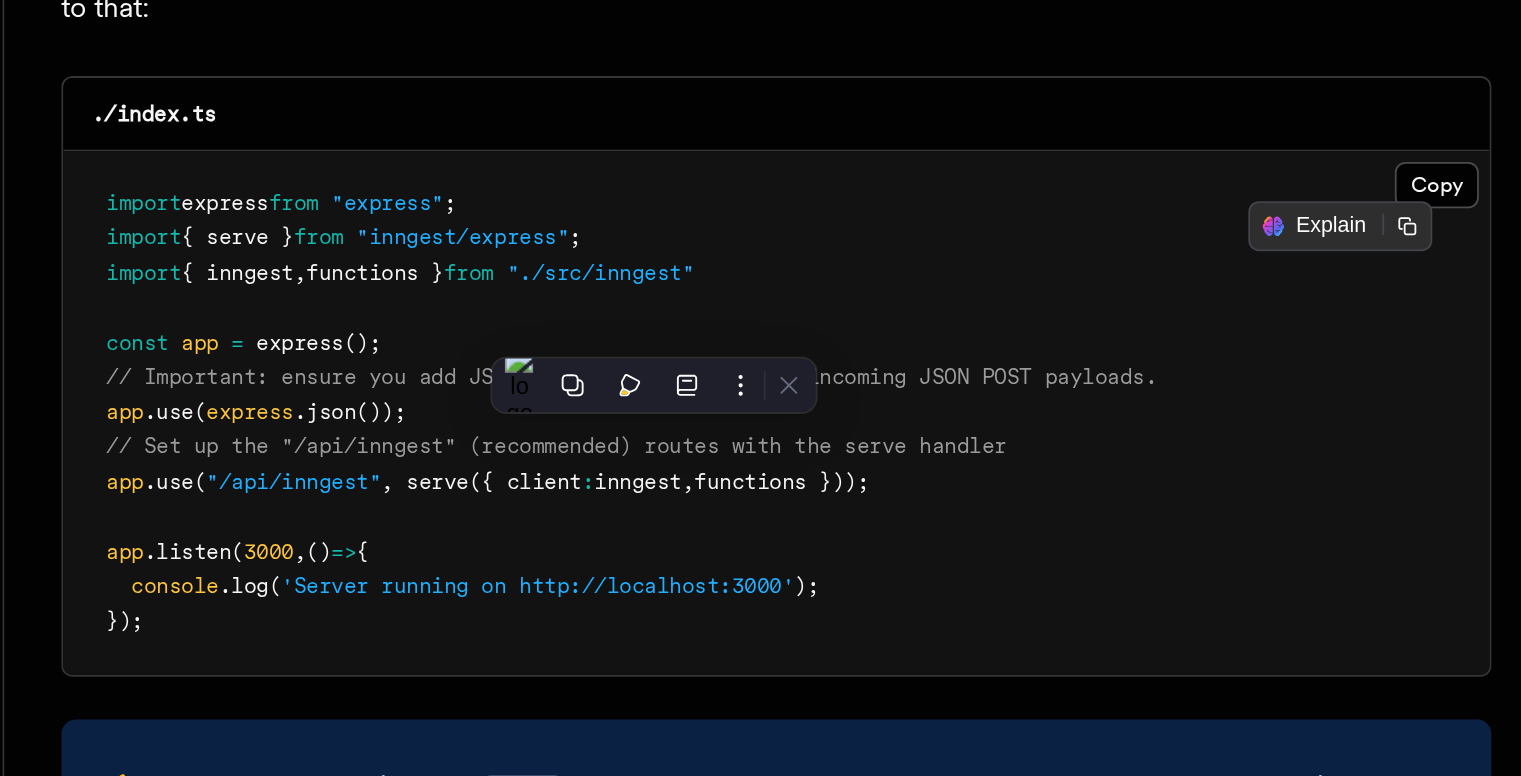click on "import  express  from   "express" ;
import  { serve }  from   "inngest/express" ;
import  { inngest ,  functions }  from   "./src/inngest"
const   app   =   express ();
// Important: ensure you add JSON middleware to process incoming JSON POST payloads.
app .use ( express .json ());
// Set up the "/api/inngest" (recommended) routes with the serve handler
app .use ( "/api/inngest" ,   serve ({ client :  inngest ,  functions }));
app .listen ( 3000 ,  ()  =>  {
console .log ( 'Server running on http://localhost:3000' );
});" at bounding box center (680, 498) 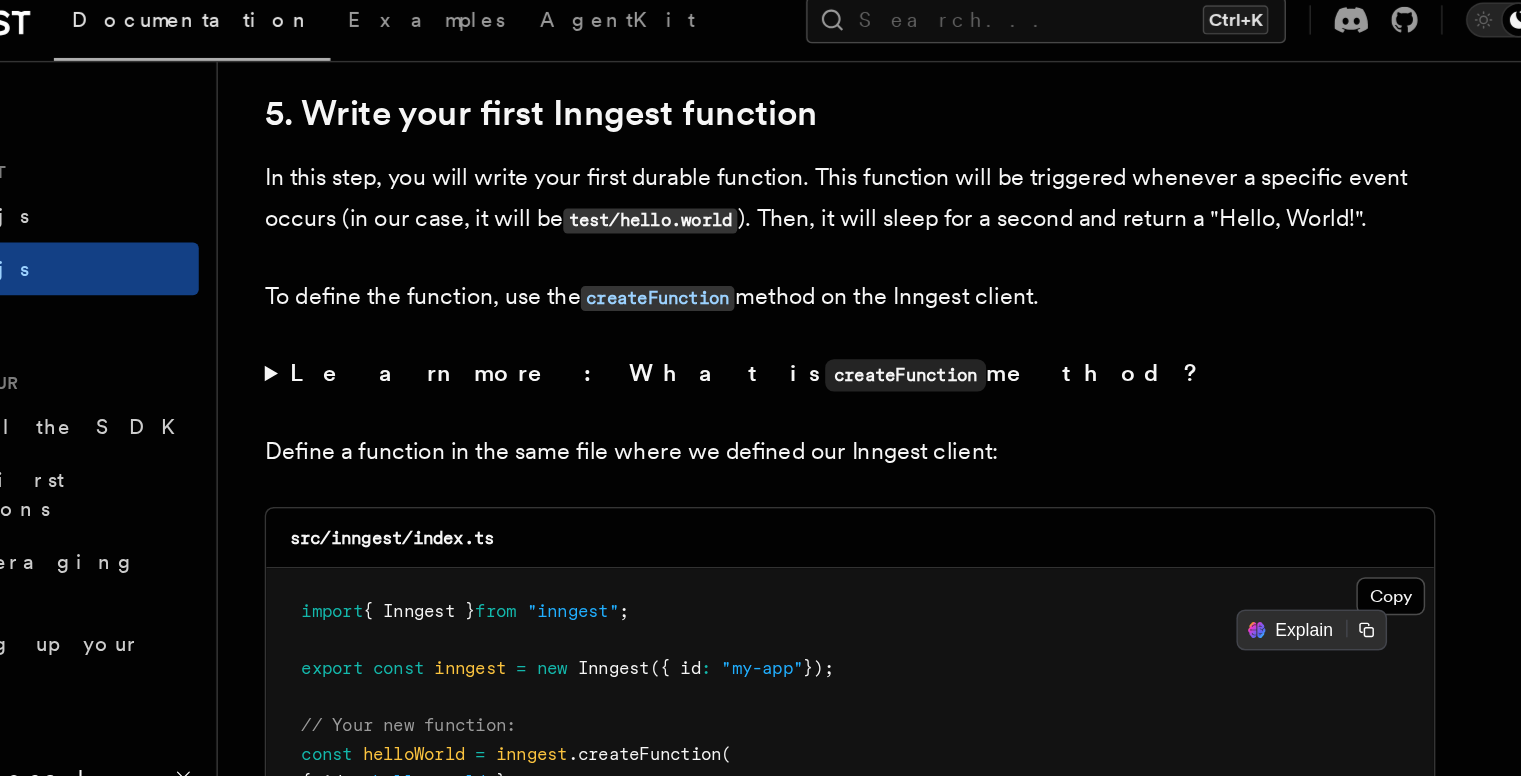 scroll, scrollTop: 3781, scrollLeft: 0, axis: vertical 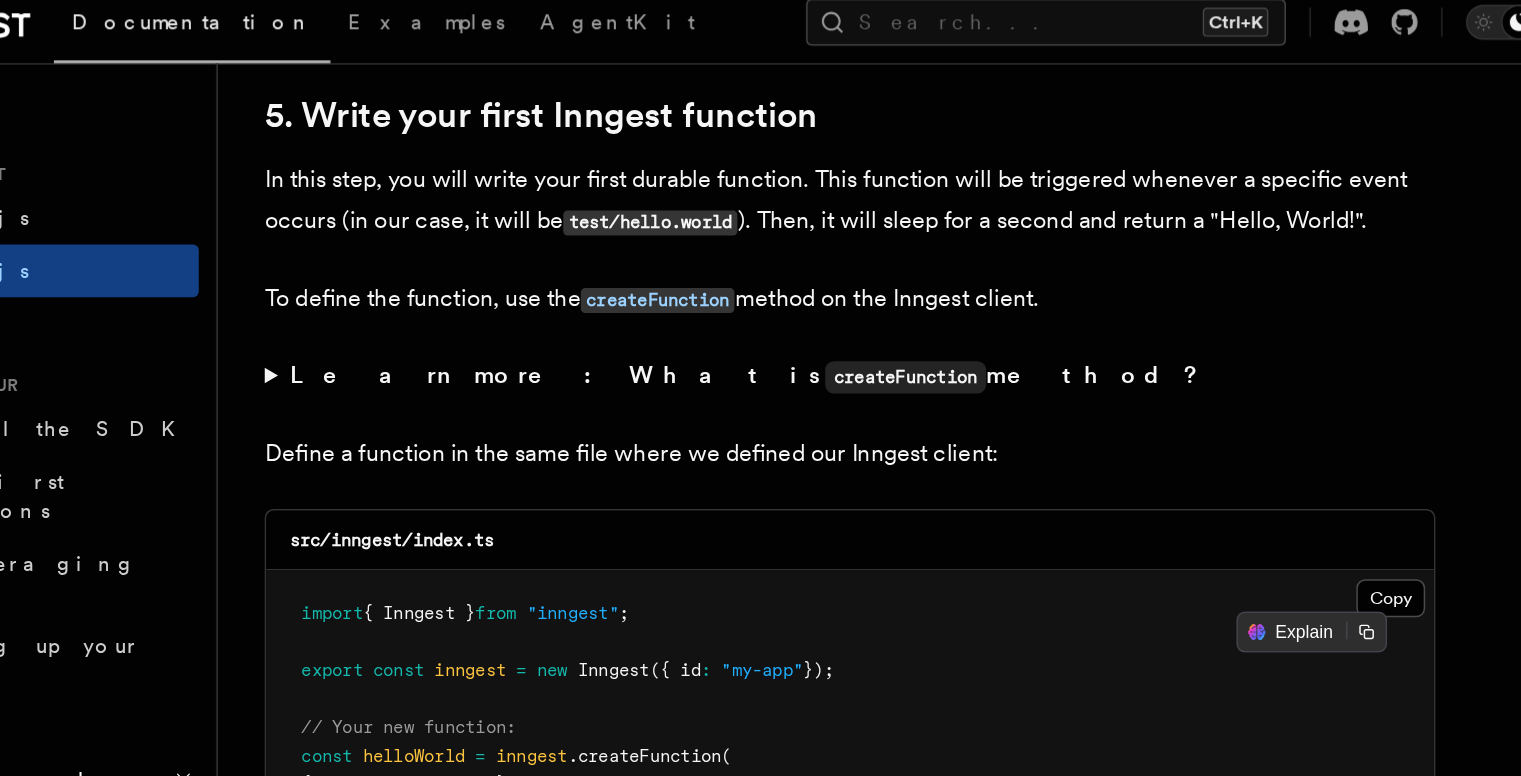 click on "Learn more: What is  createFunction  method?" at bounding box center (680, 270) 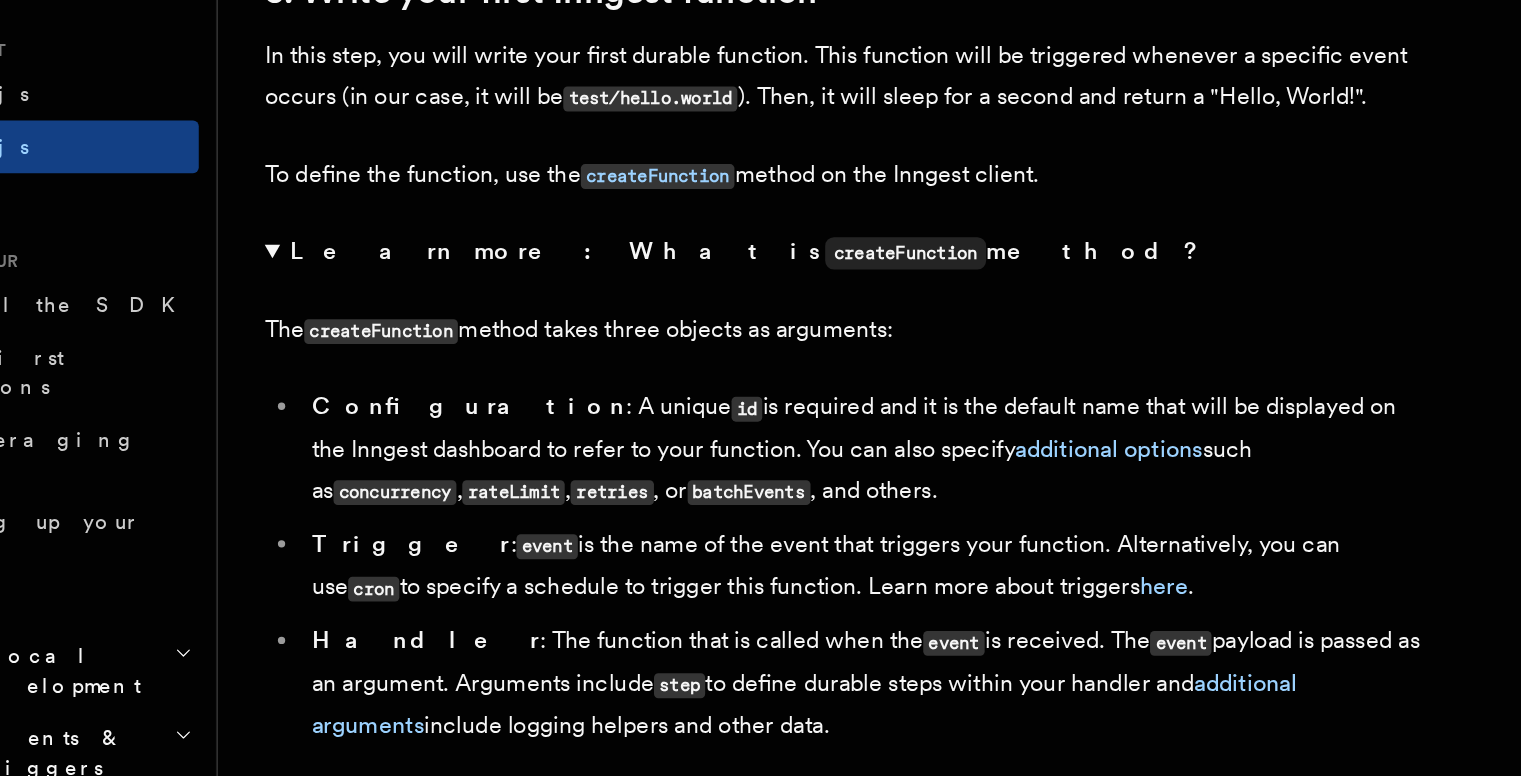 scroll, scrollTop: 3781, scrollLeft: 0, axis: vertical 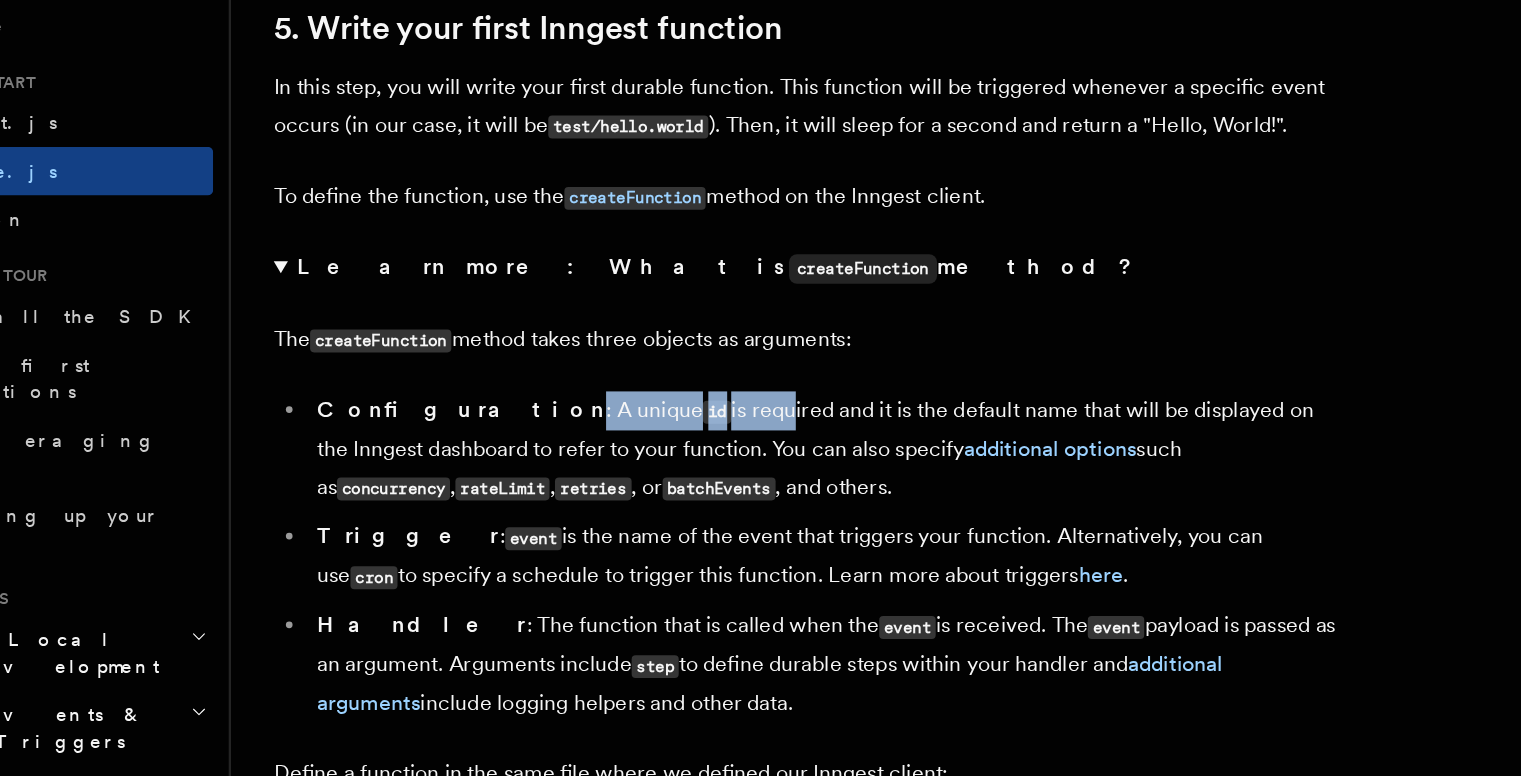 drag, startPoint x: 416, startPoint y: 360, endPoint x: 551, endPoint y: 359, distance: 135.00371 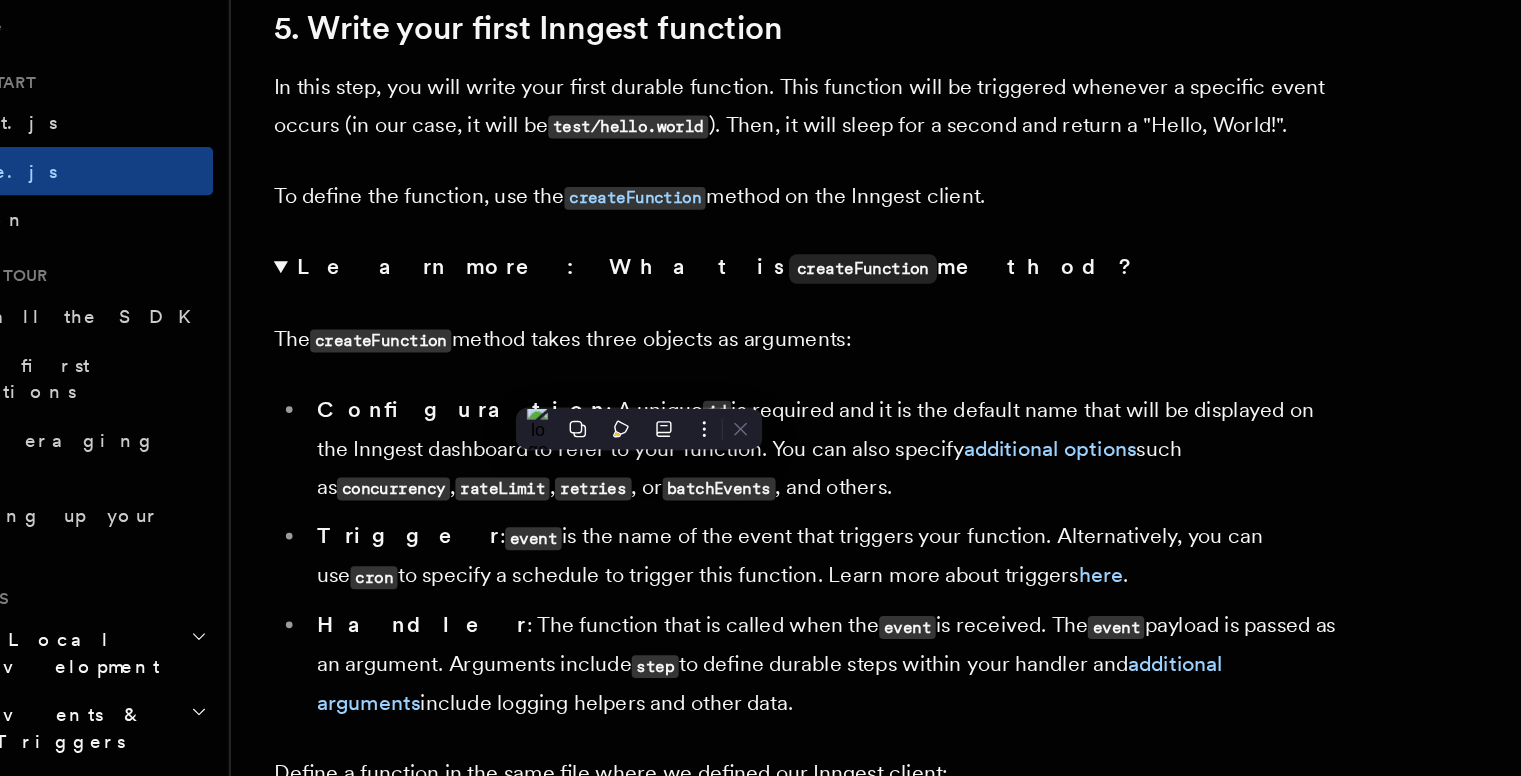 click on "The  createFunction  method takes three objects as arguments:" at bounding box center [680, 323] 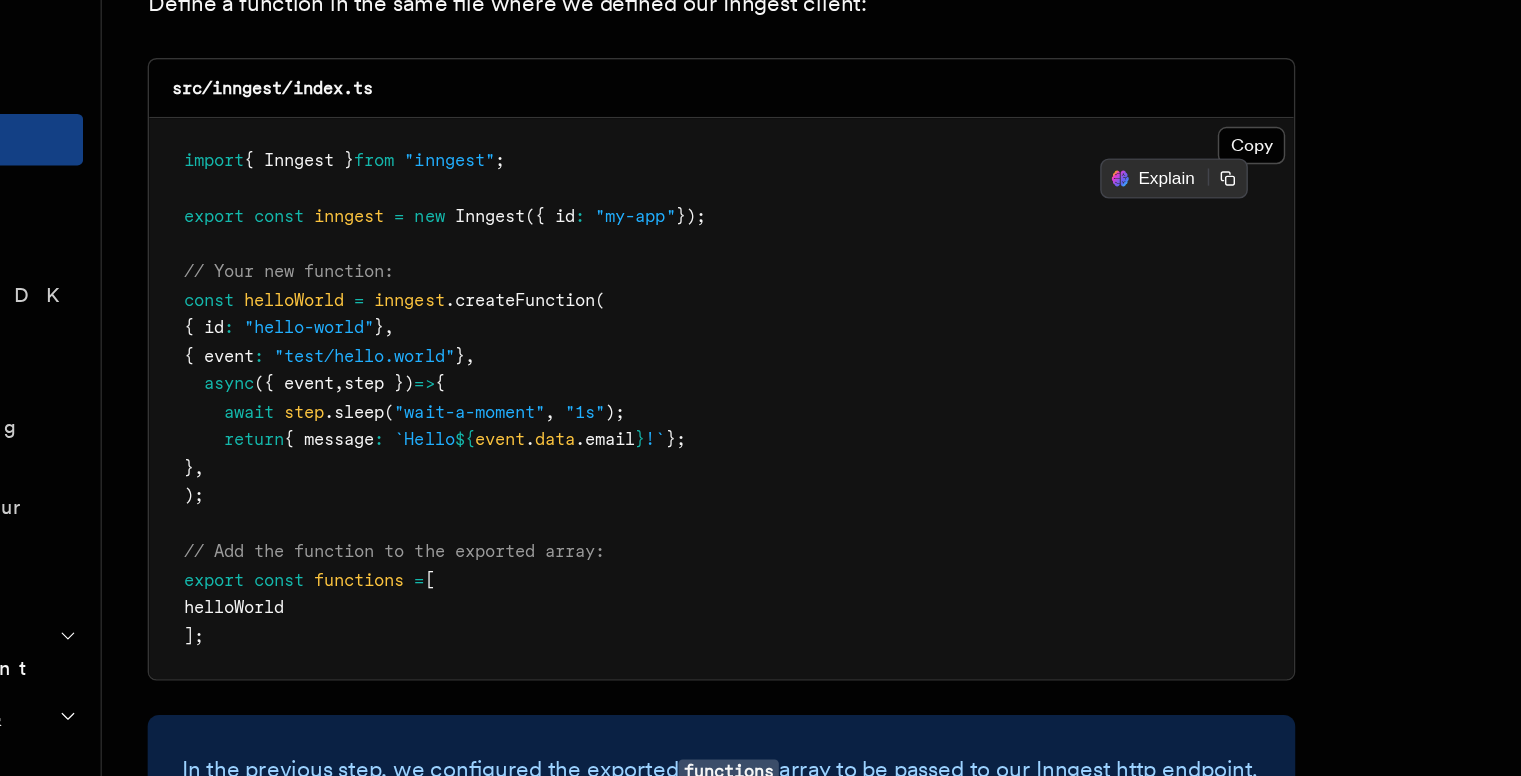 scroll, scrollTop: 4324, scrollLeft: 0, axis: vertical 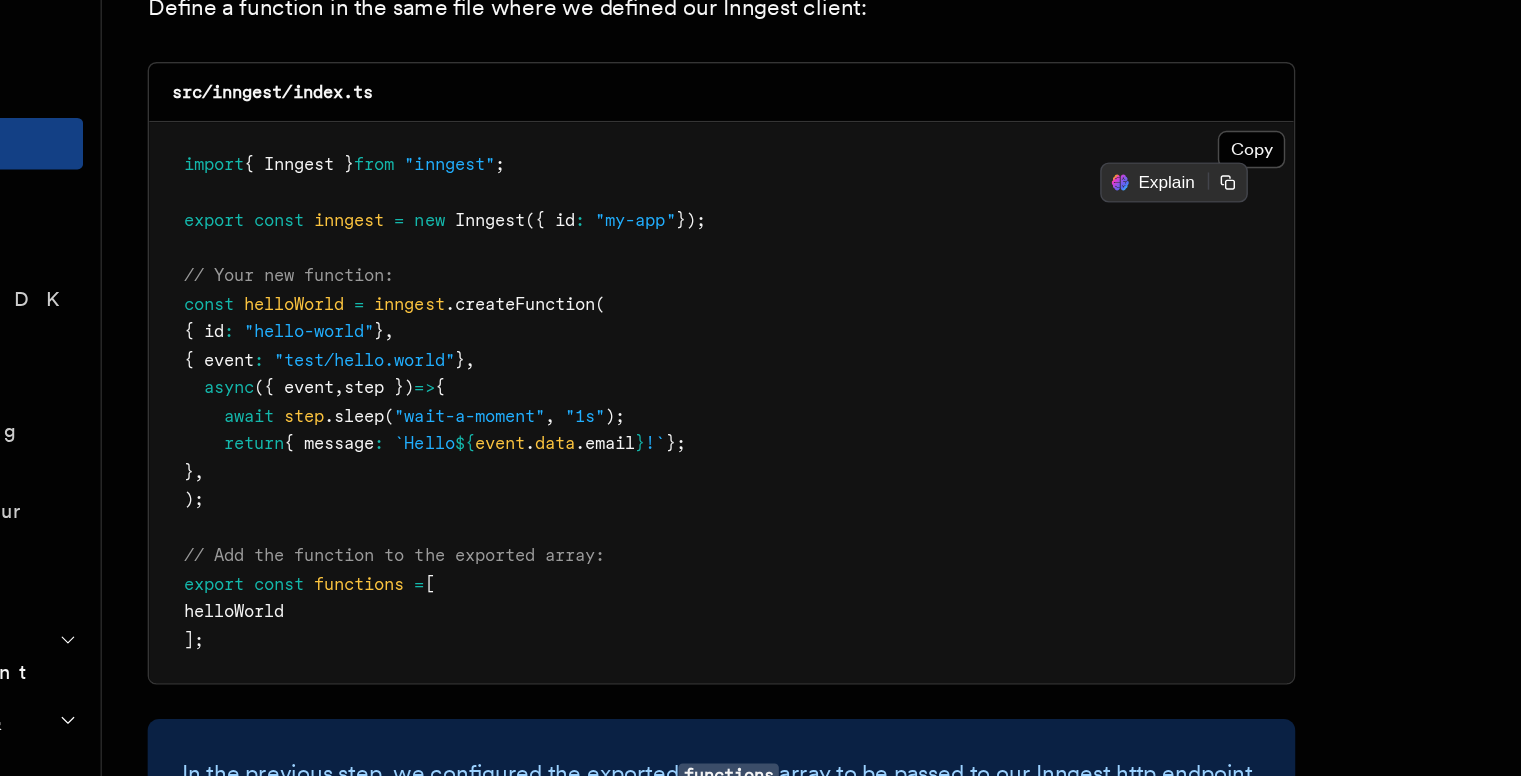 drag, startPoint x: 344, startPoint y: 290, endPoint x: 432, endPoint y: 286, distance: 88.09086 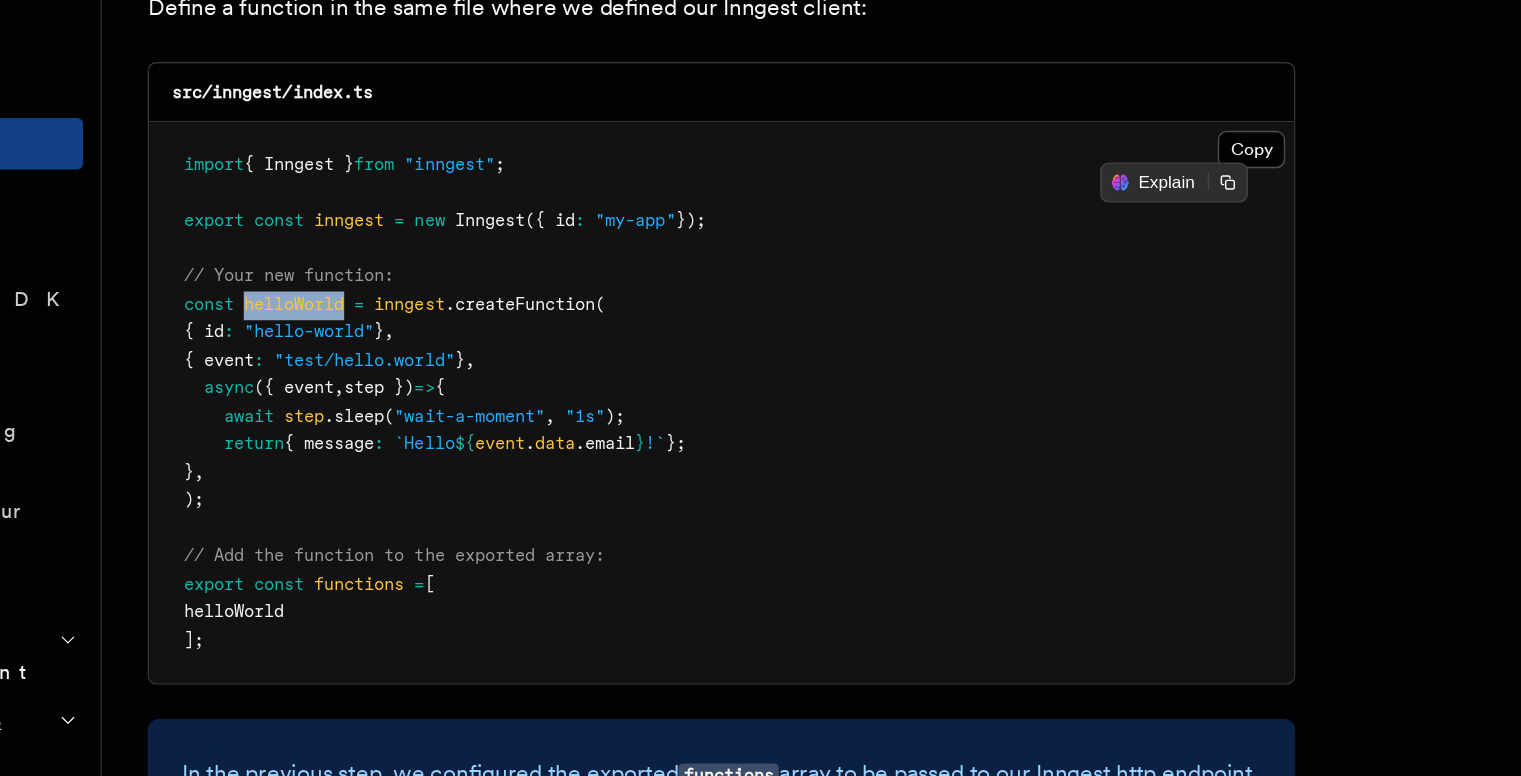 drag, startPoint x: 419, startPoint y: 286, endPoint x: 351, endPoint y: 283, distance: 68.06615 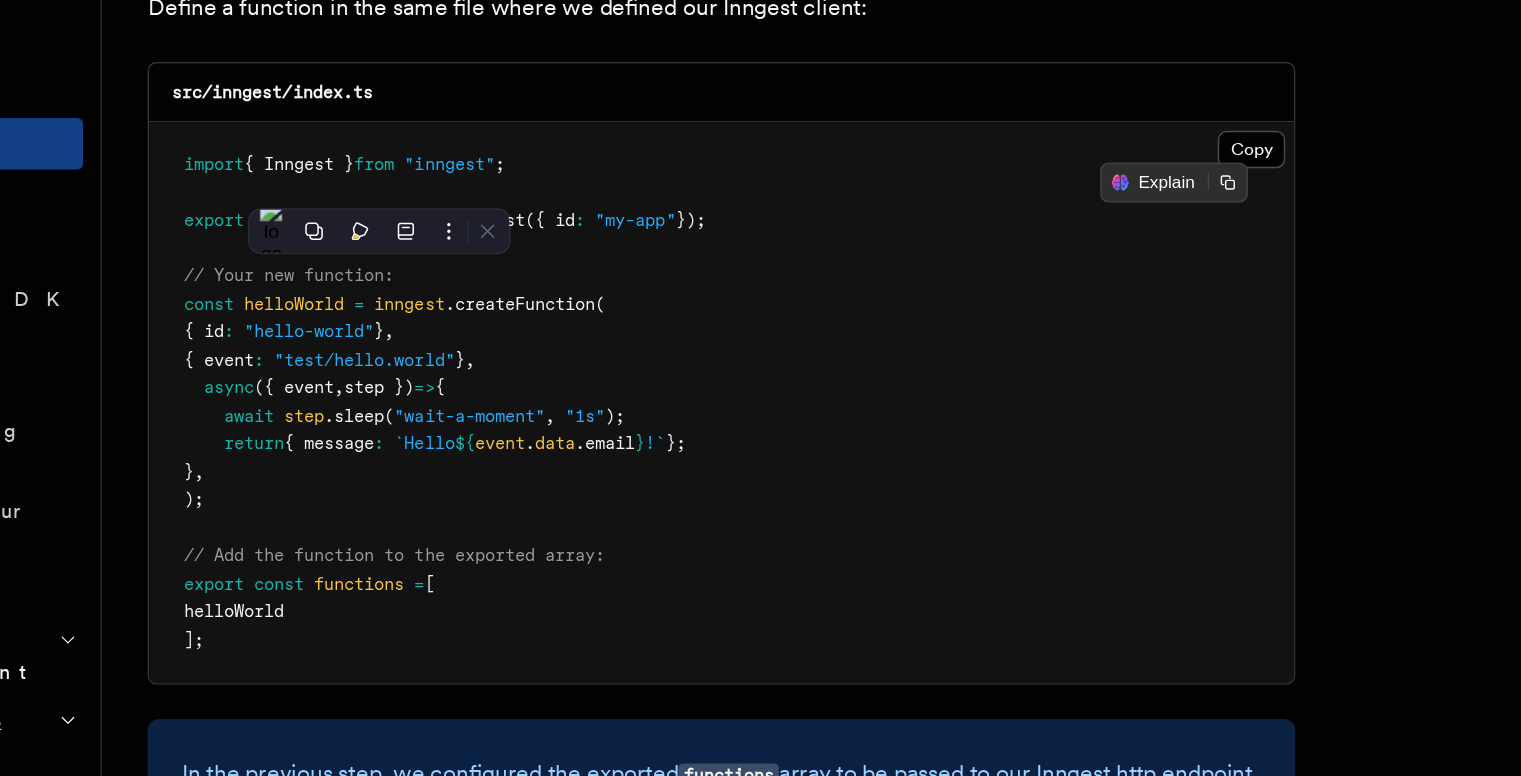 click on "import  { Inngest }  from   "inngest" ;
export   const   inngest   =   new   Inngest ({ id :   "my-app"  });
// Your new function:
const   helloWorld   =   inngest .createFunction (
{ id :   "hello-world"  } ,
{ event :   "test/hello.world"  } ,
async  ({ event ,  step })  =>  {
await   step .sleep ( "wait-a-moment" ,   "1s" );
return  { message :   `Hello  ${ event . data .email } !`  };
} ,
);
// Add the function to the exported array:
export   const   functions   =  [
helloWorld
];" at bounding box center [680, 378] 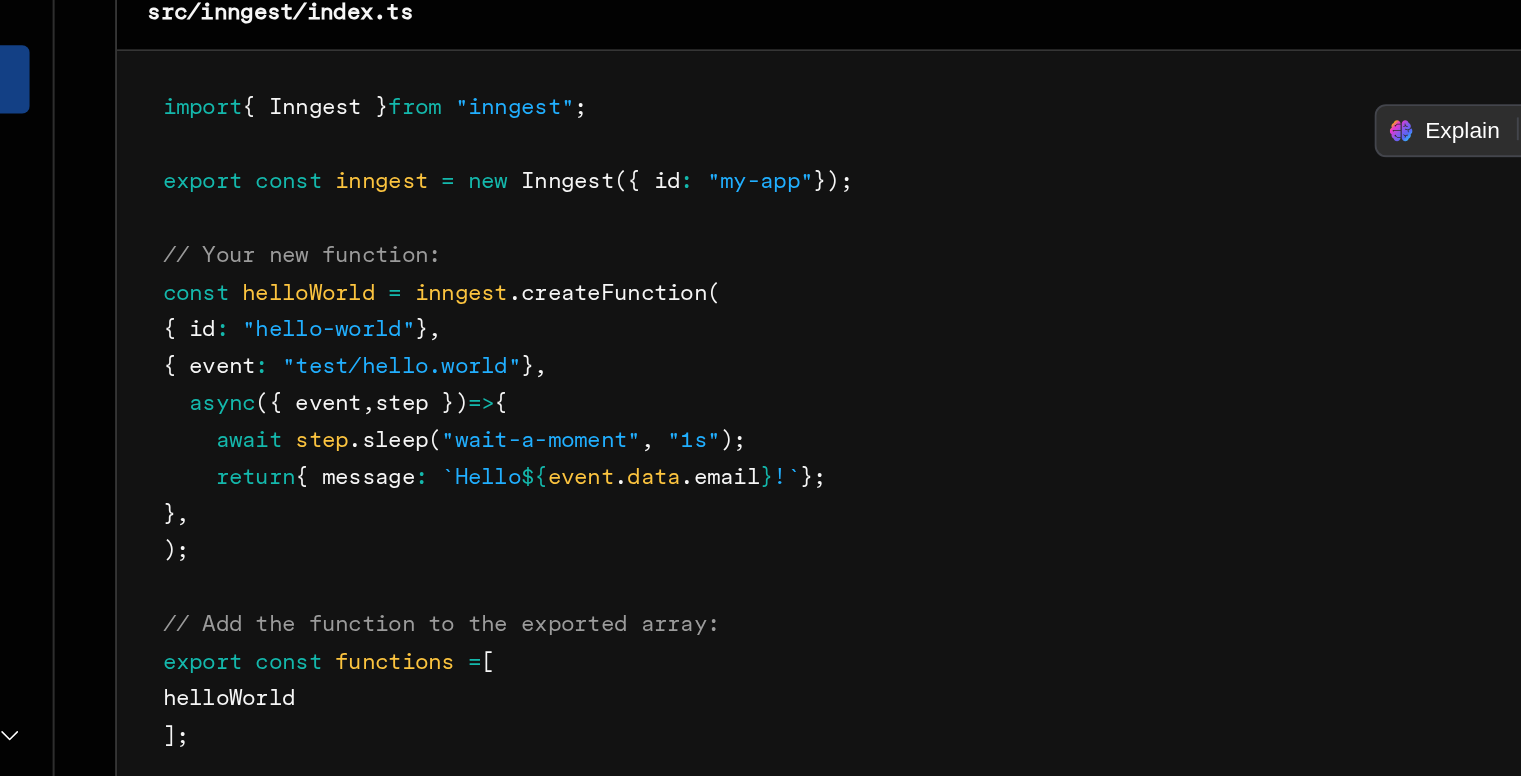 scroll, scrollTop: 4324, scrollLeft: 0, axis: vertical 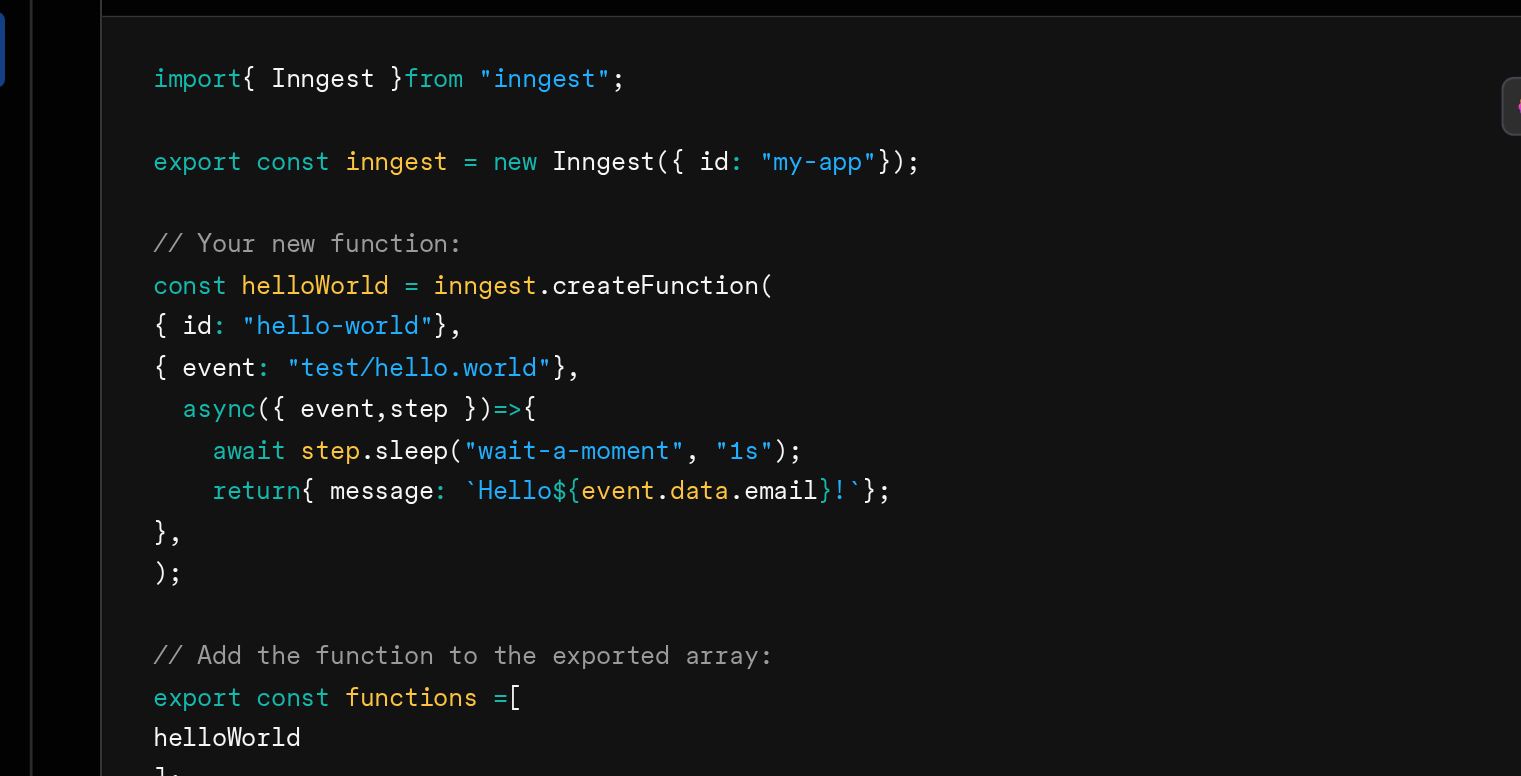 drag, startPoint x: 315, startPoint y: 348, endPoint x: 530, endPoint y: 345, distance: 215.02094 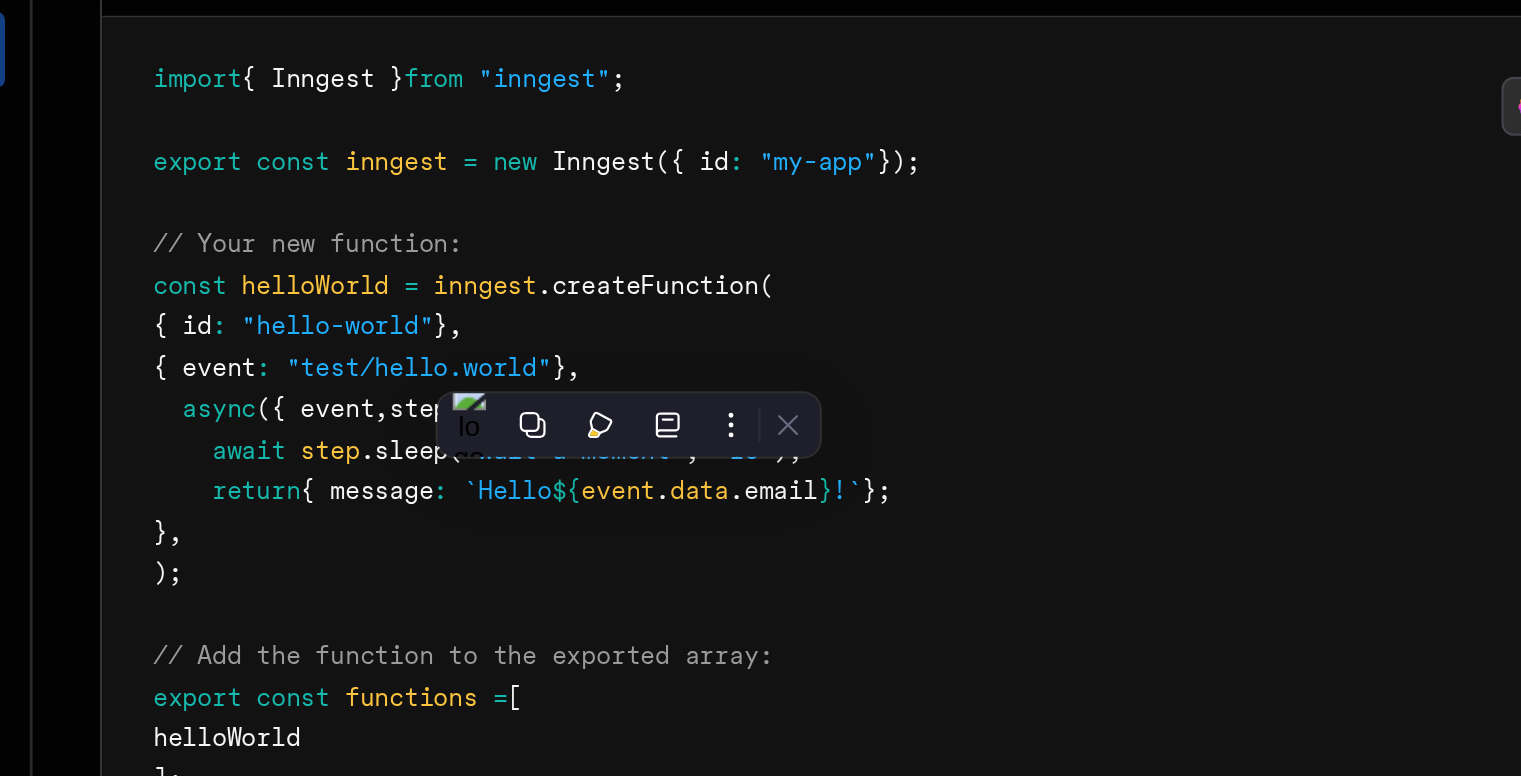 click on "import  { Inngest }  from   "inngest" ;
export   const   inngest   =   new   Inngest ({ id :   "my-app"  });
// Your new function:
const   helloWorld   =   inngest .createFunction (
{ id :   "hello-world"  } ,
{ event :   "test/hello.world"  } ,
async  ({ event ,  step })  =>  {
await   step .sleep ( "wait-a-moment" ,   "1s" );
return  { message :   `Hello  ${ event . data .email } !`  };
} ,
);
// Add the function to the exported array:
export   const   functions   =  [
helloWorld
];" at bounding box center [680, 378] 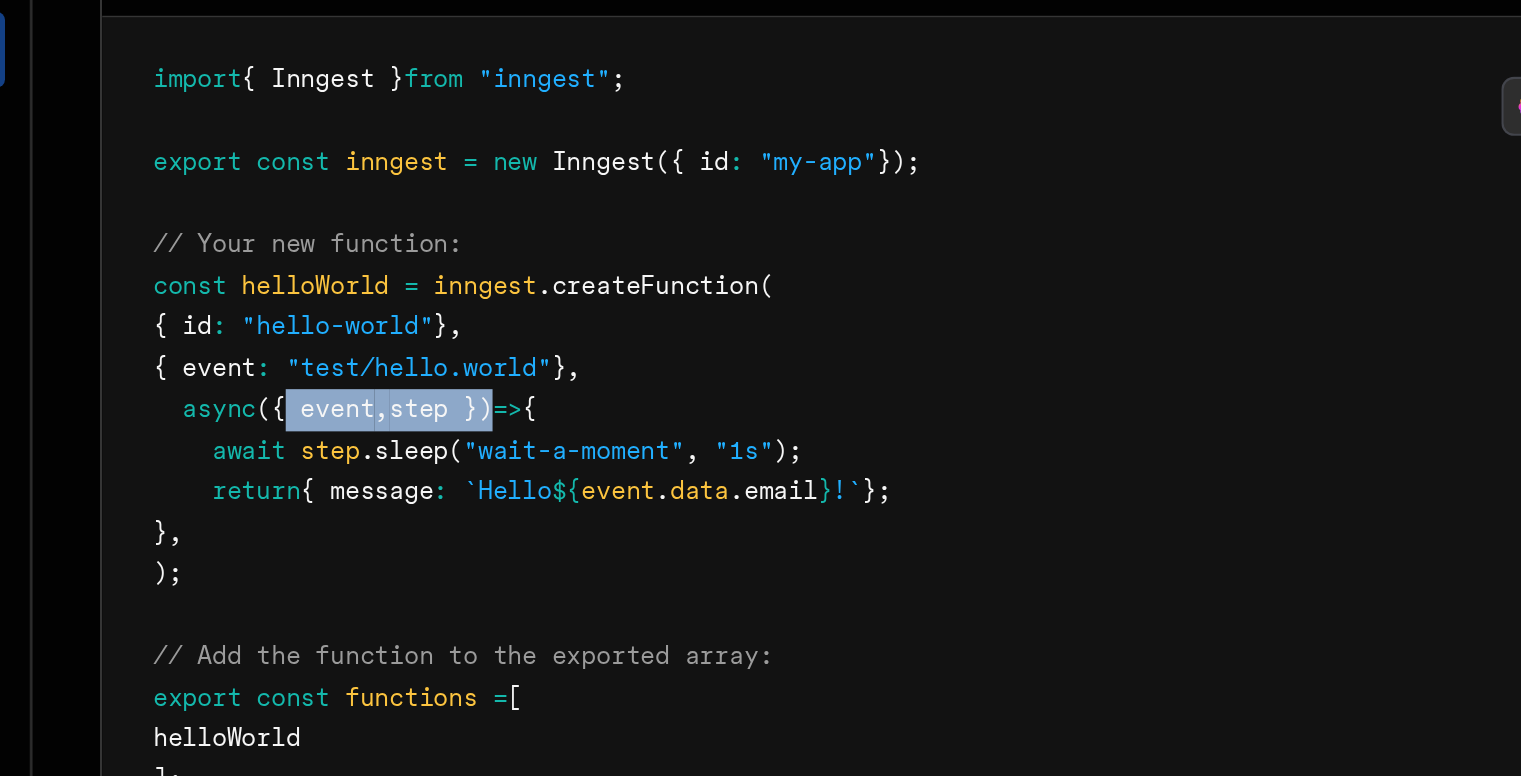 drag, startPoint x: 368, startPoint y: 347, endPoint x: 476, endPoint y: 351, distance: 108.07405 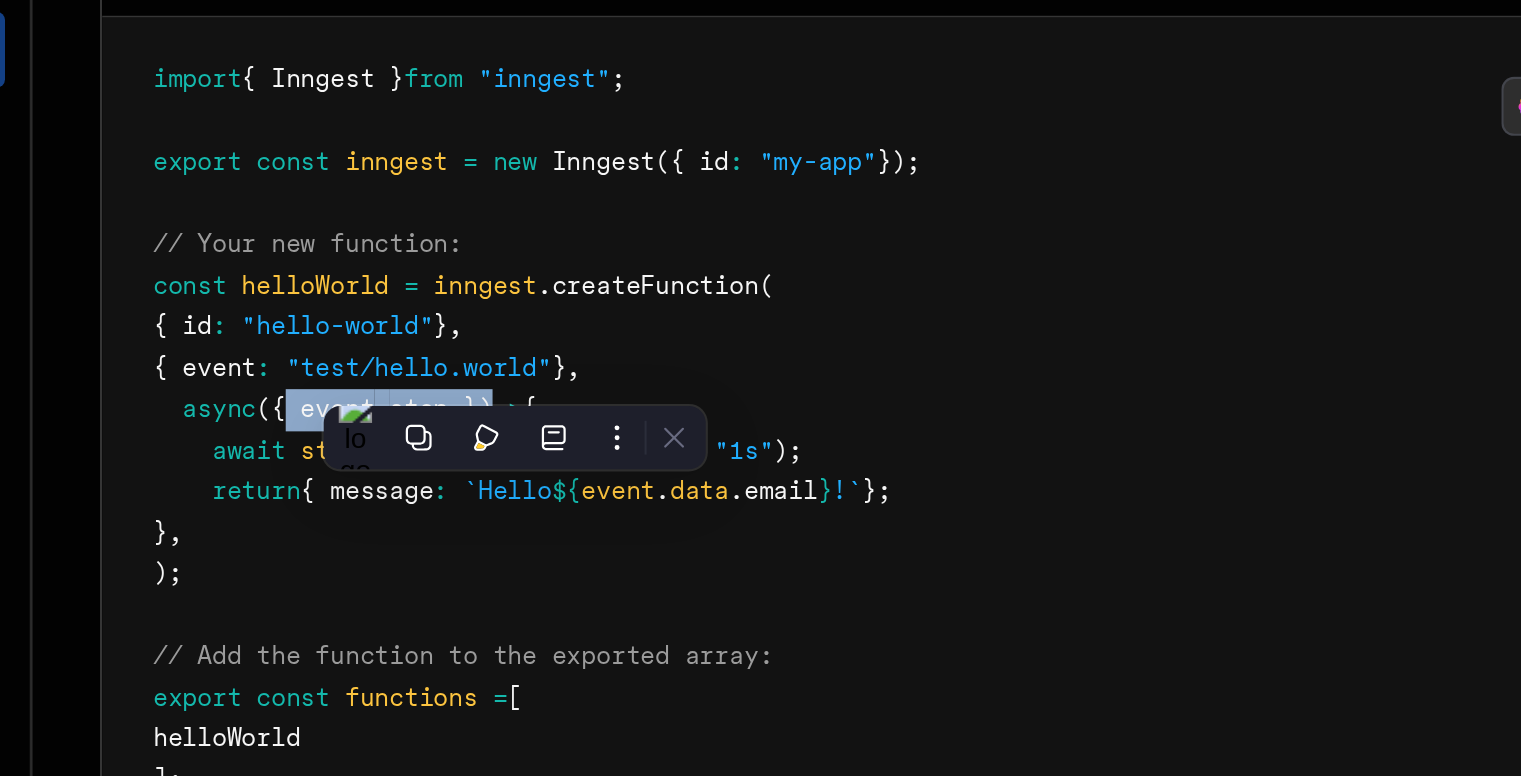 click on "step })" at bounding box center [441, 368] 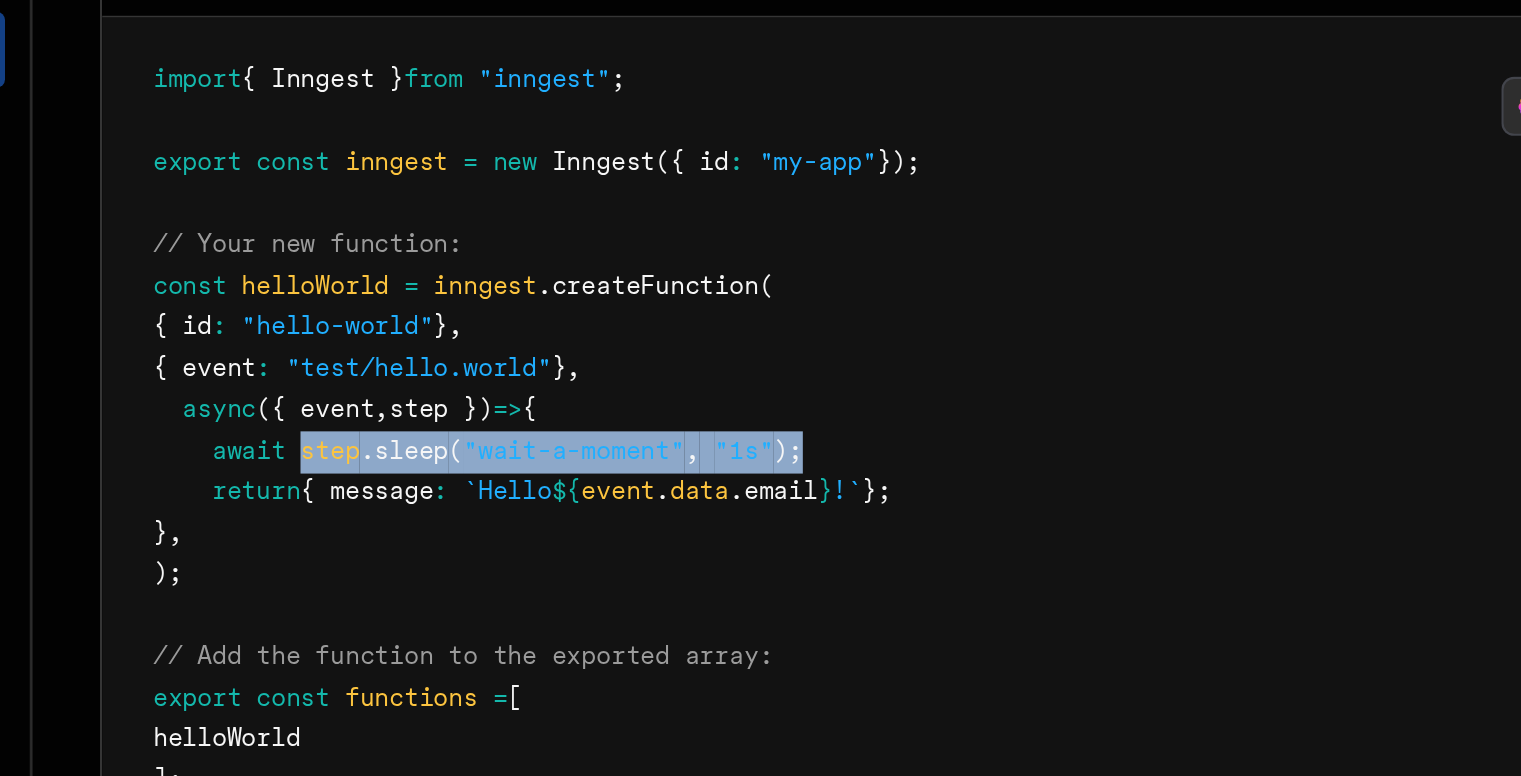 drag, startPoint x: 377, startPoint y: 369, endPoint x: 637, endPoint y: 359, distance: 260.19223 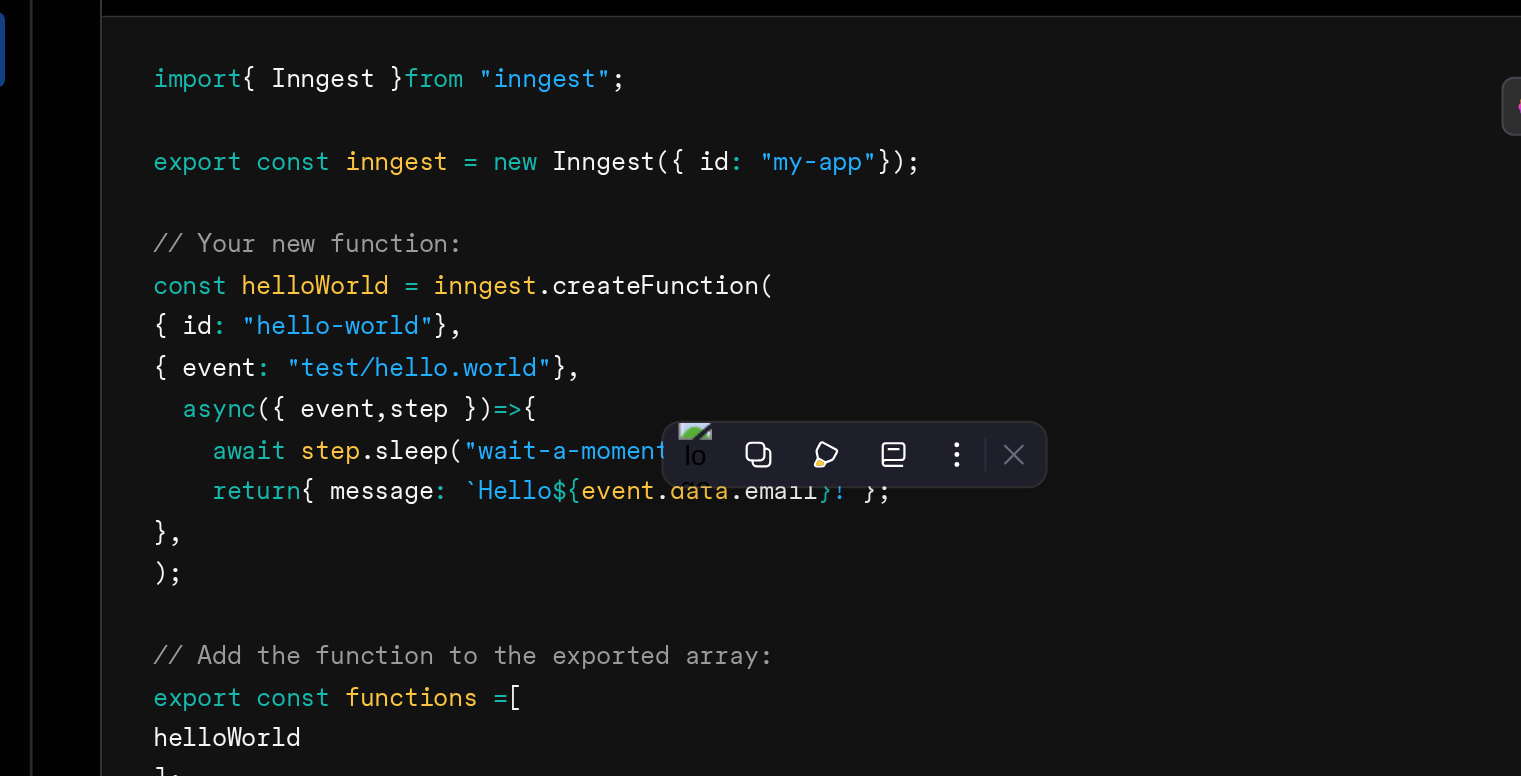 click on "import  { Inngest }  from   "inngest" ;
export   const   inngest   =   new   Inngest ({ id :   "my-app"  });
// Your new function:
const   helloWorld   =   inngest .createFunction (
{ id :   "hello-world"  } ,
{ event :   "test/hello.world"  } ,
async  ({ event ,  step })  =>  {
await   step .sleep ( "wait-a-moment" ,   "1s" );
return  { message :   `Hello  ${ event . data .email } !`  };
} ,
);
// Add the function to the exported array:
export   const   functions   =  [
helloWorld
];" at bounding box center [680, 378] 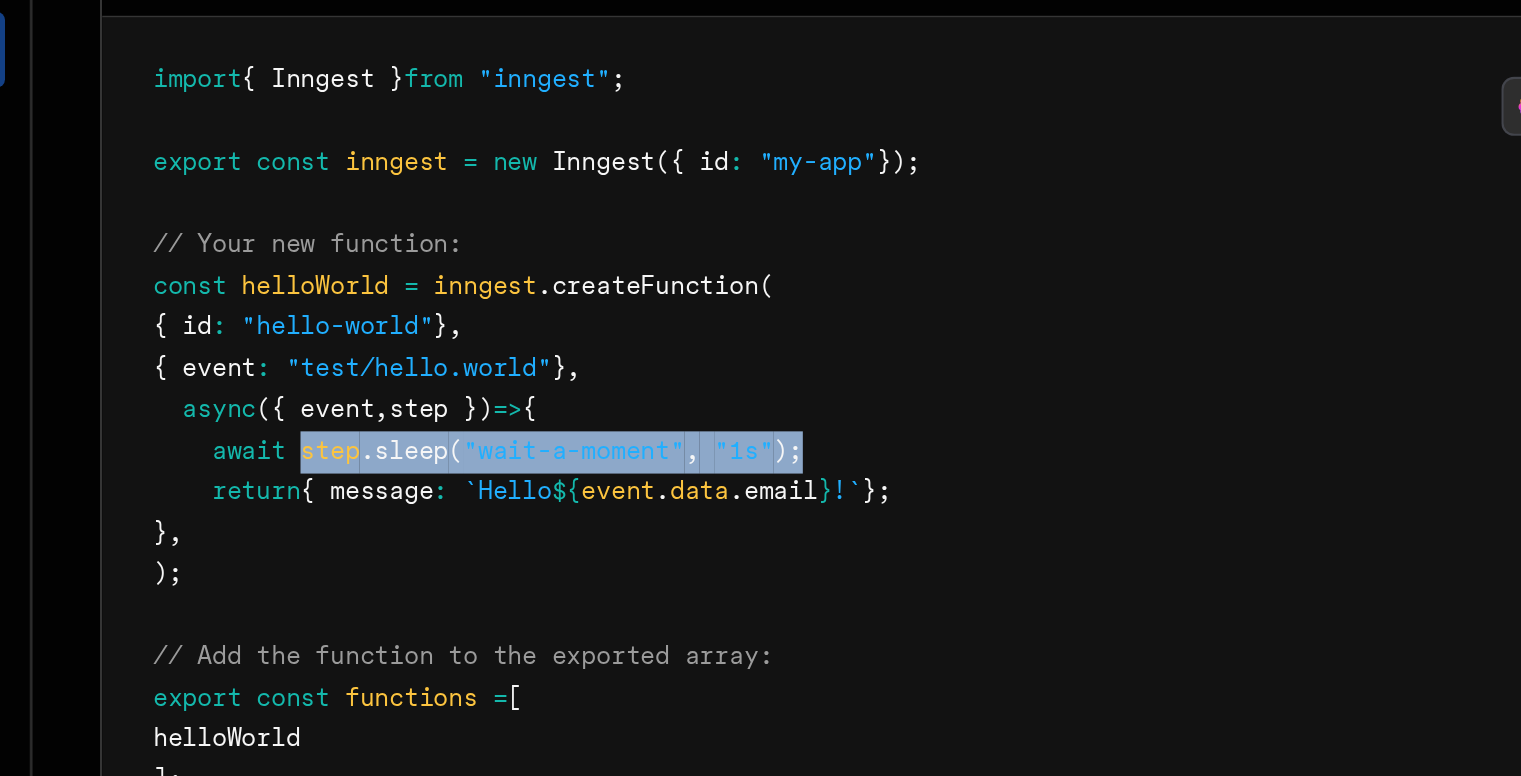 drag, startPoint x: 374, startPoint y: 371, endPoint x: 628, endPoint y: 361, distance: 254.19678 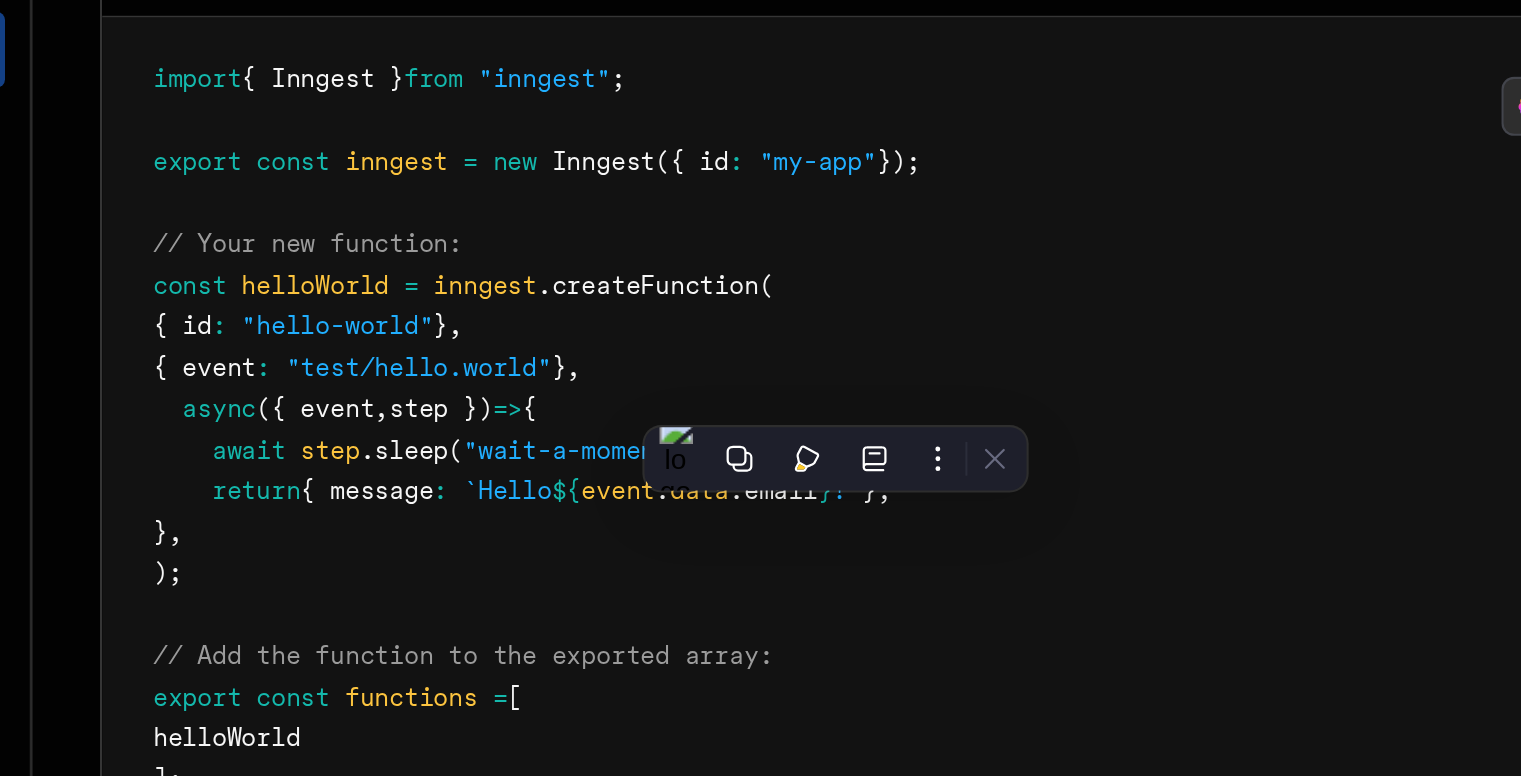 click on "import  { Inngest }  from   "inngest" ;
export   const   inngest   =   new   Inngest ({ id :   "my-app"  });
// Your new function:
const   helloWorld   =   inngest .createFunction (
{ id :   "hello-world"  } ,
{ event :   "test/hello.world"  } ,
async  ({ event ,  step })  =>  {
await   step .sleep ( "wait-a-moment" ,   "1s" );
return  { message :   `Hello  ${ event . data .email } !`  };
} ,
);
// Add the function to the exported array:
export   const   functions   =  [
helloWorld
];" at bounding box center [680, 378] 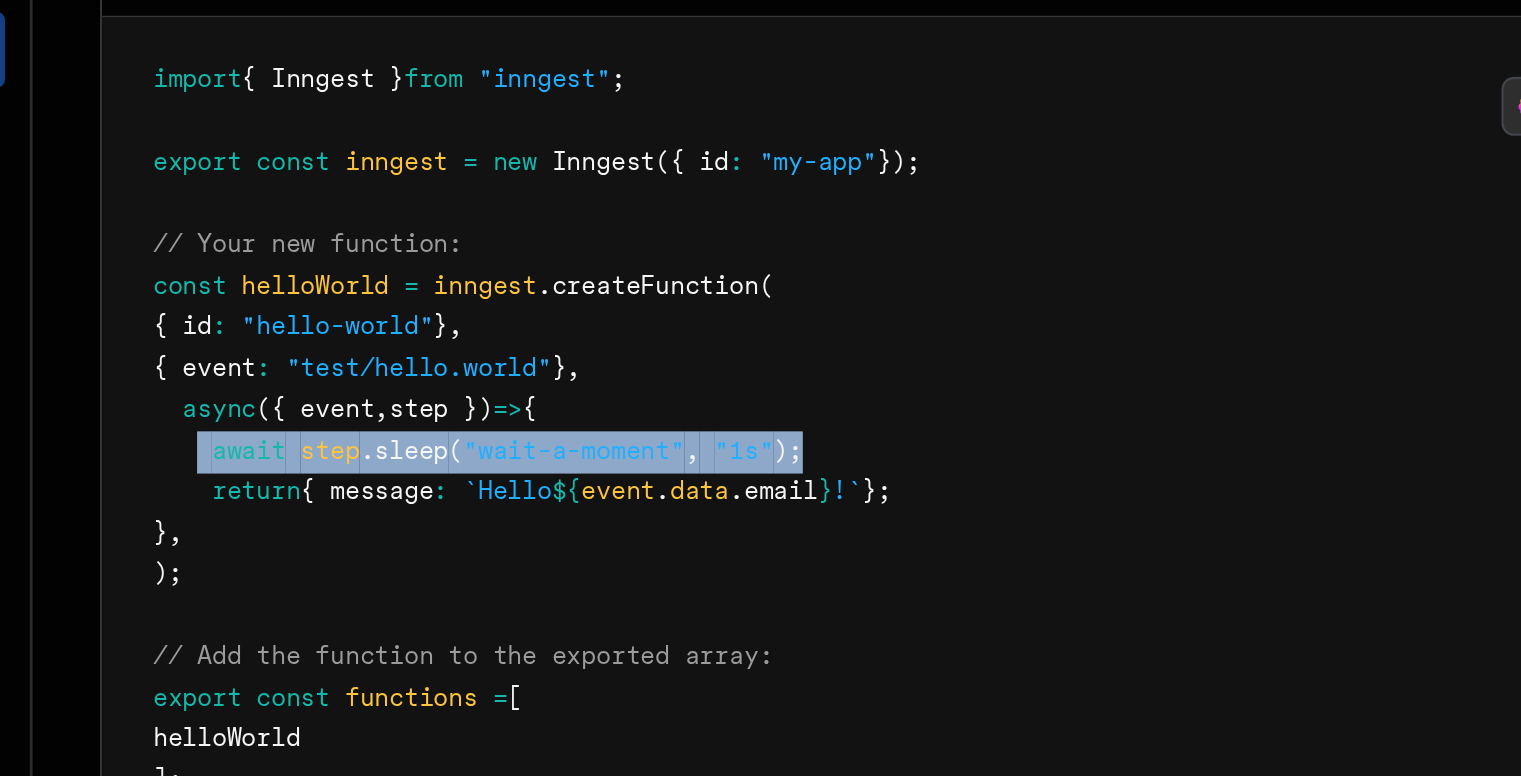drag, startPoint x: 327, startPoint y: 370, endPoint x: 657, endPoint y: 375, distance: 330.03787 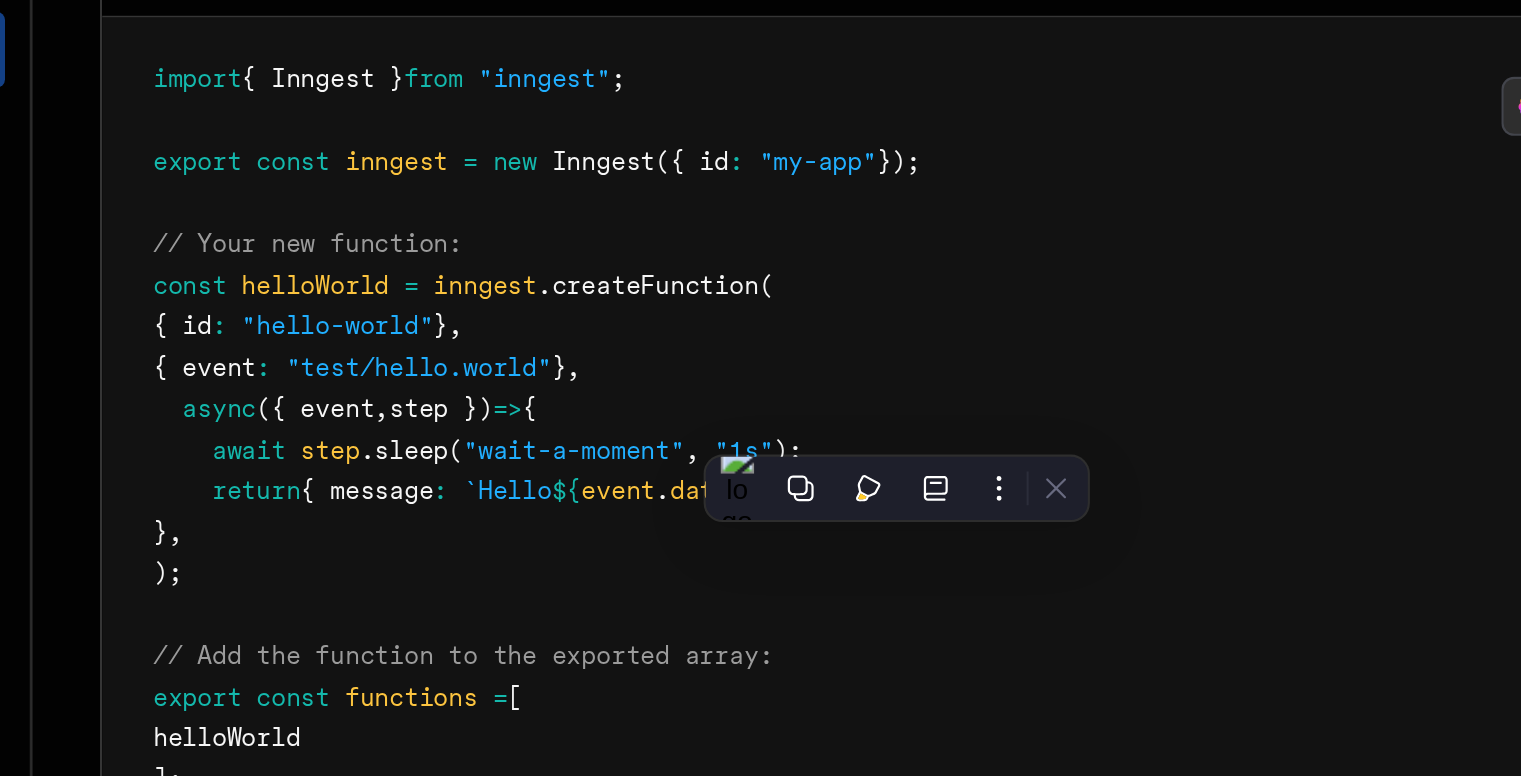 click on "import  { Inngest }  from   "inngest" ;
export   const   inngest   =   new   Inngest ({ id :   "my-app"  });
// Your new function:
const   helloWorld   =   inngest .createFunction (
{ id :   "hello-world"  } ,
{ event :   "test/hello.world"  } ,
async  ({ event ,  step })  =>  {
await   step .sleep ( "wait-a-moment" ,   "1s" );
return  { message :   `Hello  ${ event . data .email } !`  };
} ,
);
// Add the function to the exported array:
export   const   functions   =  [
helloWorld
];" at bounding box center (680, 378) 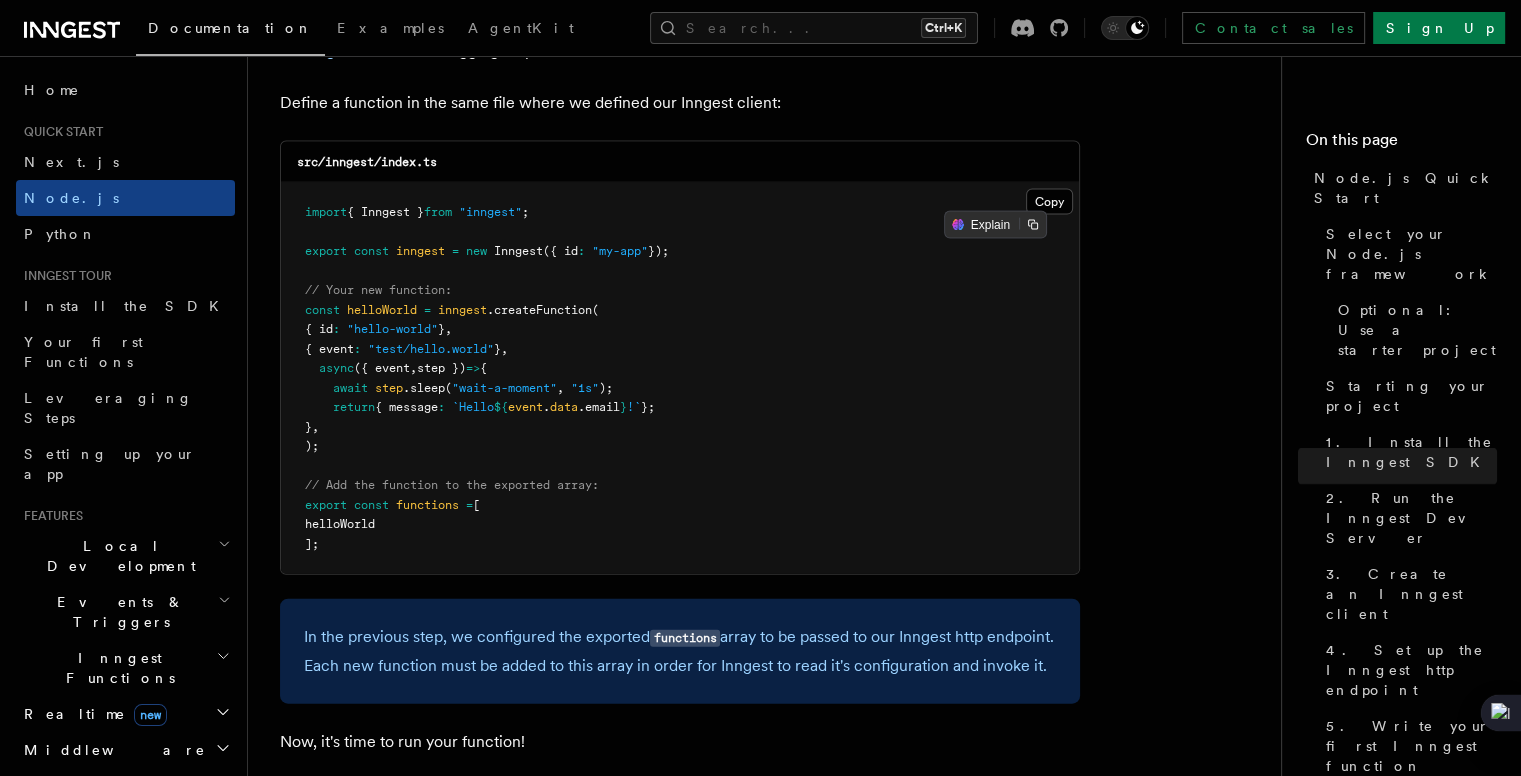 scroll, scrollTop: 4324, scrollLeft: 0, axis: vertical 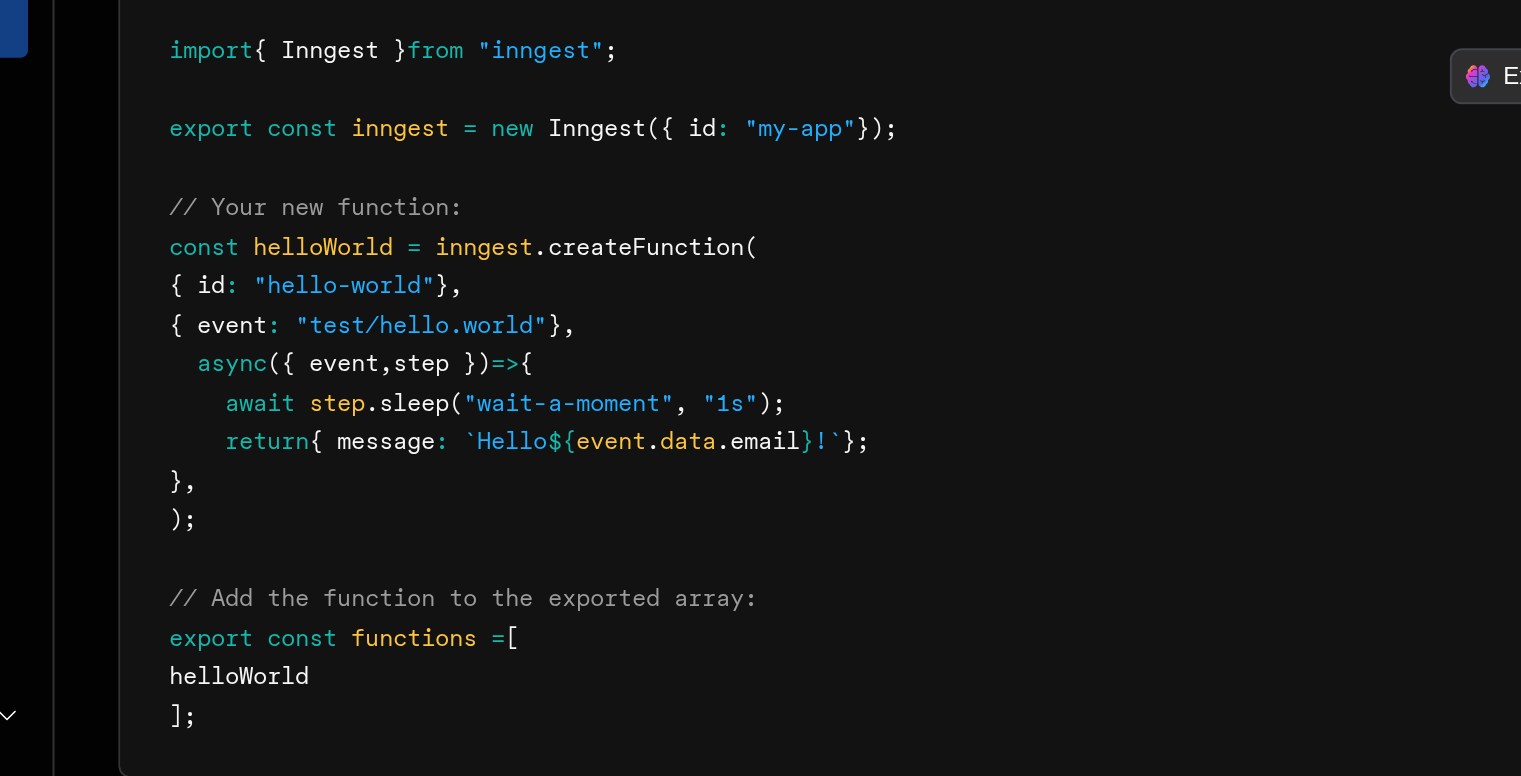 drag, startPoint x: 298, startPoint y: 490, endPoint x: 466, endPoint y: 510, distance: 169.1863 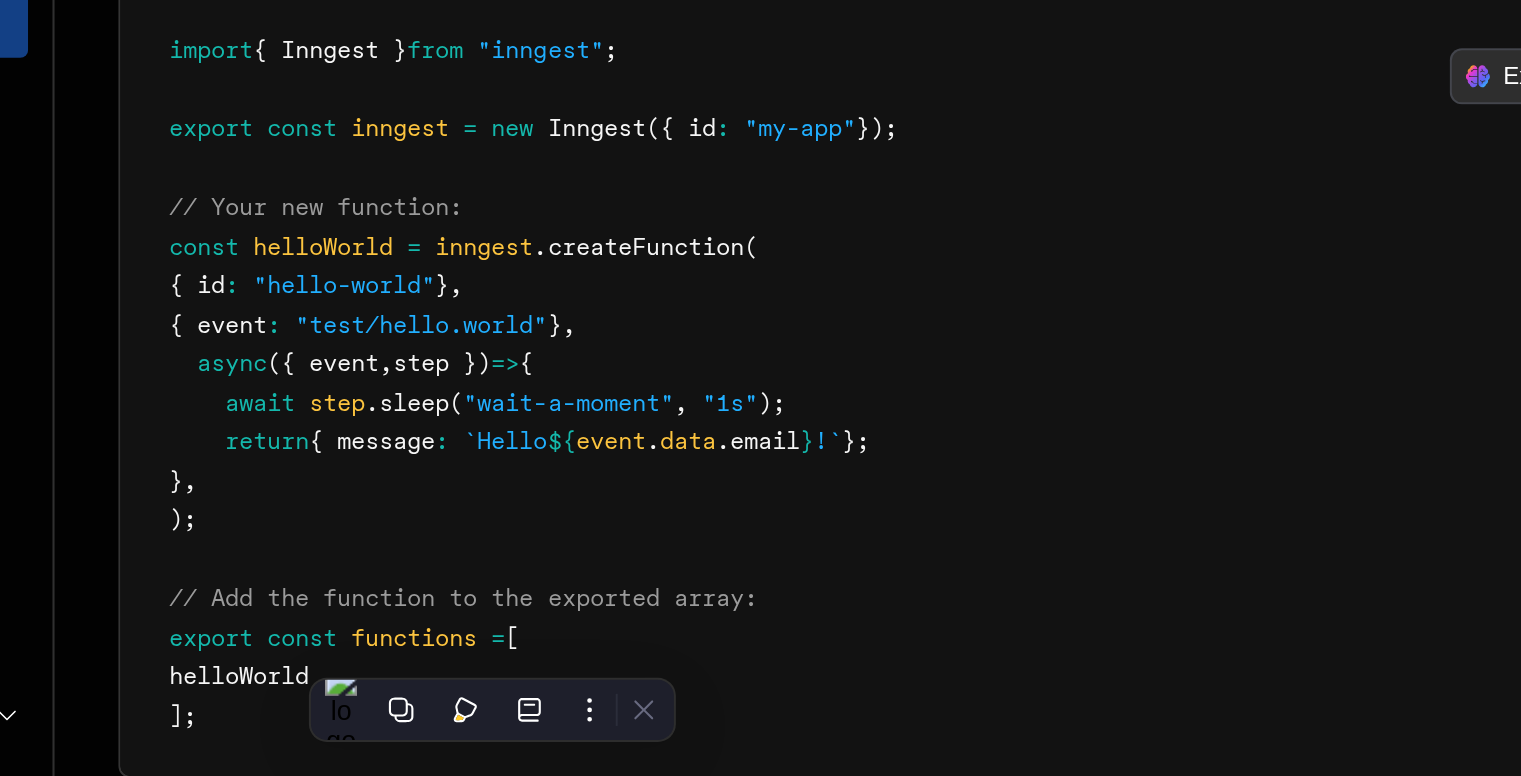 click on "import  { Inngest }  from   "inngest" ;
export   const   inngest   =   new   Inngest ({ id :   "my-app"  });
// Your new function:
const   helloWorld   =   inngest .createFunction (
{ id :   "hello-world"  } ,
{ event :   "test/hello.world"  } ,
async  ({ event ,  step })  =>  {
await   step .sleep ( "wait-a-moment" ,   "1s" );
return  { message :   `Hello  ${ event . data .email } !`  };
} ,
);
// Add the function to the exported array:
export   const   functions   =  [
helloWorld
];" at bounding box center (680, 378) 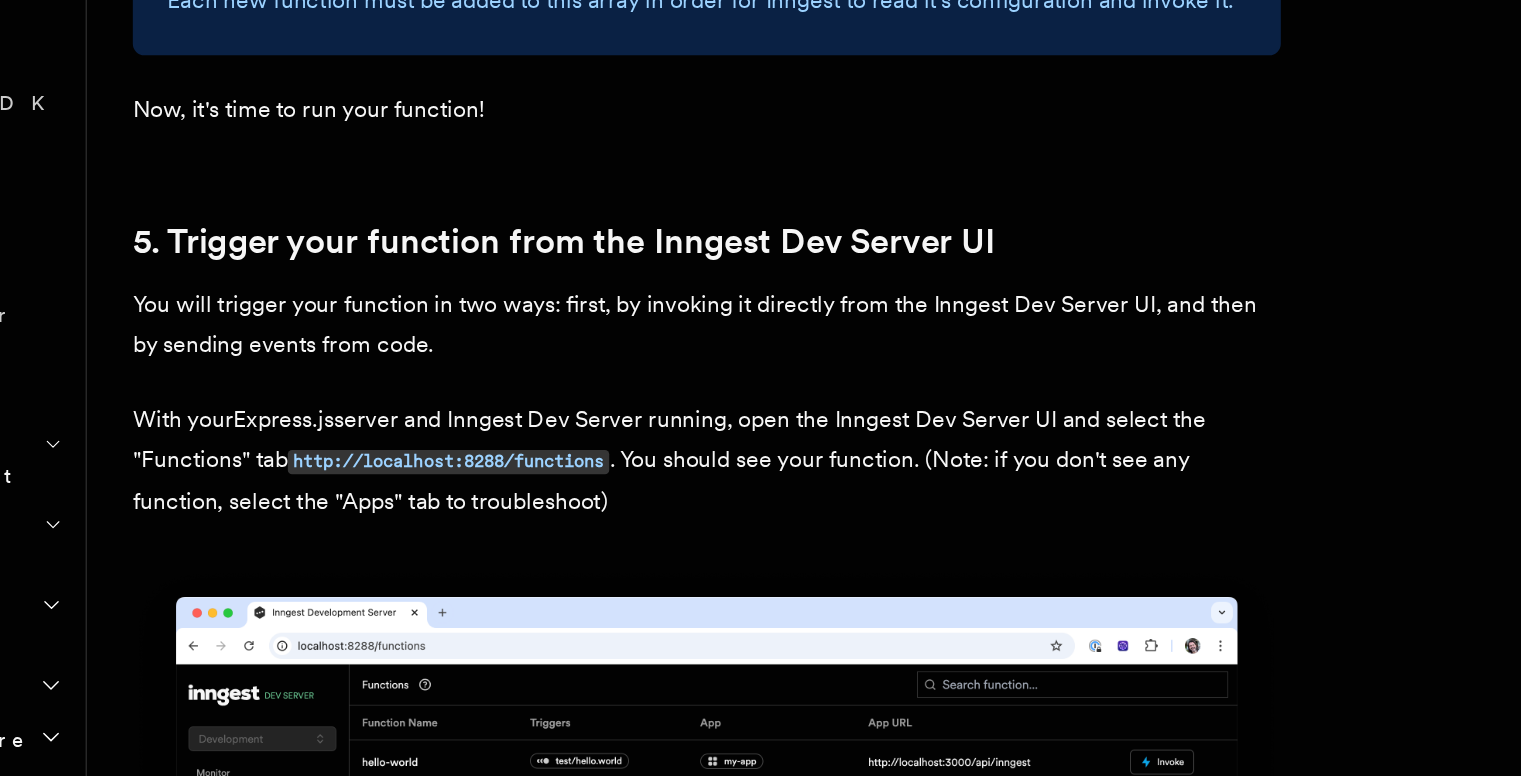 scroll, scrollTop: 4756, scrollLeft: 0, axis: vertical 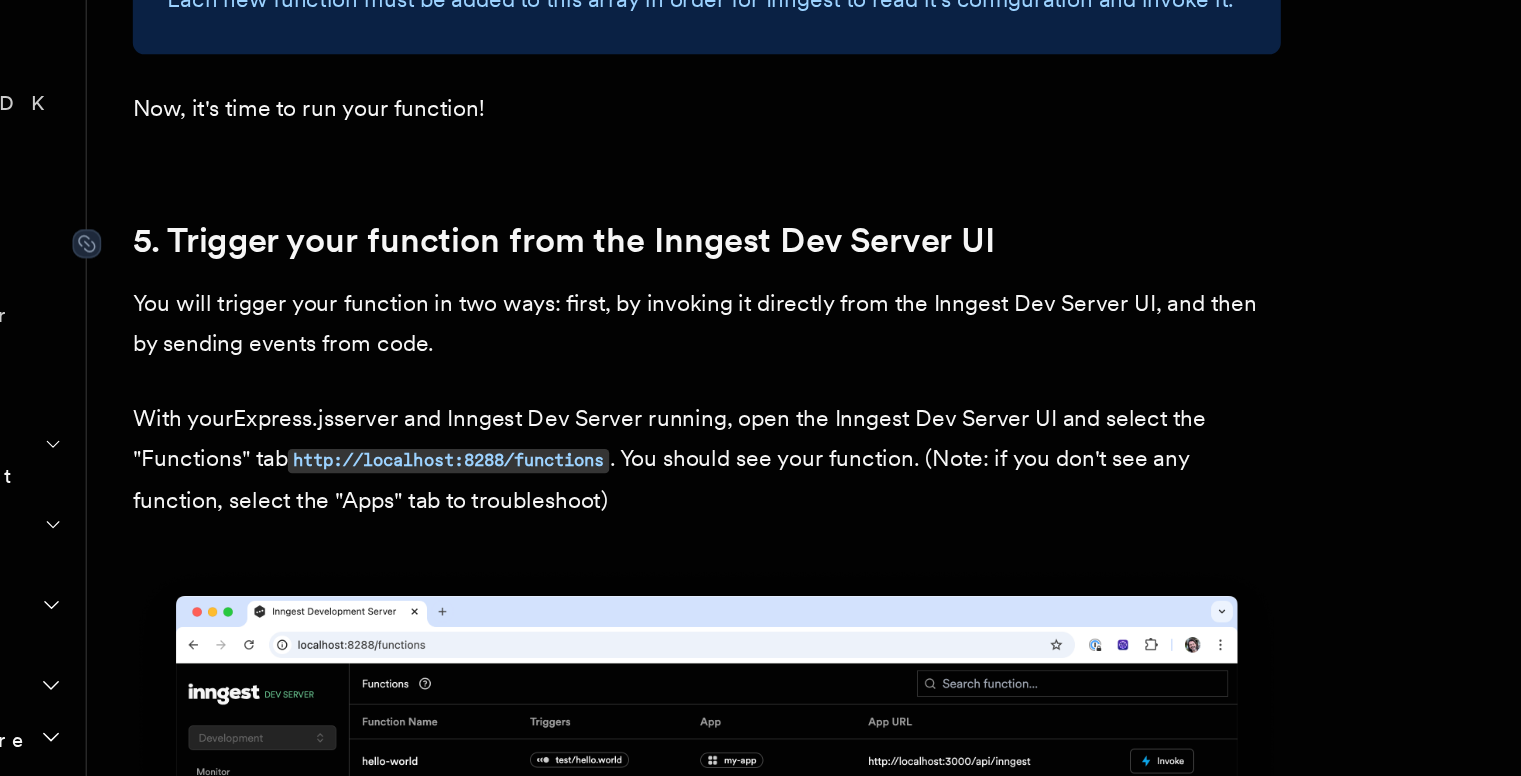 click on "5. Trigger your function from the Inngest Dev Server UI" at bounding box center [580, 402] 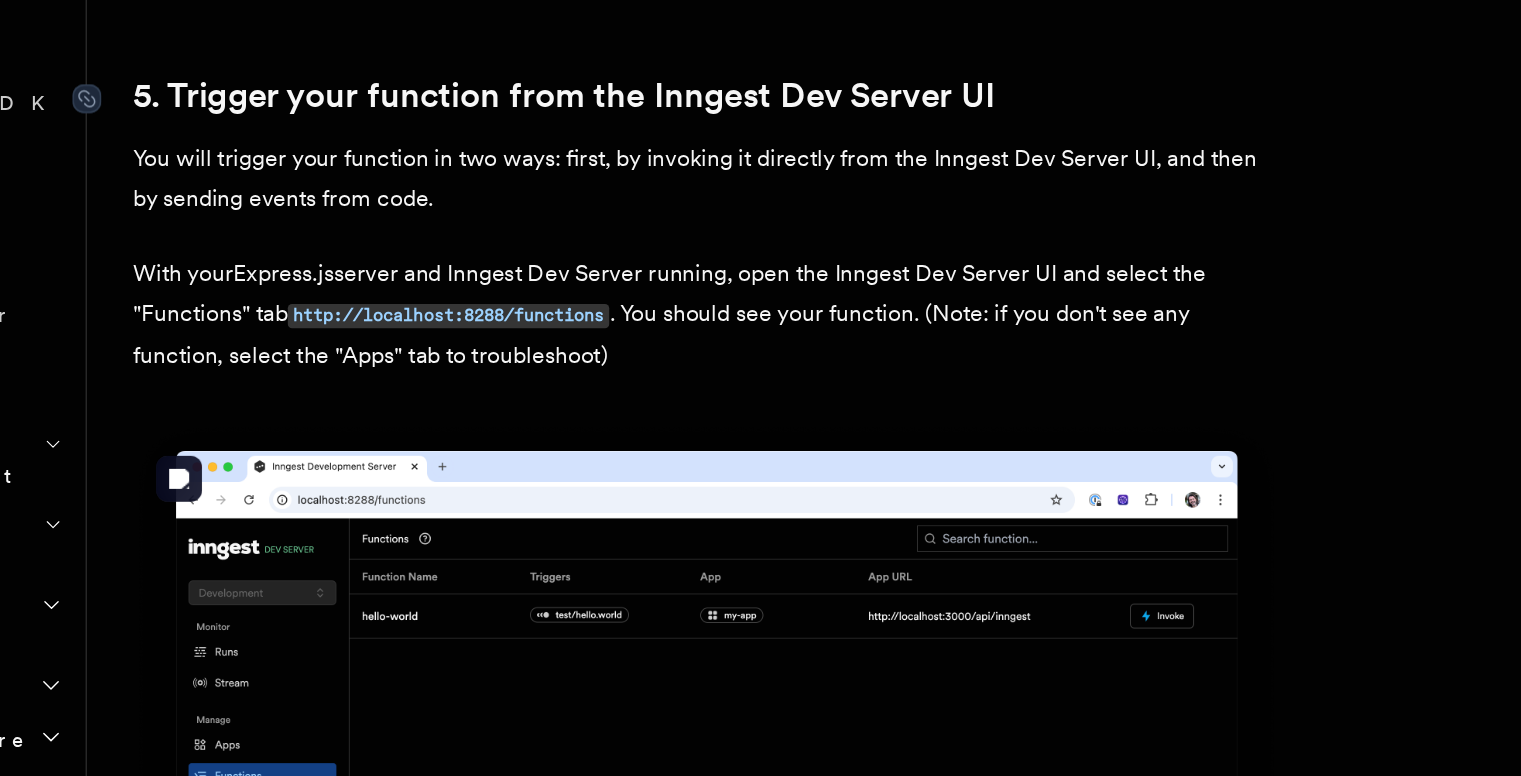 scroll, scrollTop: 4859, scrollLeft: 0, axis: vertical 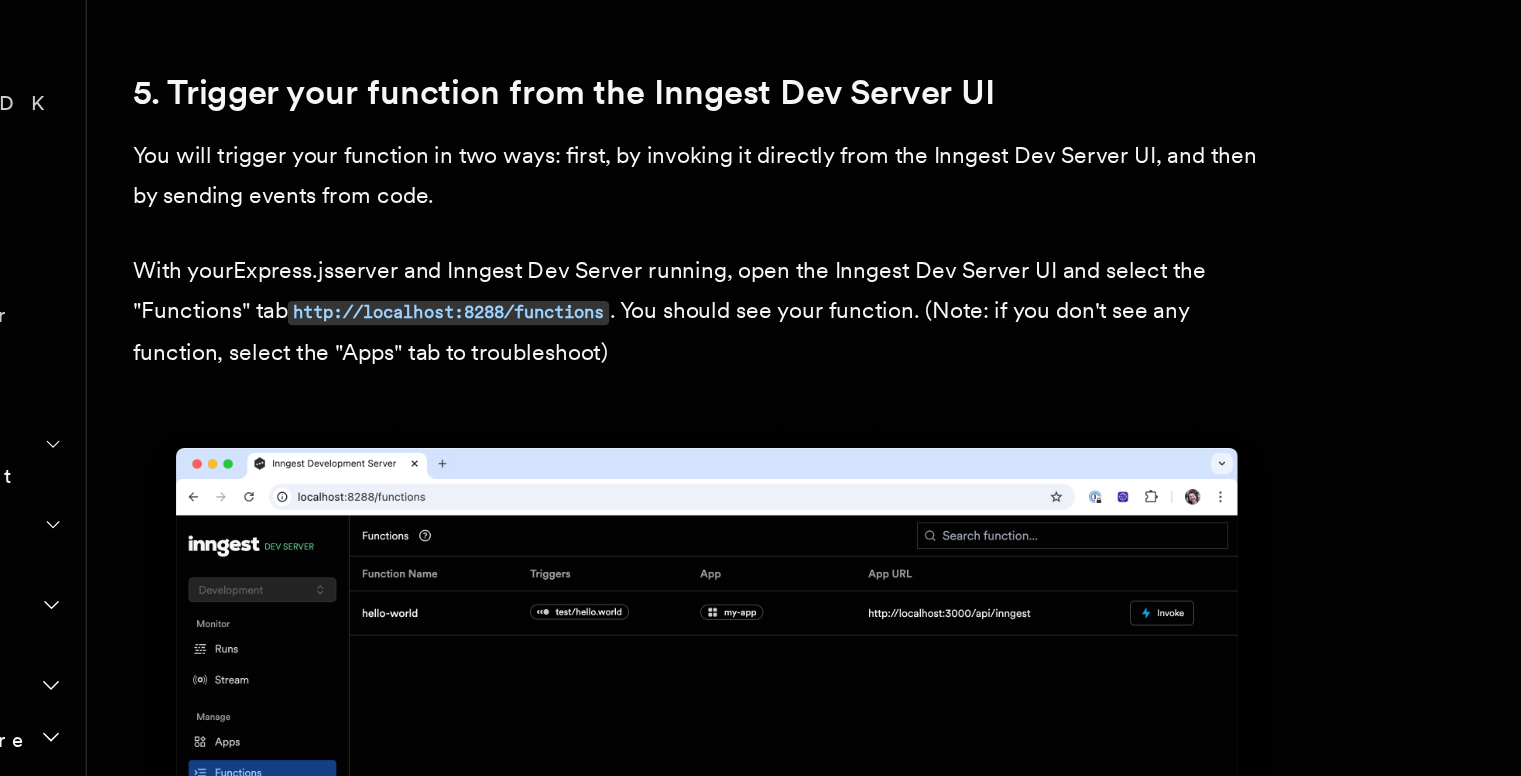 drag, startPoint x: 386, startPoint y: 459, endPoint x: 629, endPoint y: 461, distance: 243.00822 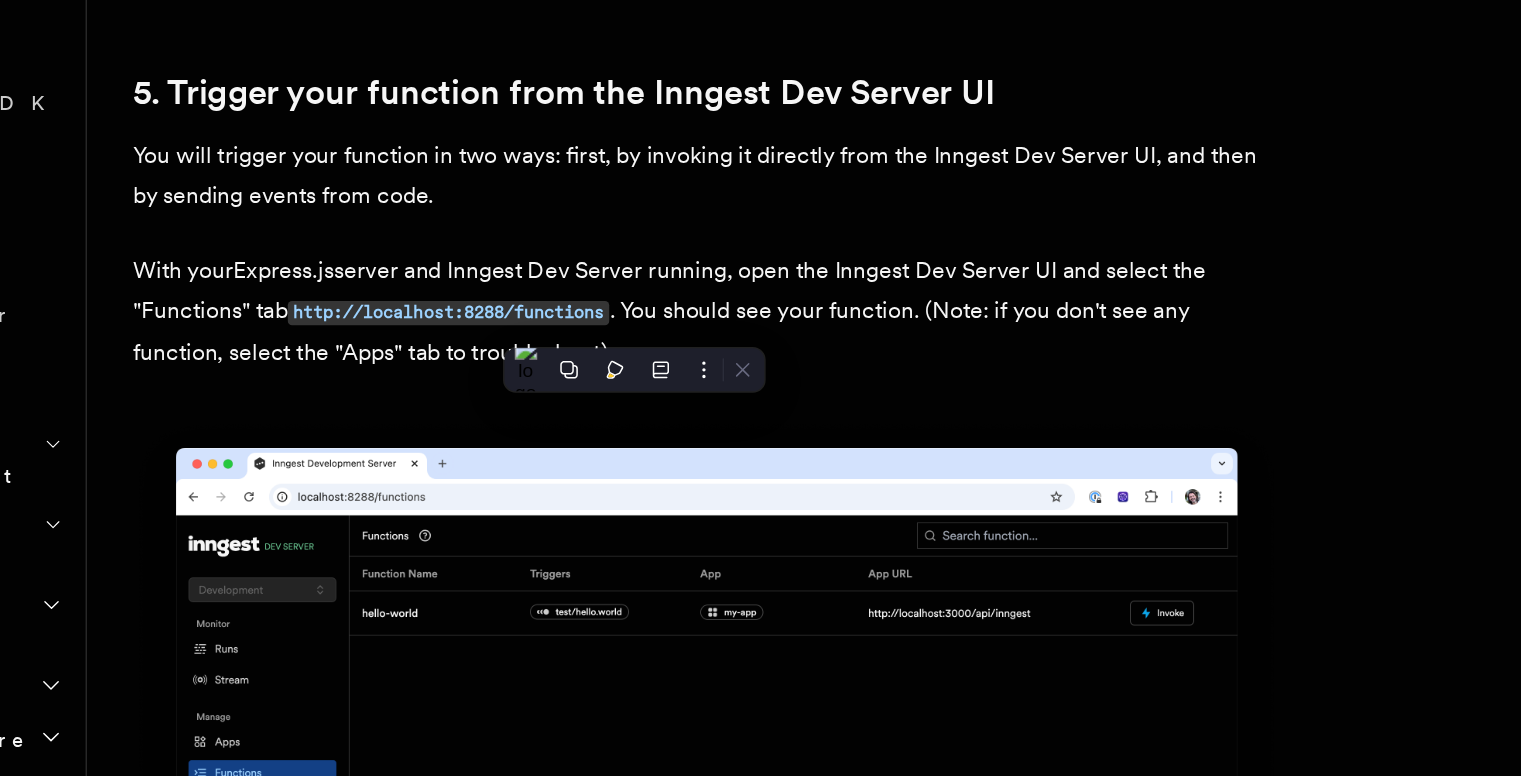 click on "Quick start Node.js Quick Start
In this tutorial you will add Inngest to a Node.js app to easily run background tasks and build complex workflows.
Inngest makes it easy to build, manage, and execute durable functions. Some use cases include scheduling drip marketing campaigns, building payment flows, or chaining LLM interactions.
By the end of this ten-minute tutorial you will:
Set up and run Inngest on your machine.
Write your first Inngest function.
Trigger your function from your app and through Inngest Dev Server.
Let's get started!
Select your Node.js framework
Choose your preferred Node.js web framework to get started. This guide uses ESM (ECMAScript Modules), but it also works for Common.js with typical modifications.
Express.js Fastify Inngest works with any Node, Bun or Deno backend framework,but this tutorial will focus on some of the most popular frameworks. Optional: Use a starter project Starting your project tsx  or  nodemon  for automatically restarting on file save: tsx" at bounding box center (772, 2085) 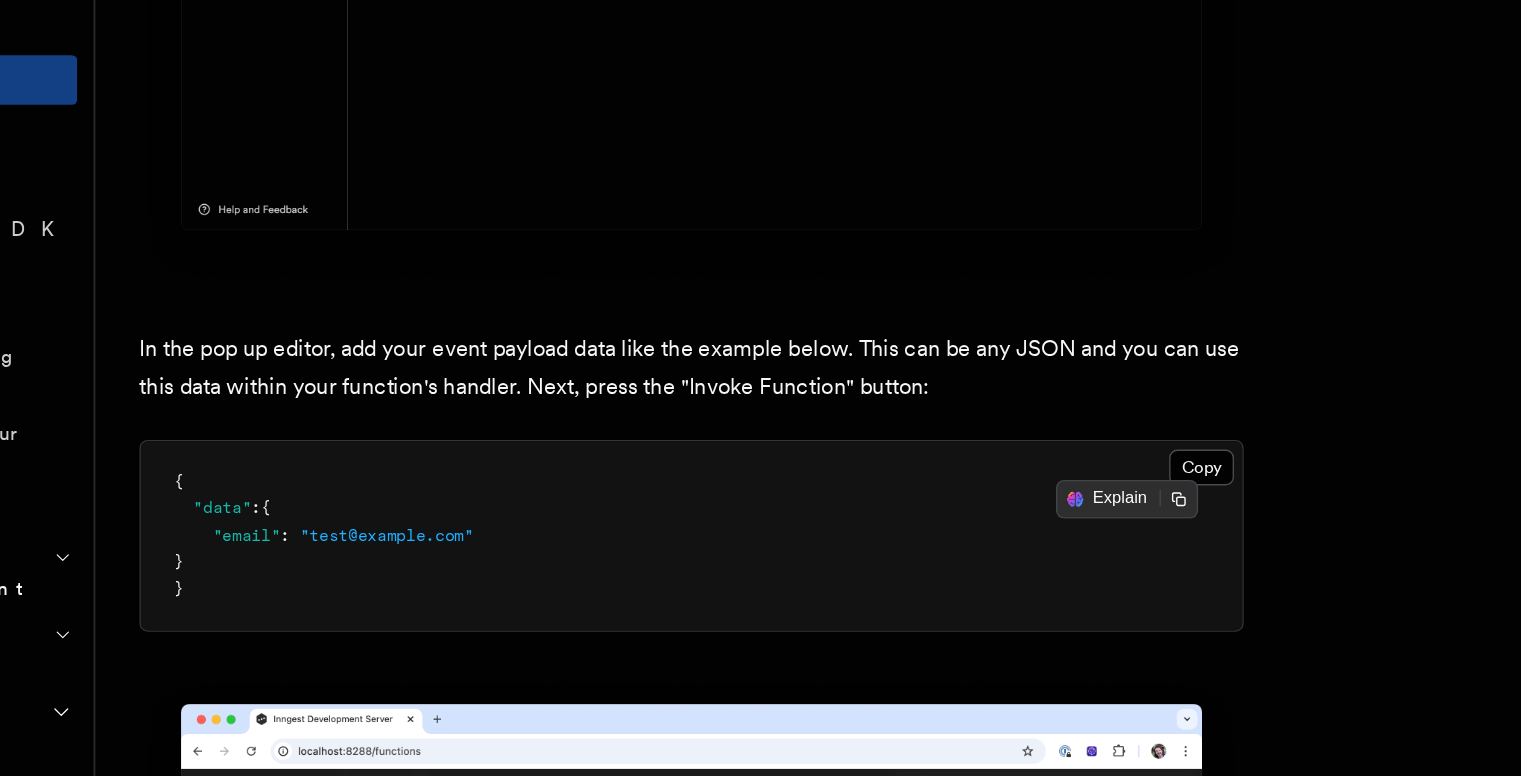 scroll, scrollTop: 6136, scrollLeft: 0, axis: vertical 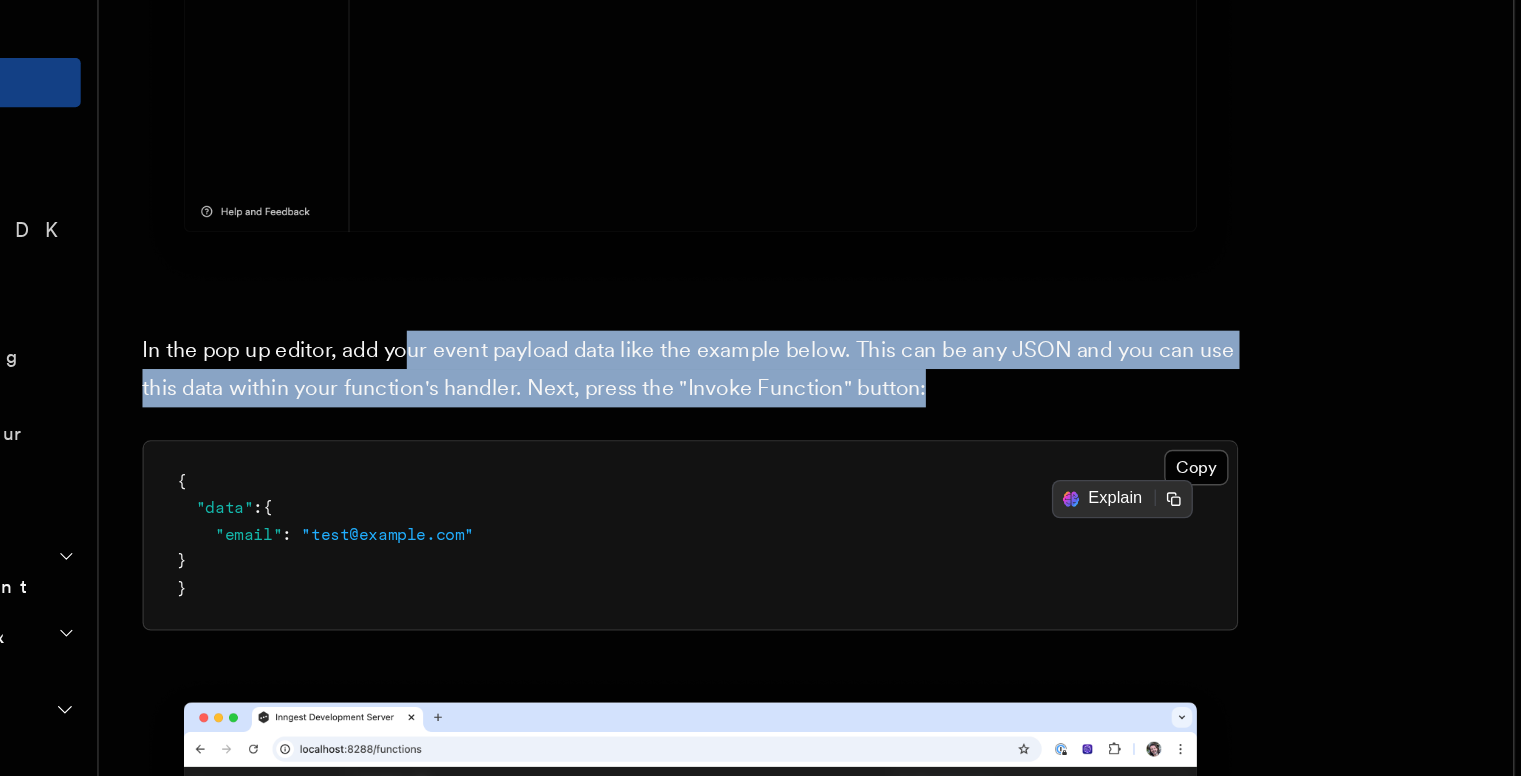 drag, startPoint x: 473, startPoint y: 402, endPoint x: 904, endPoint y: 423, distance: 431.5113 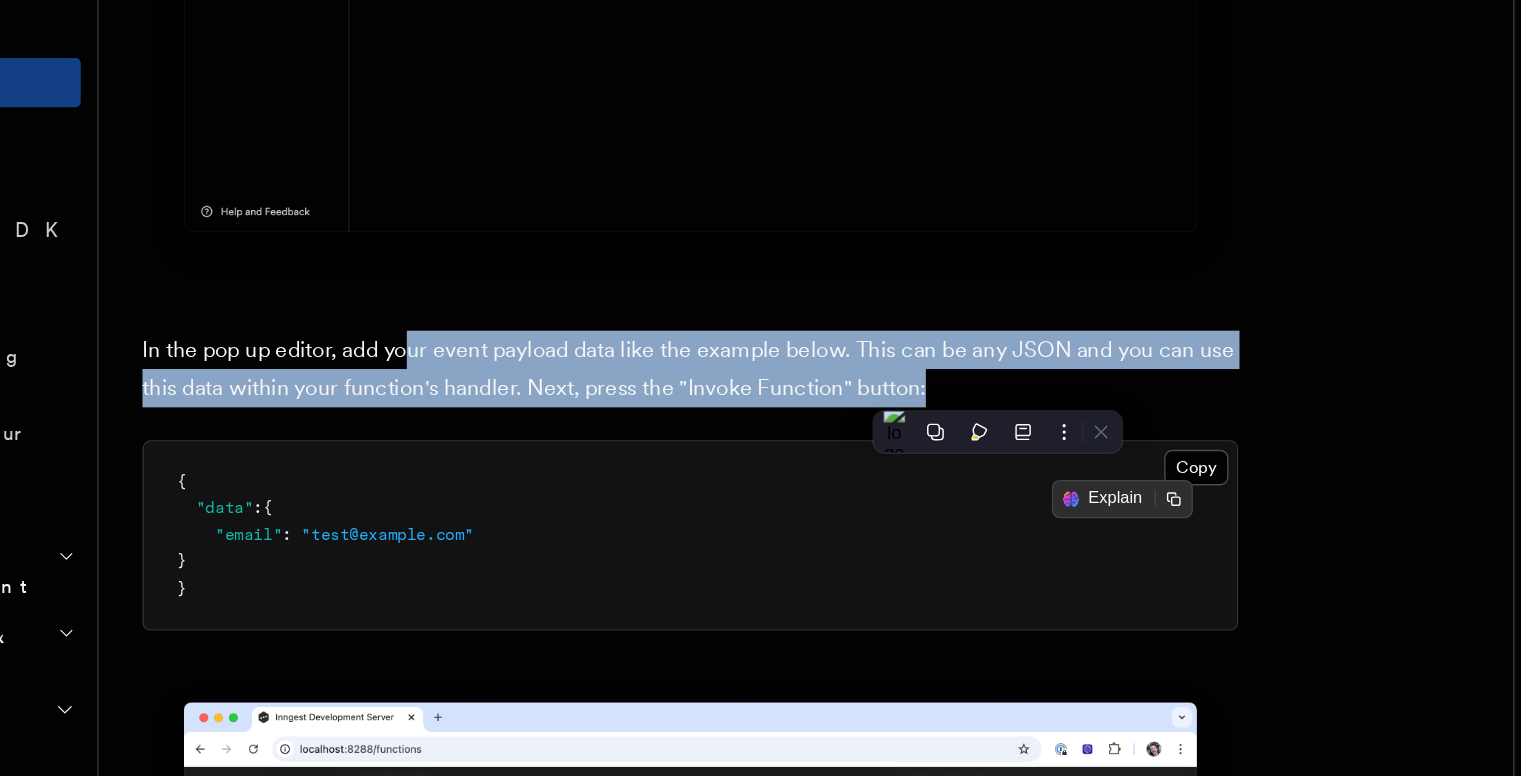 click on "In the pop up editor, add your event payload data like the example below. This can be any JSON and you can use this data within your function's handler. Next, press the "Invoke Function" button:" at bounding box center [680, 407] 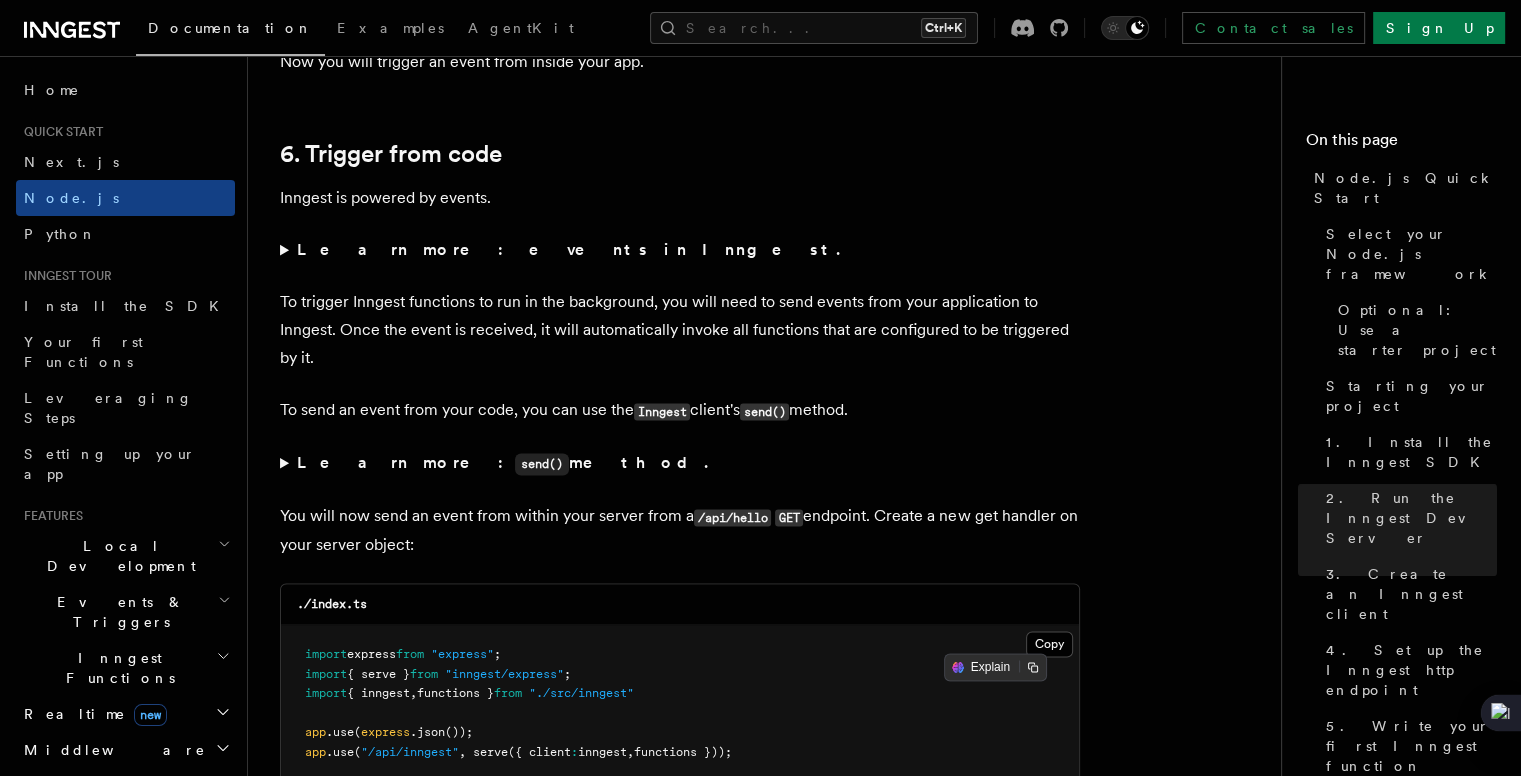 scroll, scrollTop: 10492, scrollLeft: 0, axis: vertical 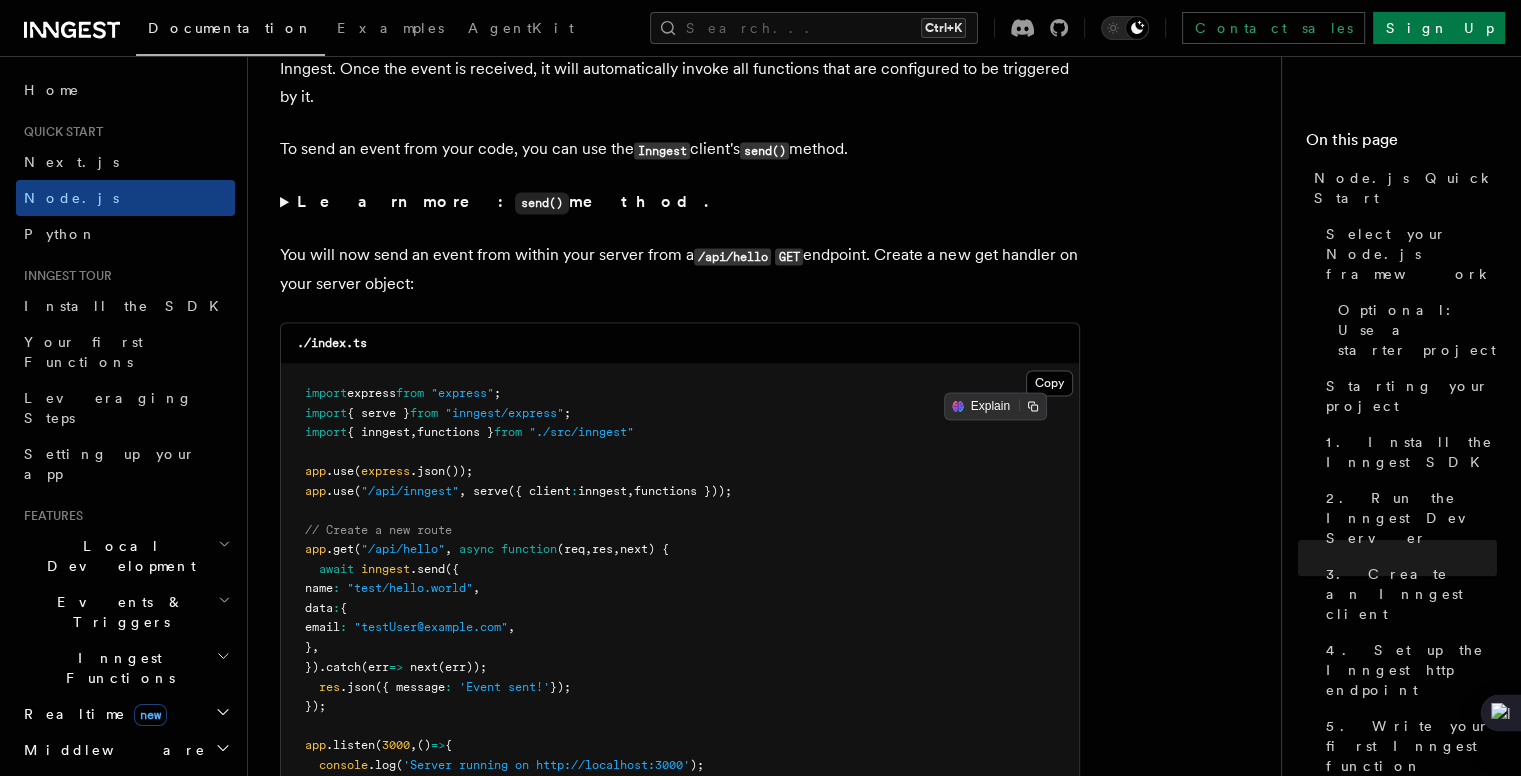 click on "Learn more:  send()  method." at bounding box center [680, 202] 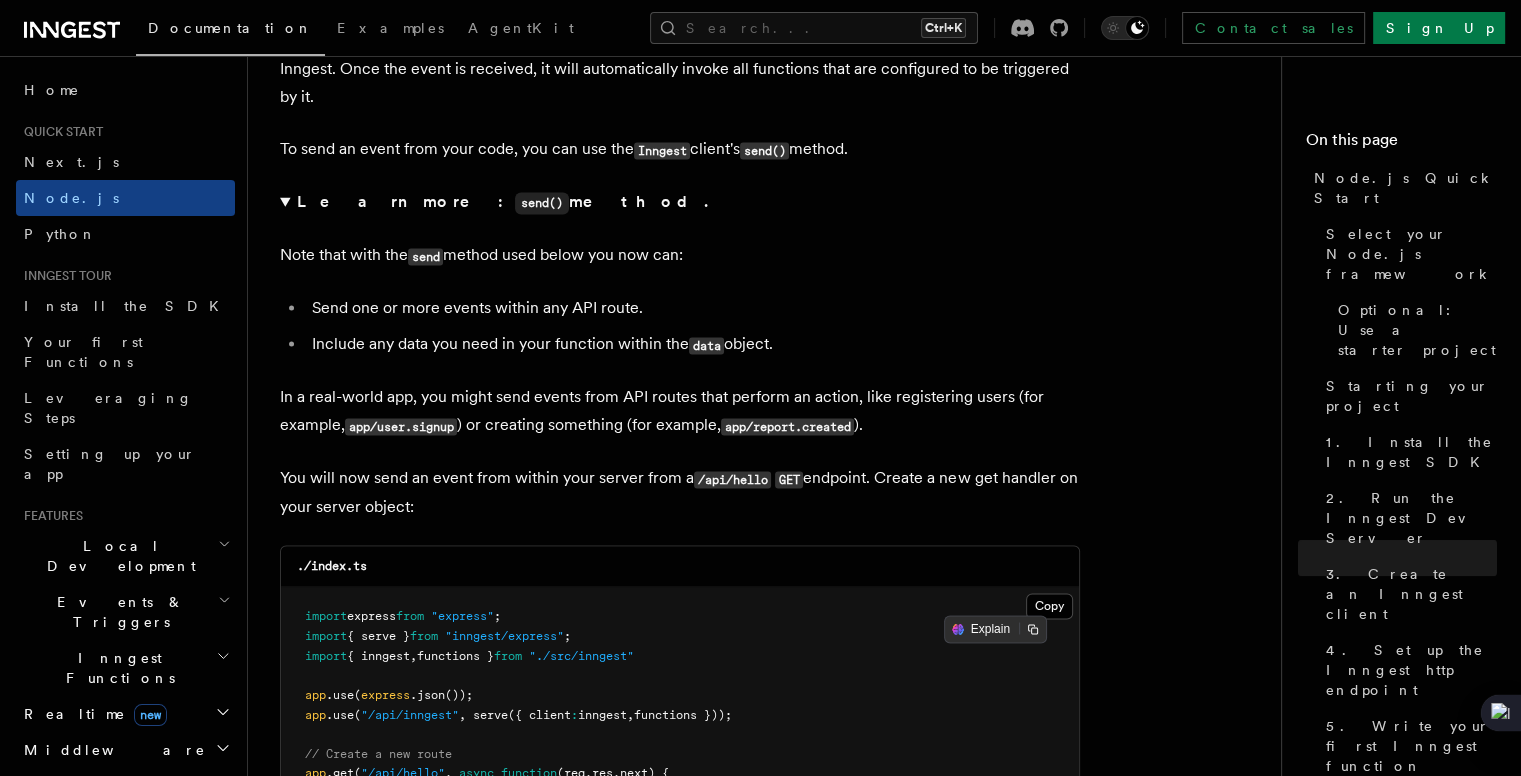 click on "Learn more:  send()  method." at bounding box center [680, 202] 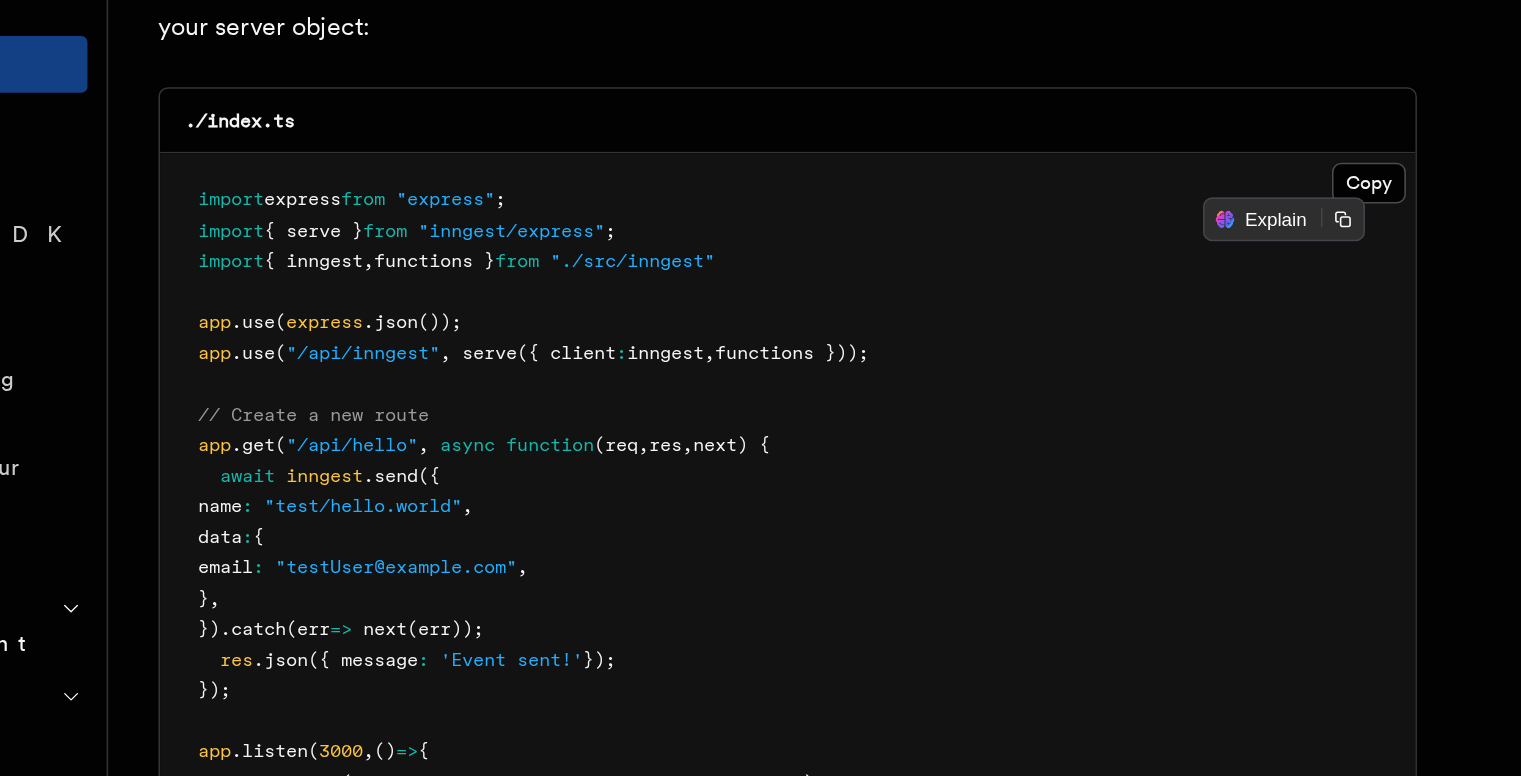 scroll, scrollTop: 10862, scrollLeft: 0, axis: vertical 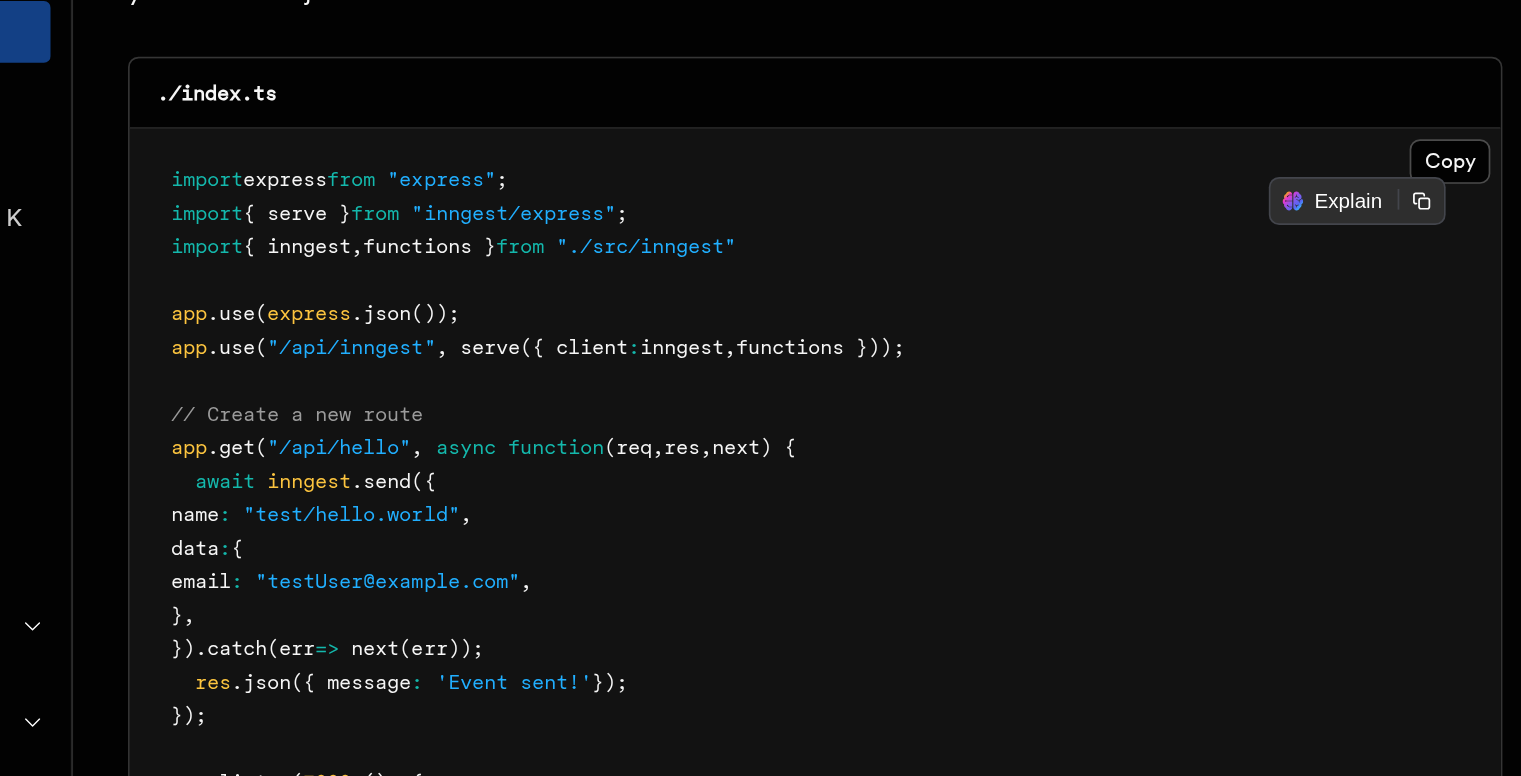 drag, startPoint x: 365, startPoint y: 395, endPoint x: 793, endPoint y: 390, distance: 428.0292 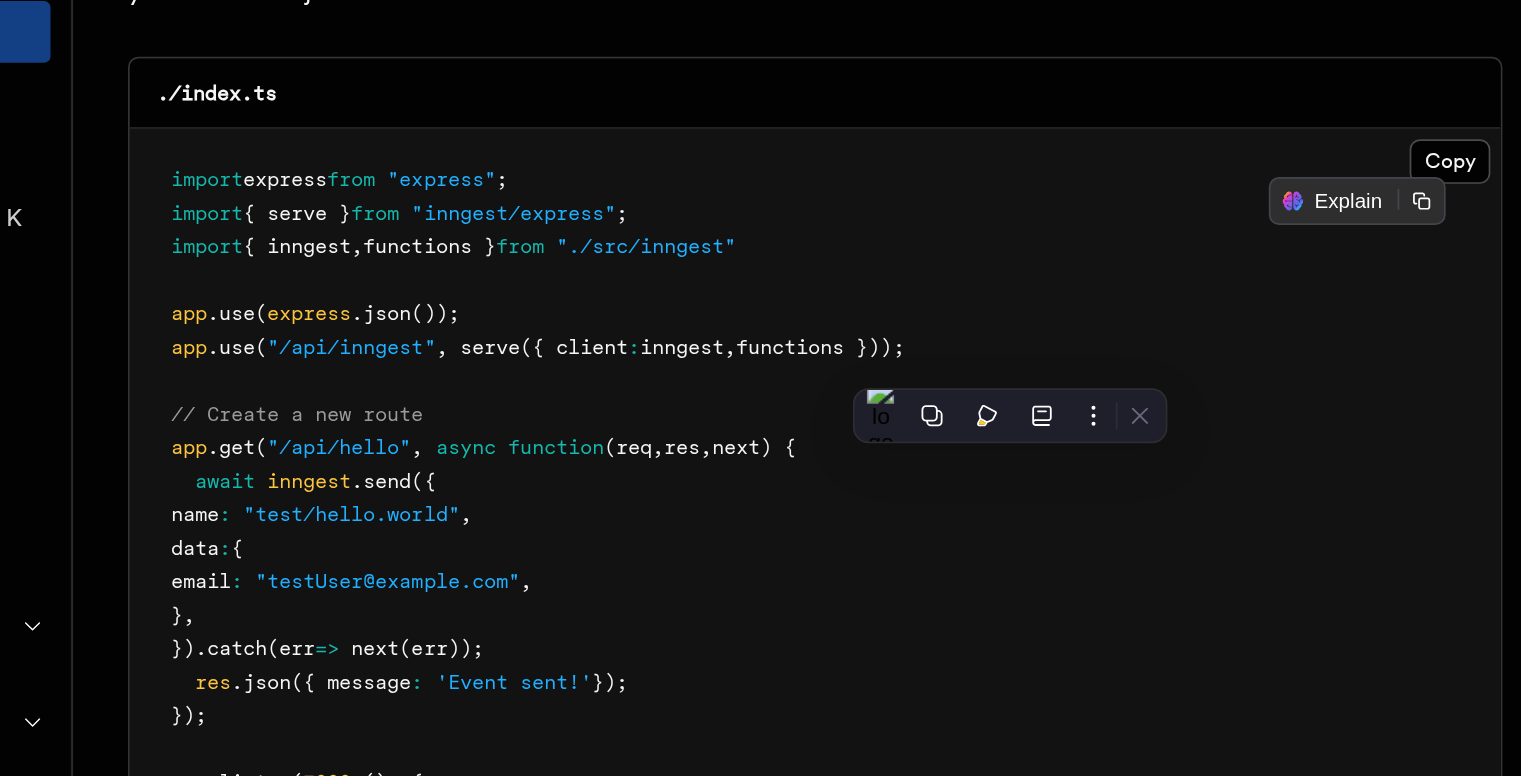 click on "import  express  from   "express" ;
import  { serve }  from   "inngest/express" ;
import  { inngest ,  functions }  from   "./src/inngest"
app .use ( express .json ());
app .use ( "/api/inngest" ,   serve ({ client :  inngest ,  functions }));
// Create a new route
app .get ( "/api/hello" ,   async   function  (req ,  res ,  next) {
await   inngest .send ({
name :   "test/hello.world" ,
data :  {
email :   "testUser@example.com" ,
} ,
}) .catch (err  =>   next (err));
res .json ({ message :   'Event sent!'  });
});
app .listen ( 3000 ,  ()  =>  {
console .log ( 'Server running on http://localhost:3000' );
});" at bounding box center (680, 479) 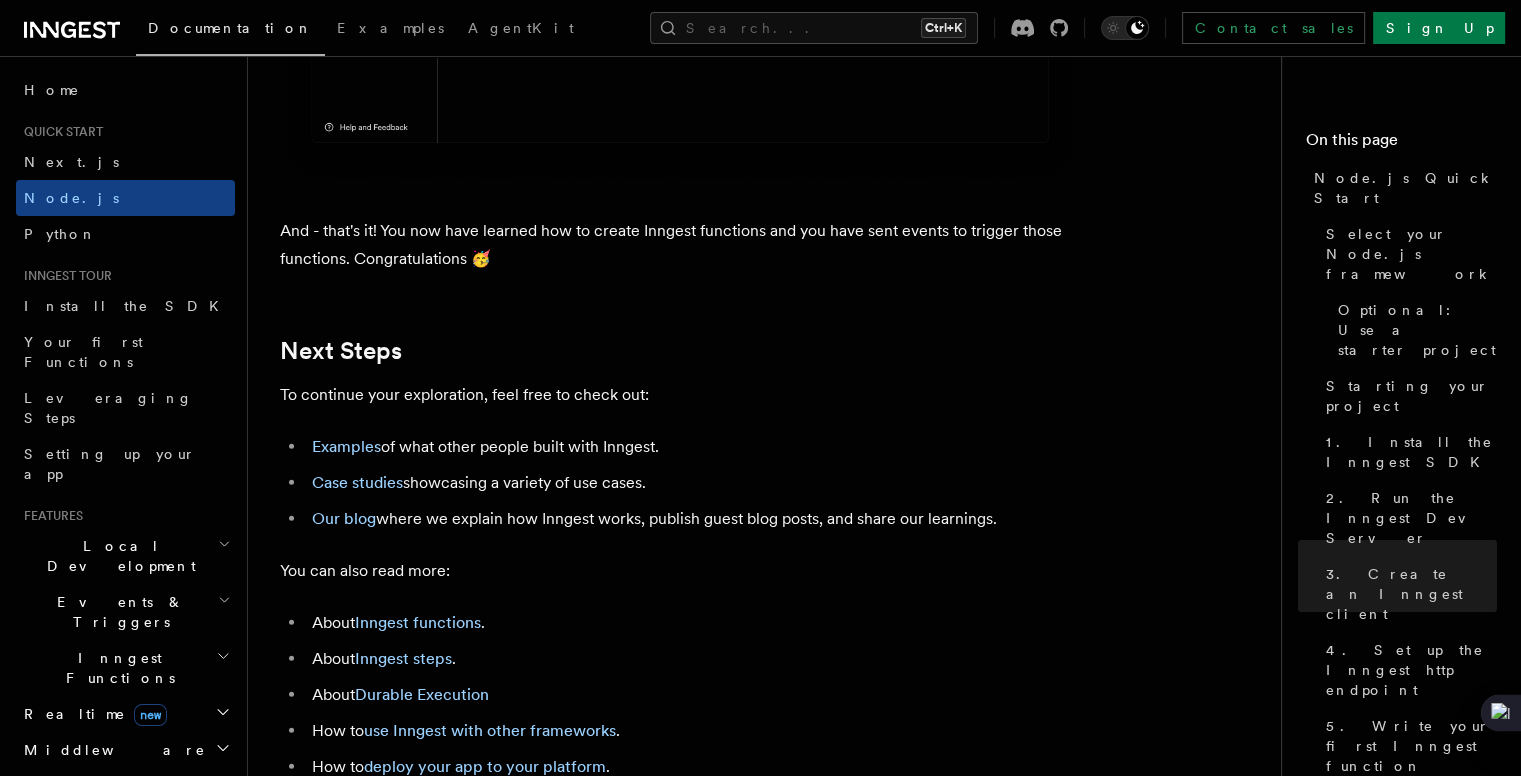 scroll, scrollTop: 12626, scrollLeft: 0, axis: vertical 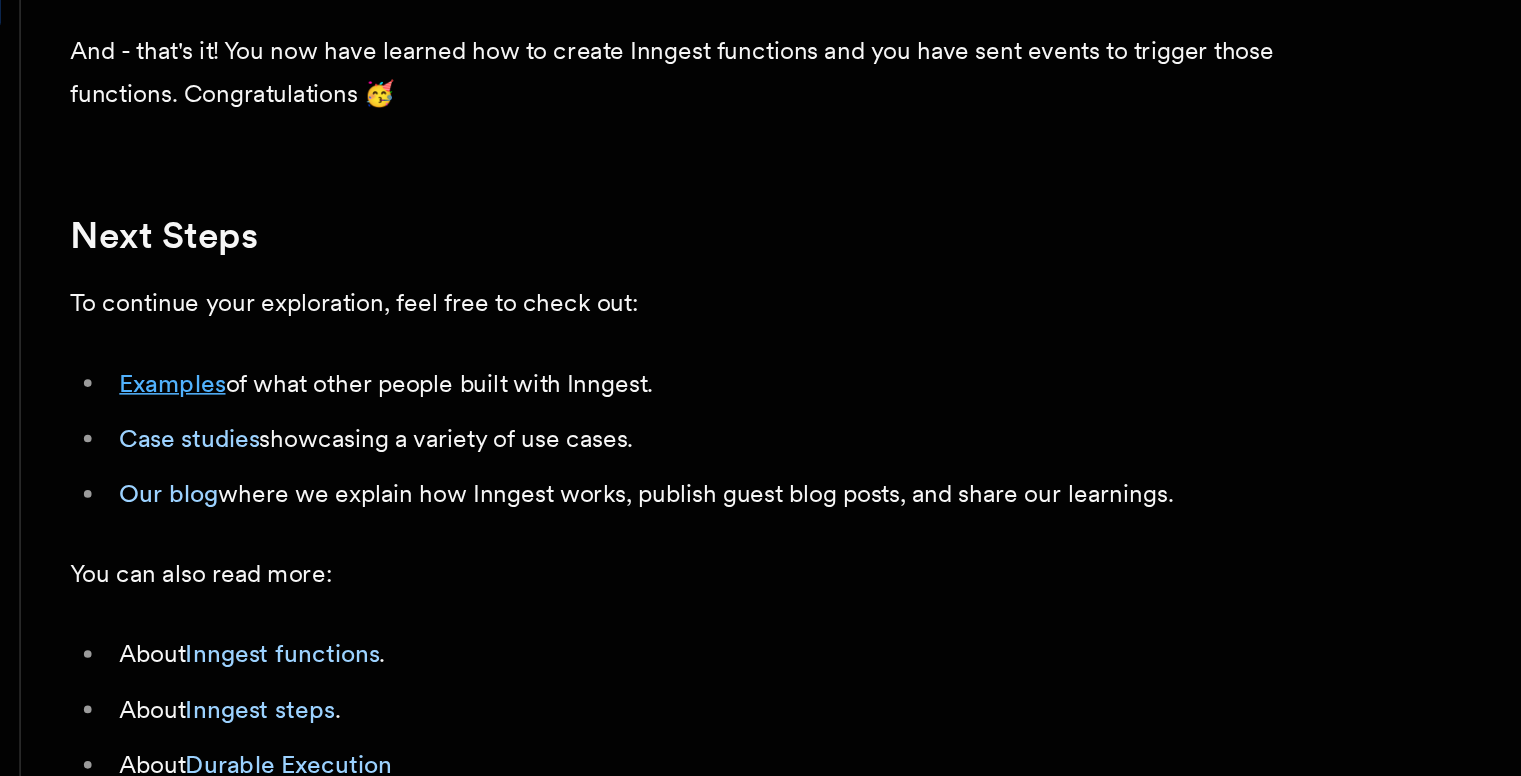 click on "Examples" at bounding box center [346, 446] 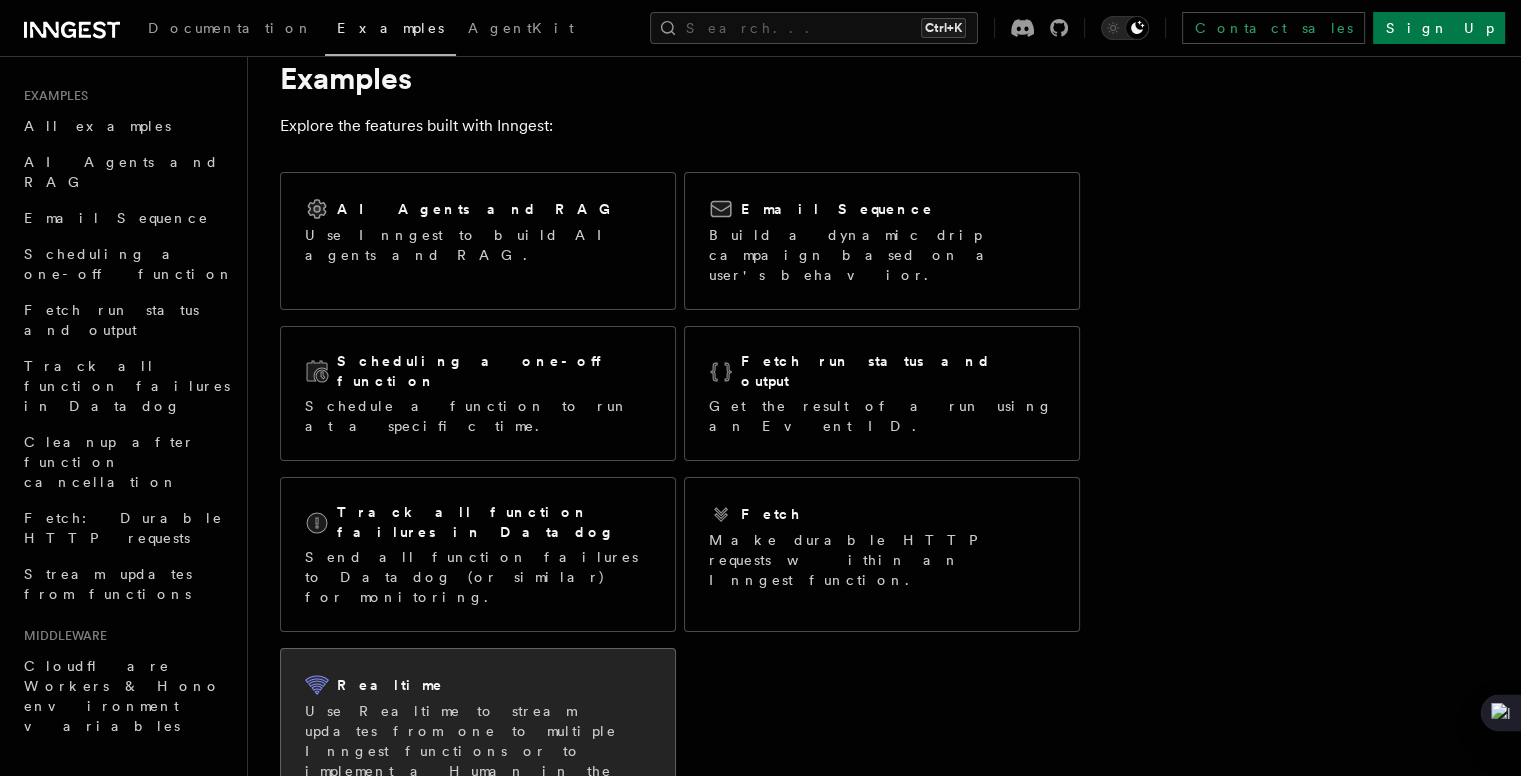 scroll, scrollTop: 0, scrollLeft: 0, axis: both 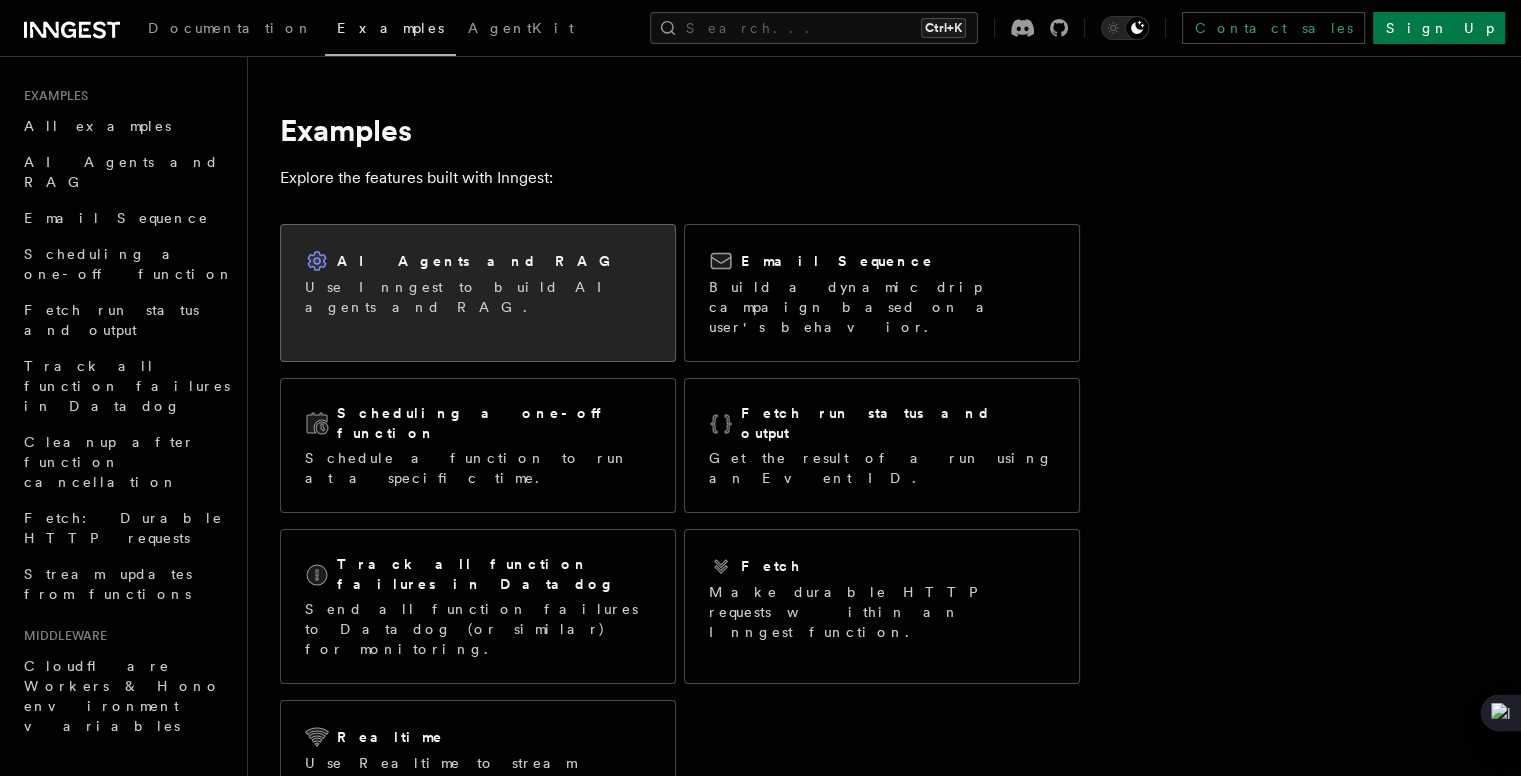 click on "AI Agents and RAG" at bounding box center (478, 261) 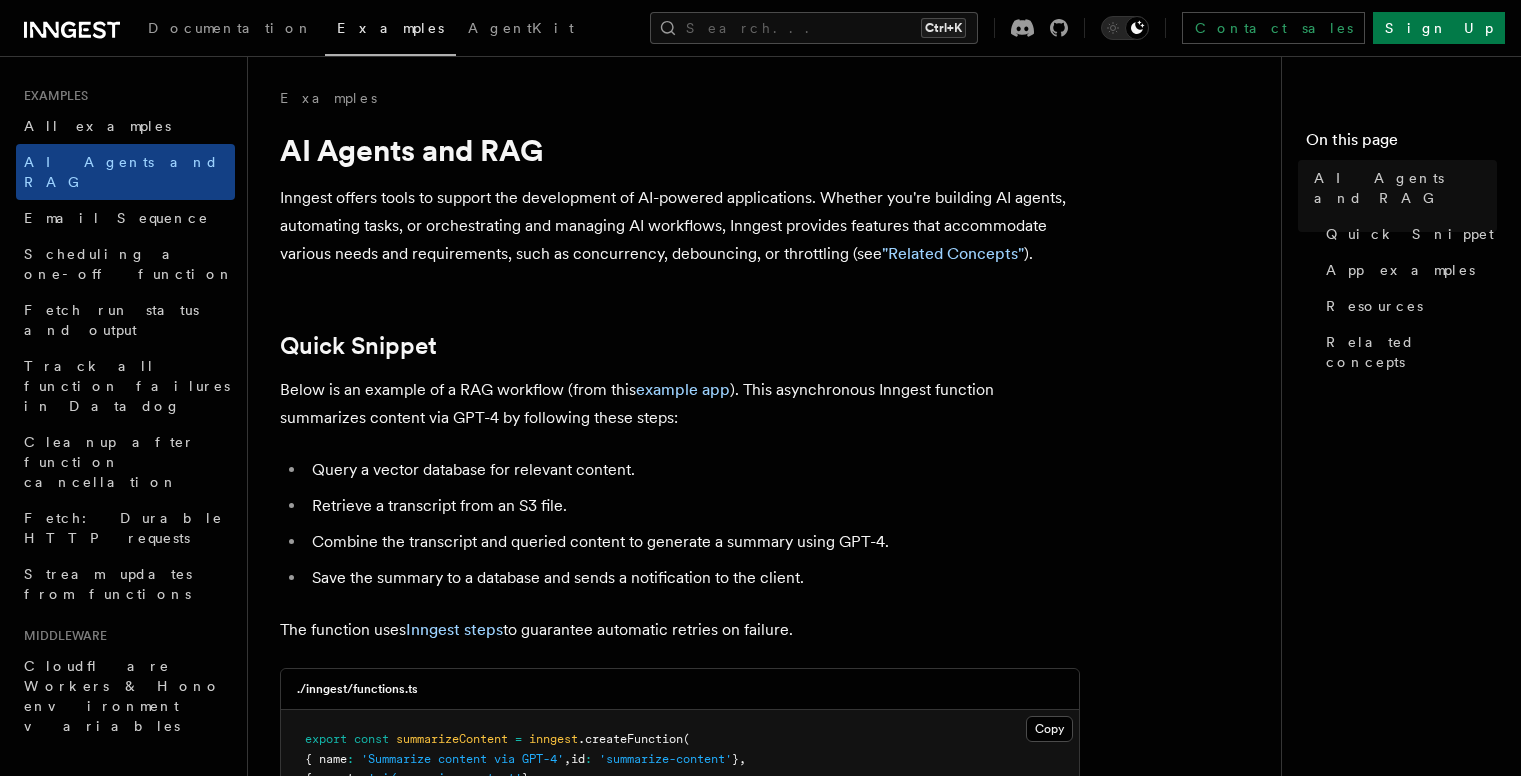 scroll, scrollTop: 0, scrollLeft: 0, axis: both 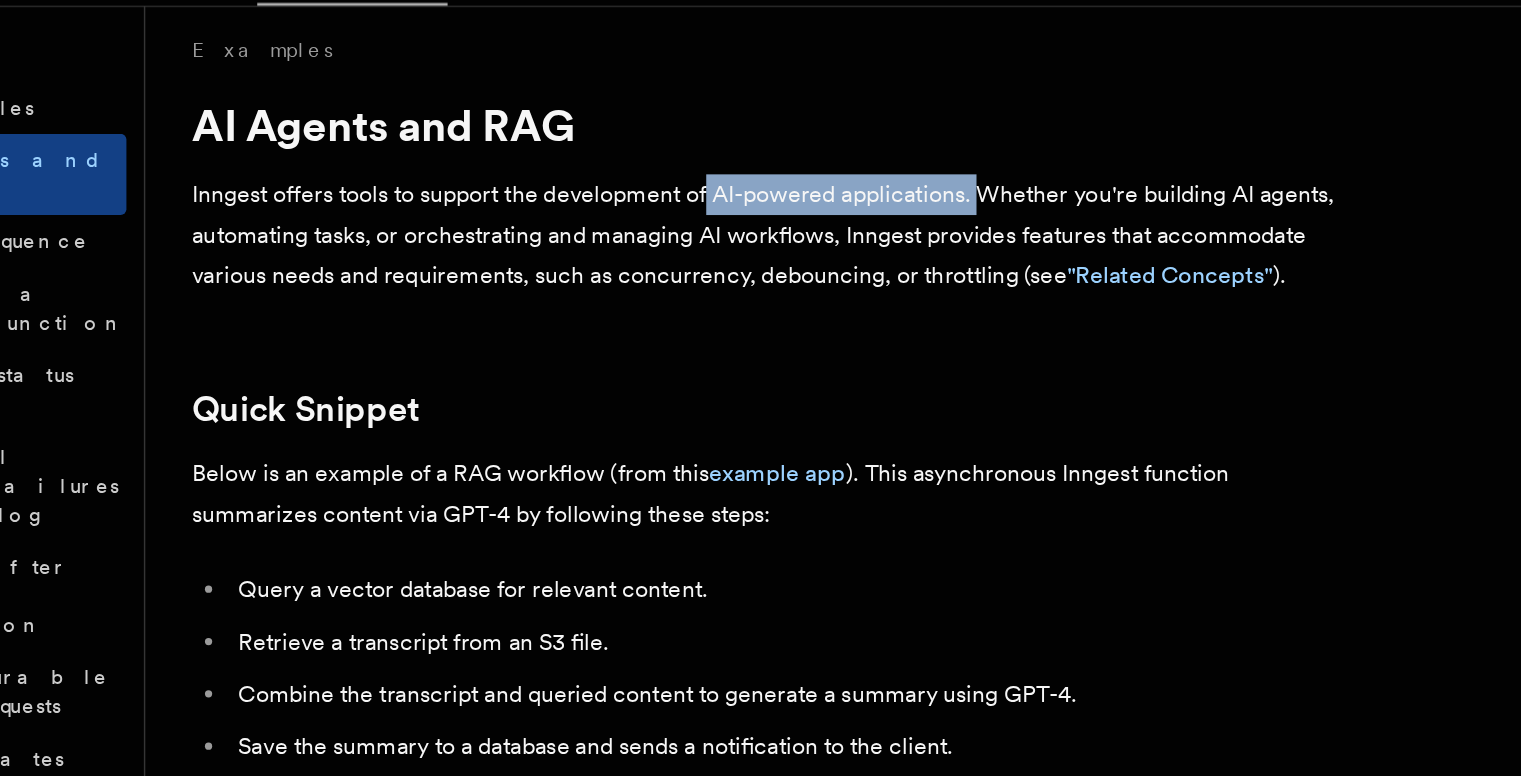 drag, startPoint x: 635, startPoint y: 183, endPoint x: 821, endPoint y: 188, distance: 186.0672 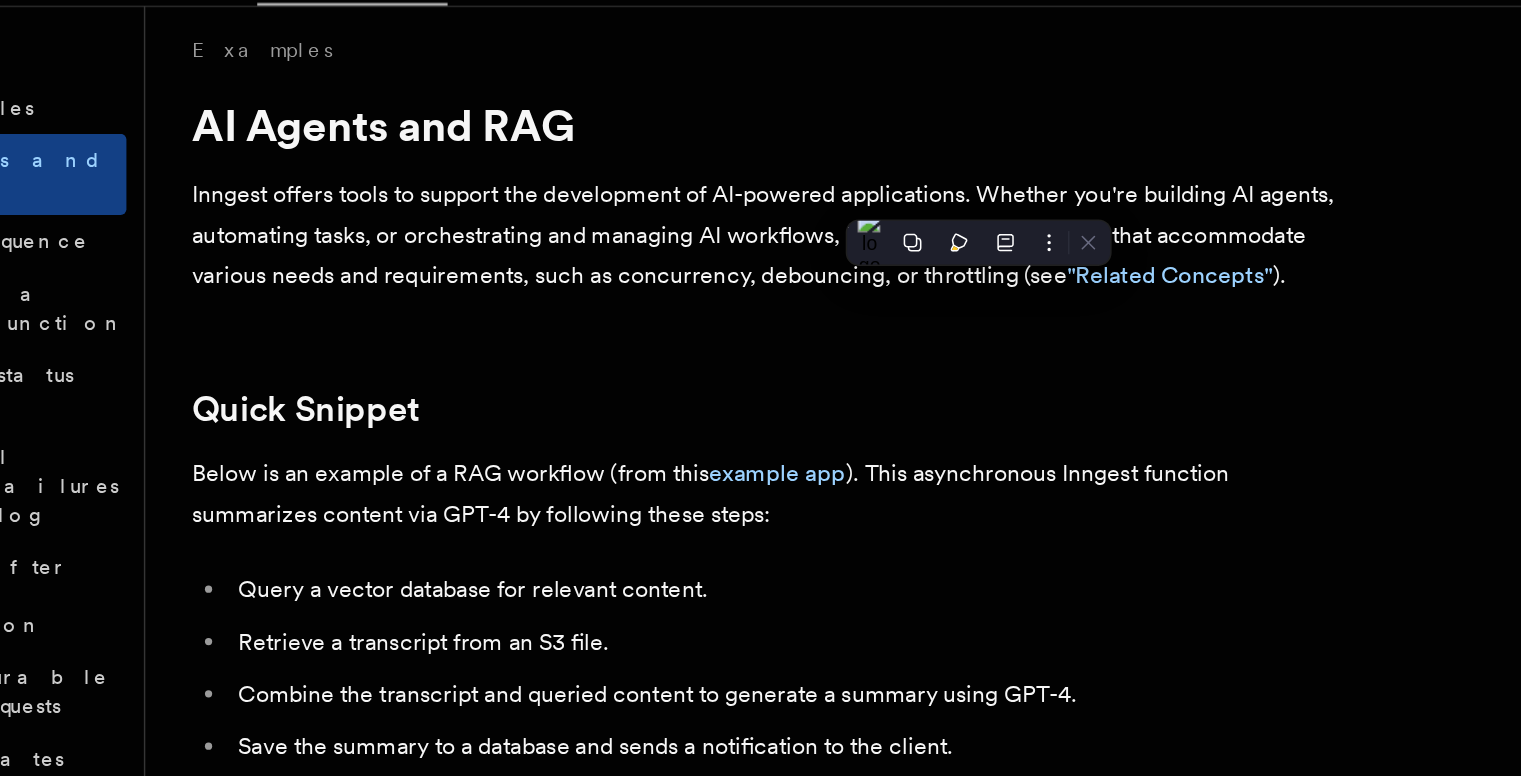 click on "AI Agents and RAG" at bounding box center (680, 138) 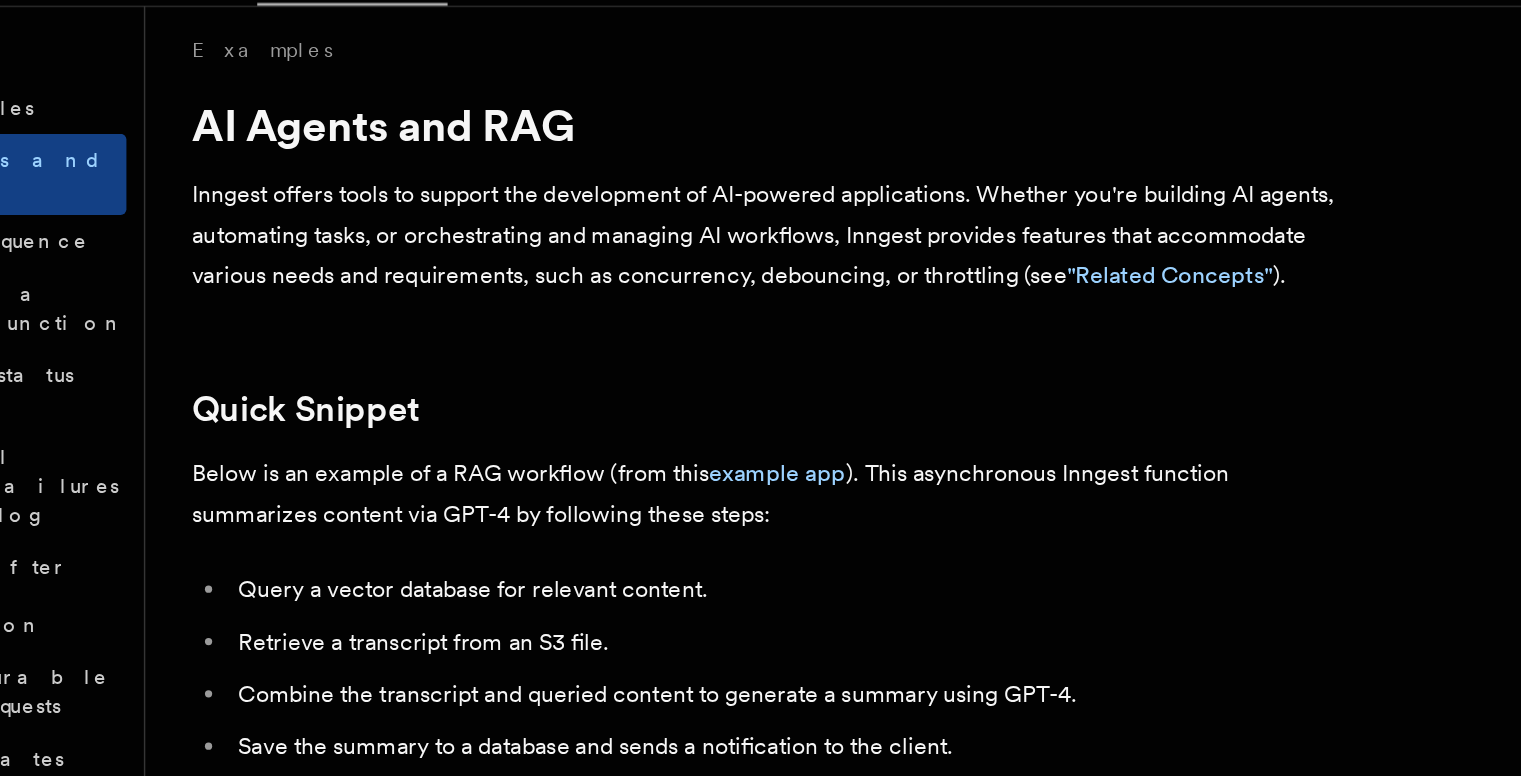 drag, startPoint x: 438, startPoint y: 212, endPoint x: 745, endPoint y: 220, distance: 307.10422 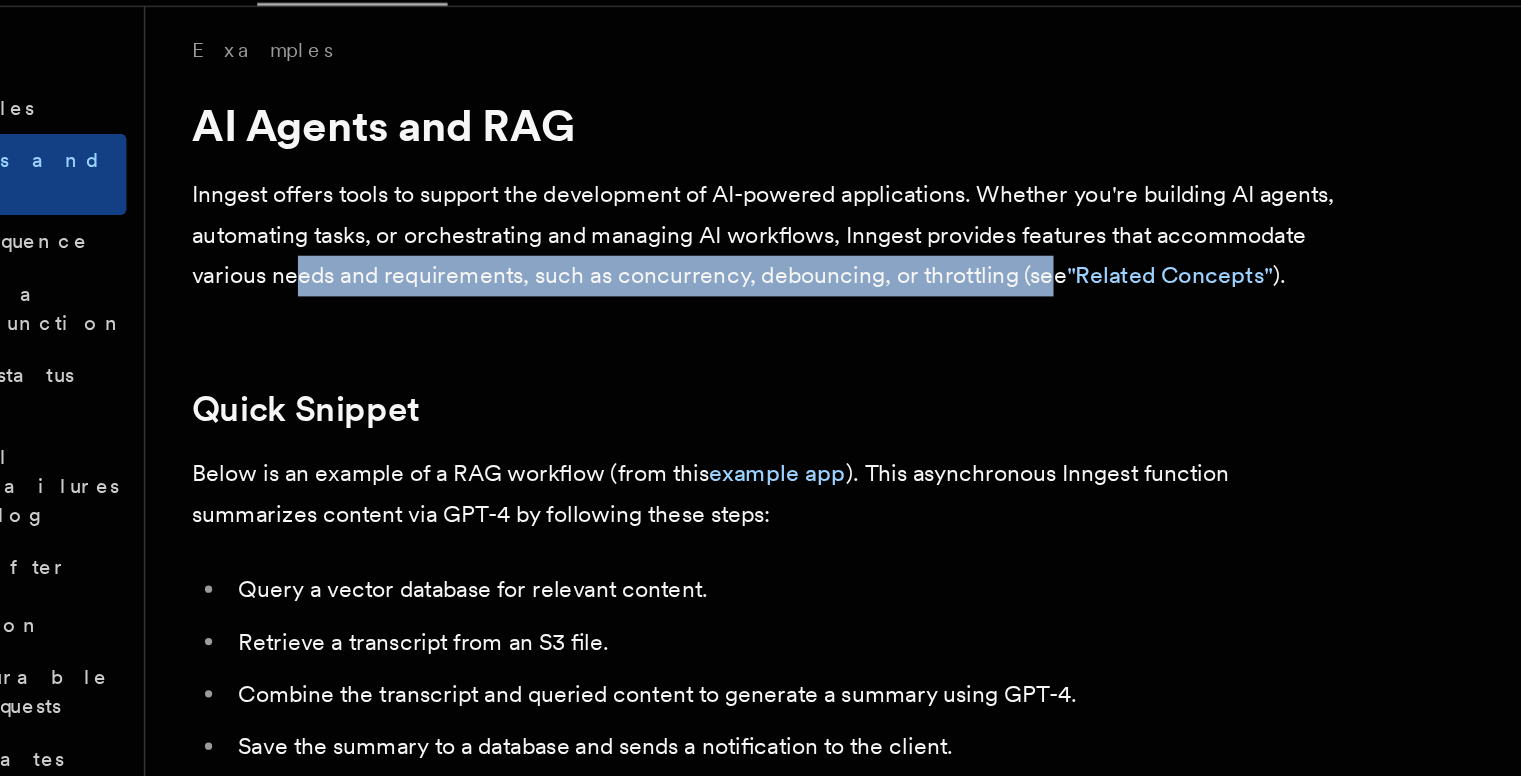 drag, startPoint x: 353, startPoint y: 244, endPoint x: 862, endPoint y: 242, distance: 509.00394 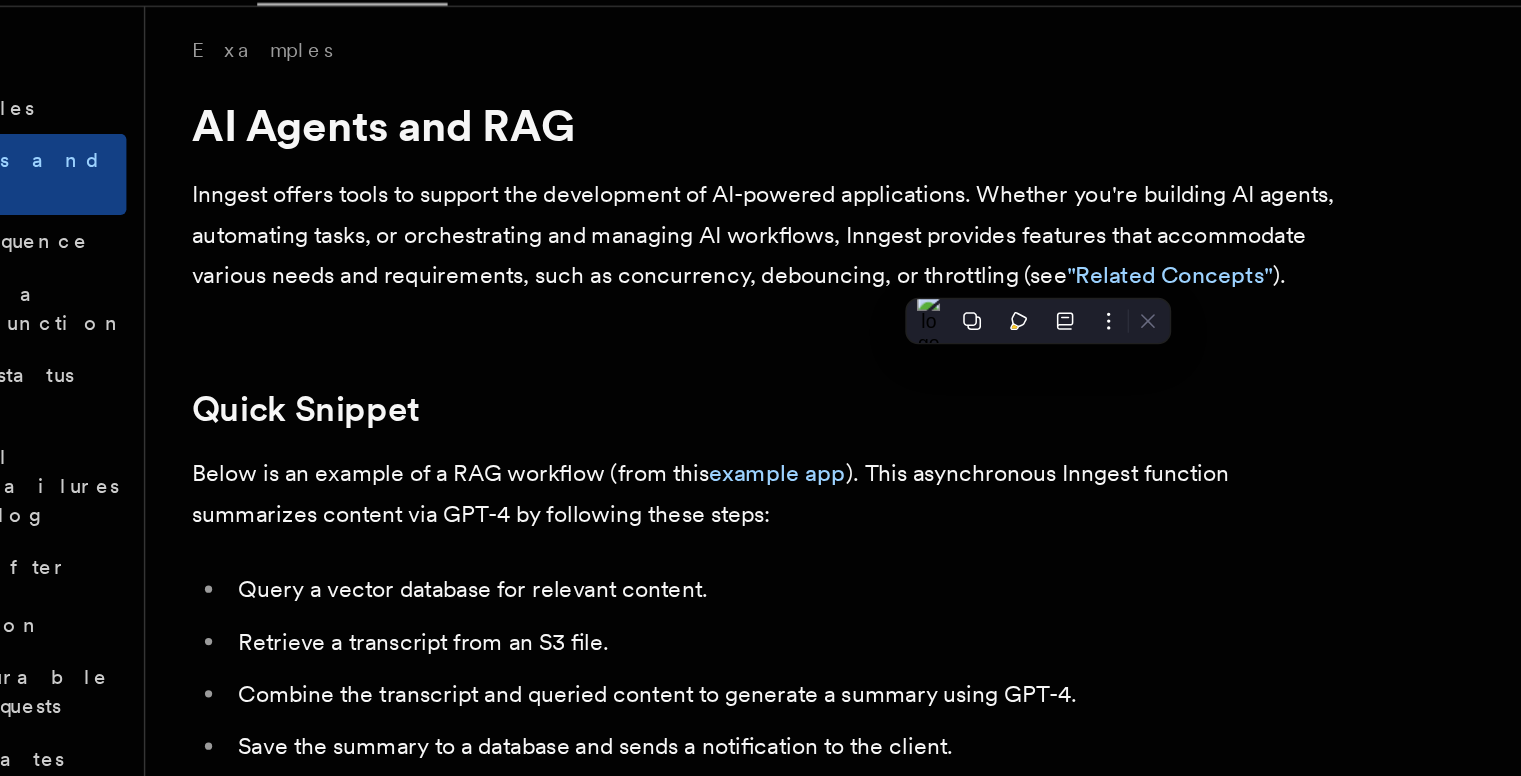 click on "Quick Snippet" at bounding box center (680, 334) 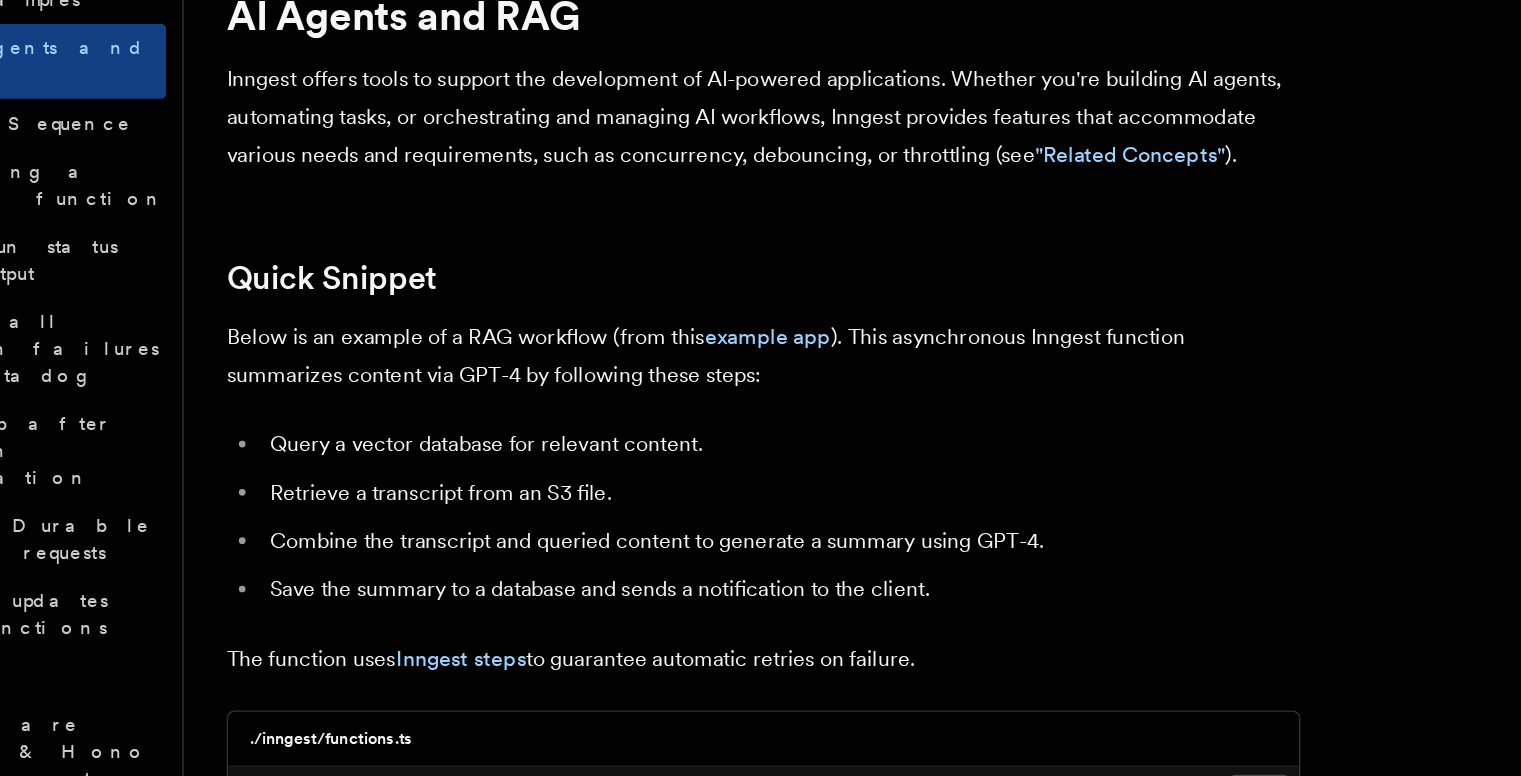 scroll, scrollTop: 12, scrollLeft: 0, axis: vertical 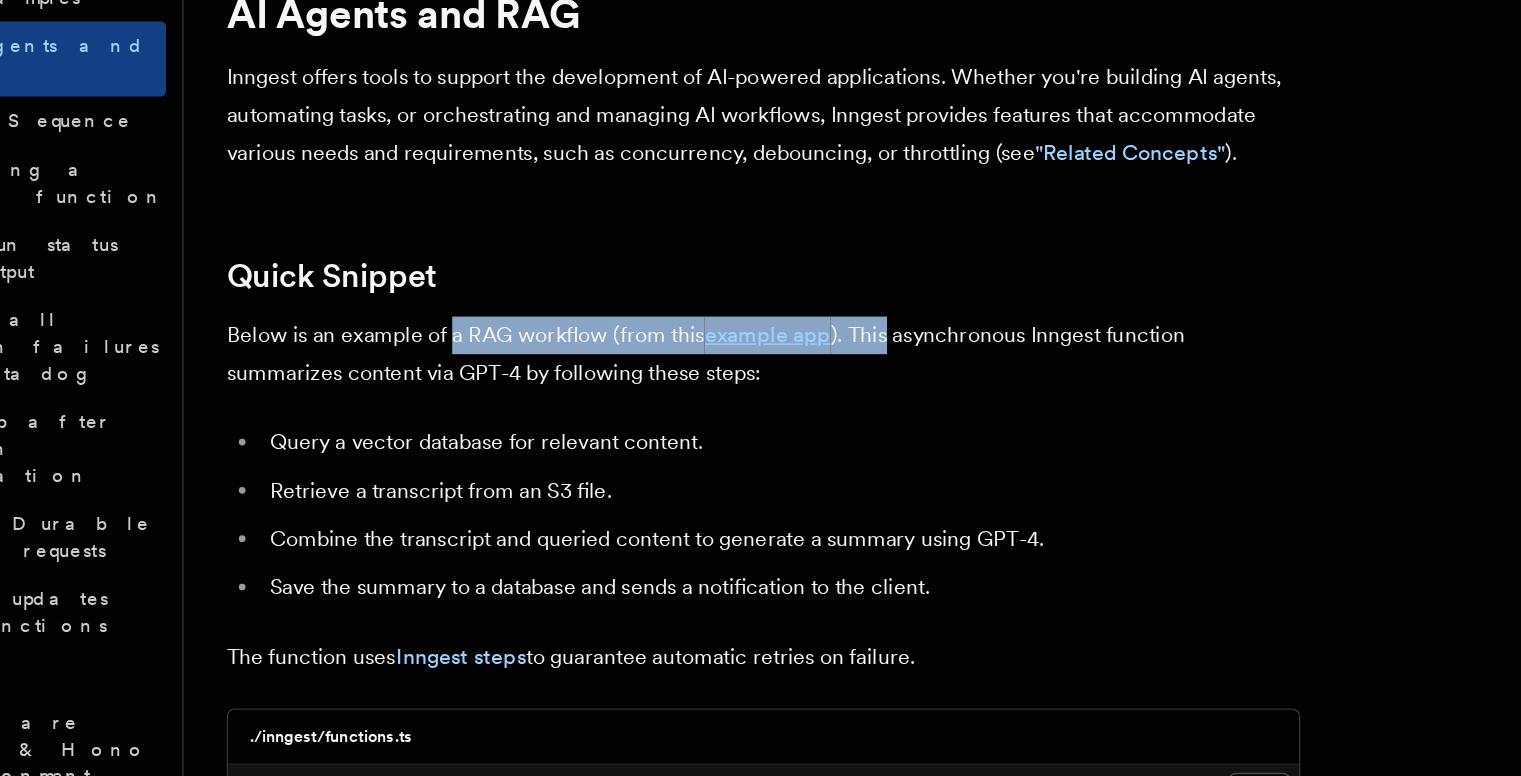 drag, startPoint x: 447, startPoint y: 372, endPoint x: 768, endPoint y: 389, distance: 321.44983 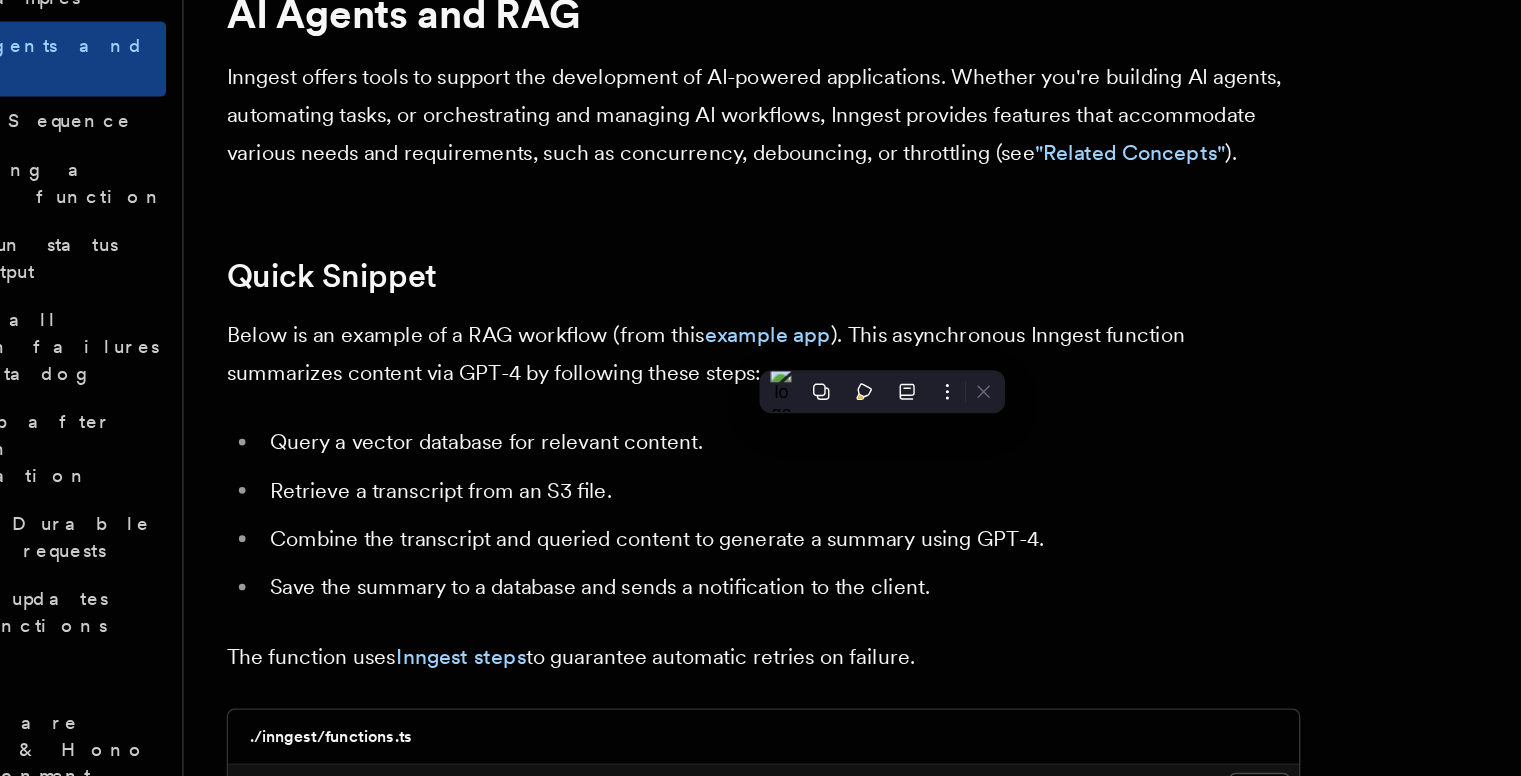 click on "Query a vector database for relevant content." at bounding box center [693, 458] 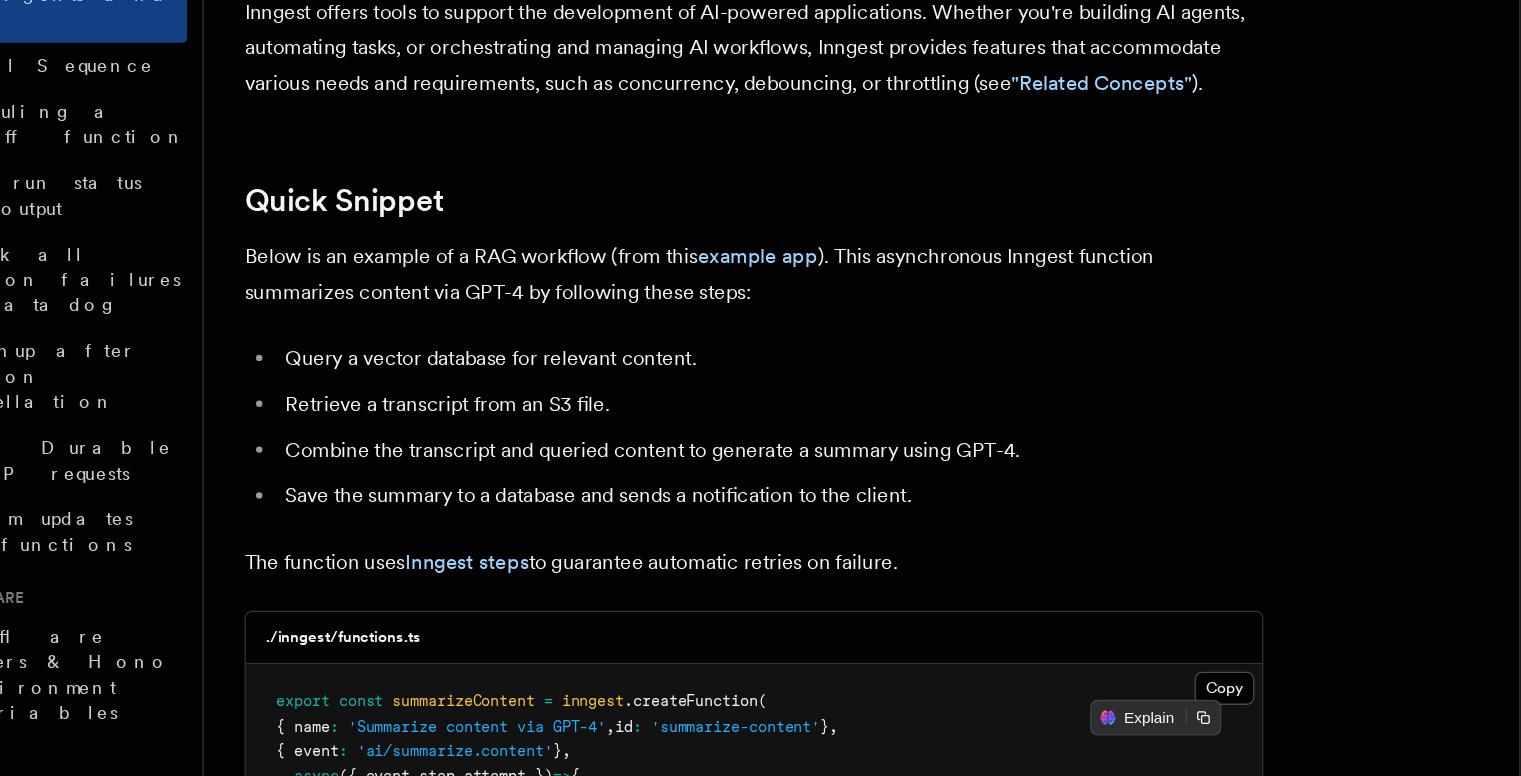 scroll, scrollTop: 23, scrollLeft: 0, axis: vertical 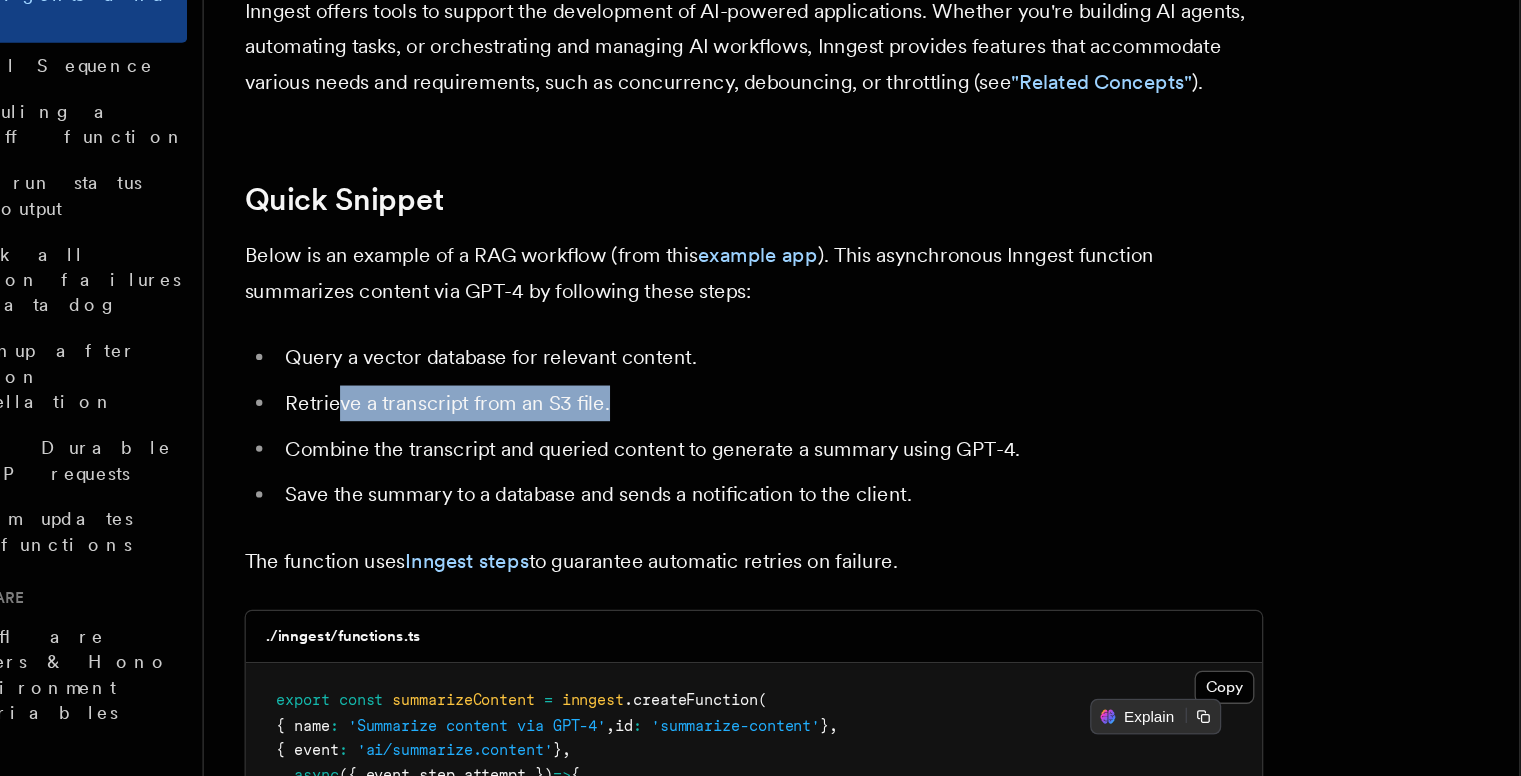 drag, startPoint x: 356, startPoint y: 479, endPoint x: 570, endPoint y: 478, distance: 214.00233 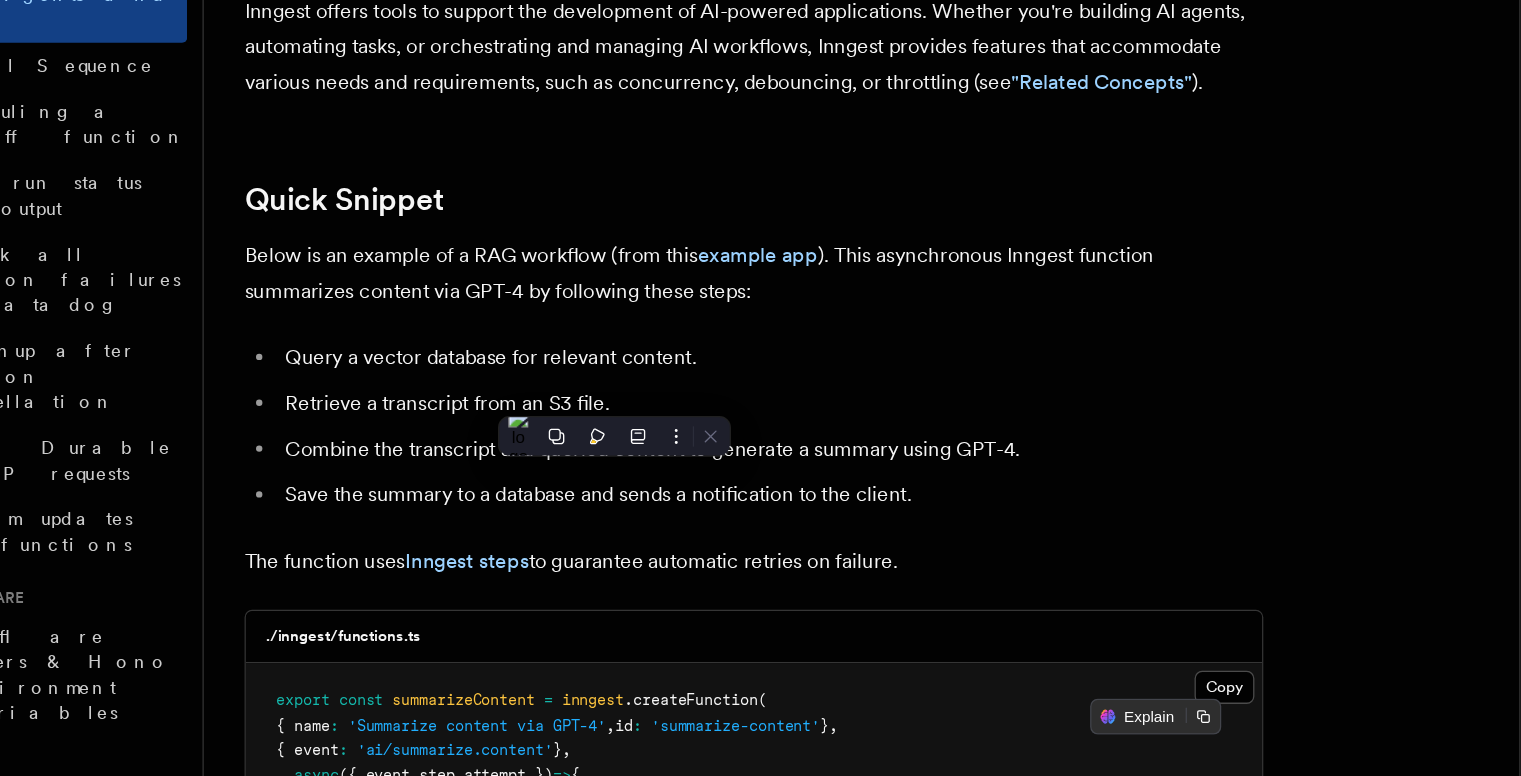 click on "Query a vector database for relevant content." at bounding box center (693, 447) 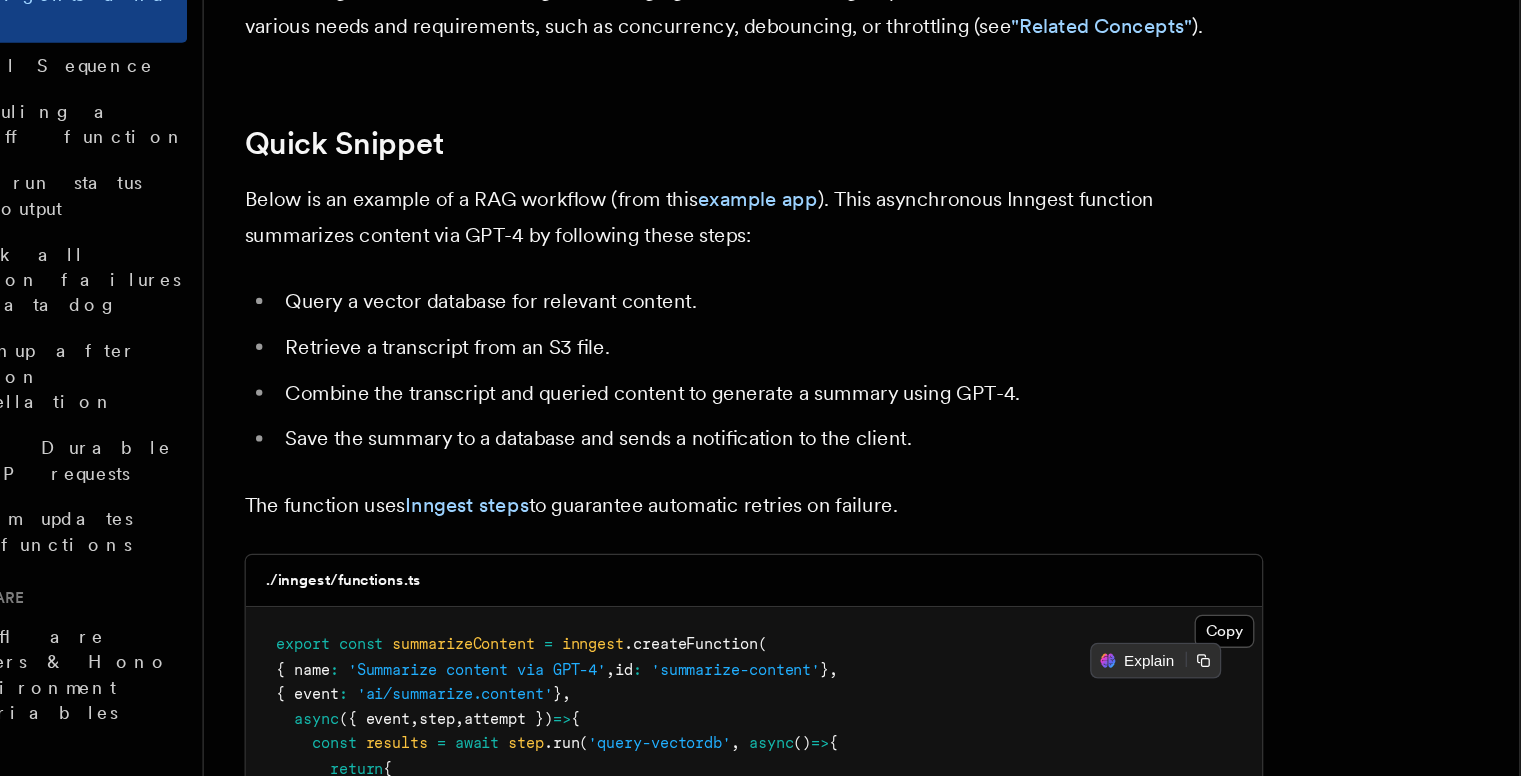 scroll, scrollTop: 73, scrollLeft: 0, axis: vertical 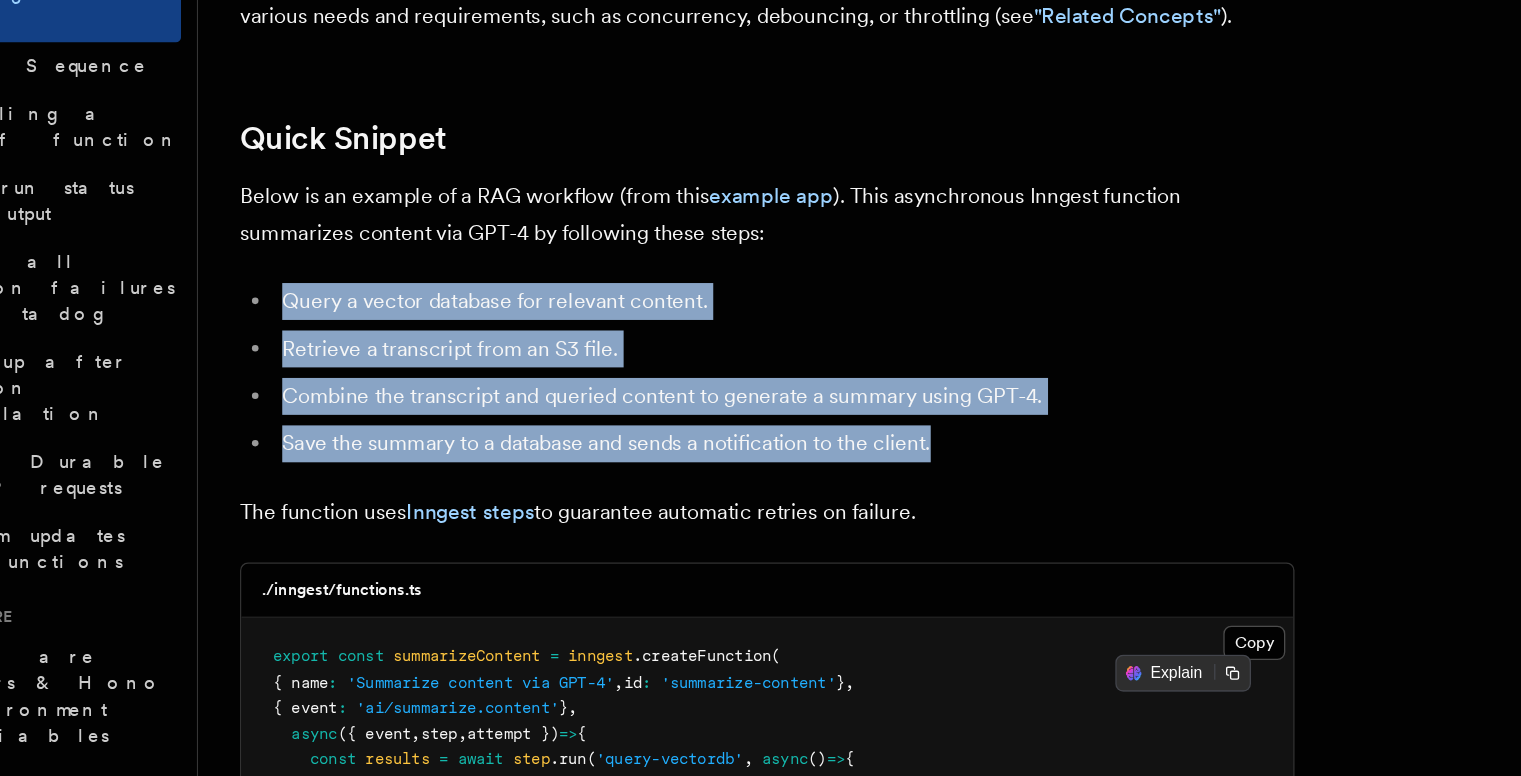 drag, startPoint x: 310, startPoint y: 397, endPoint x: 812, endPoint y: 514, distance: 515.45416 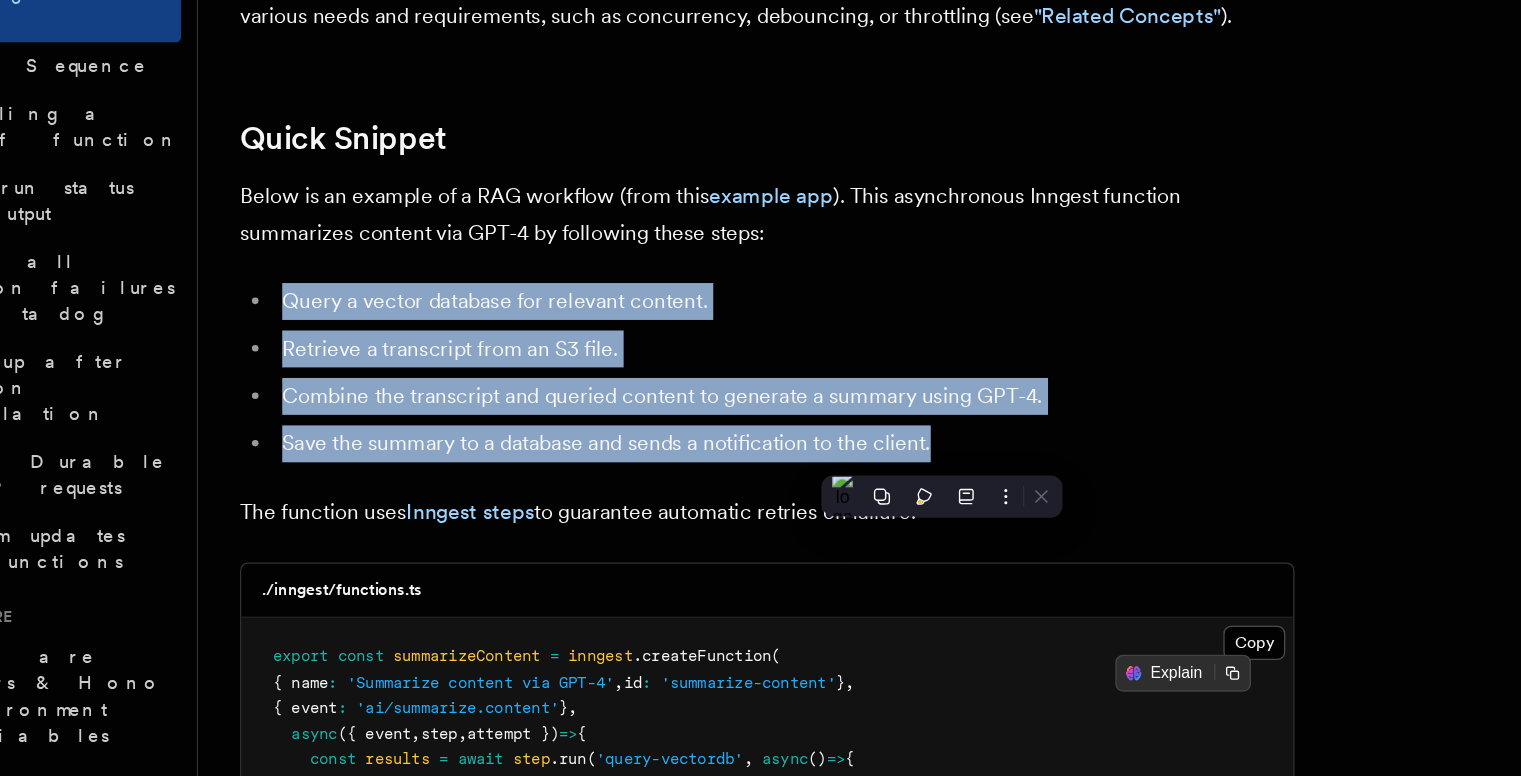 click on "Save the summary to a database and sends a notification to the client." at bounding box center (693, 505) 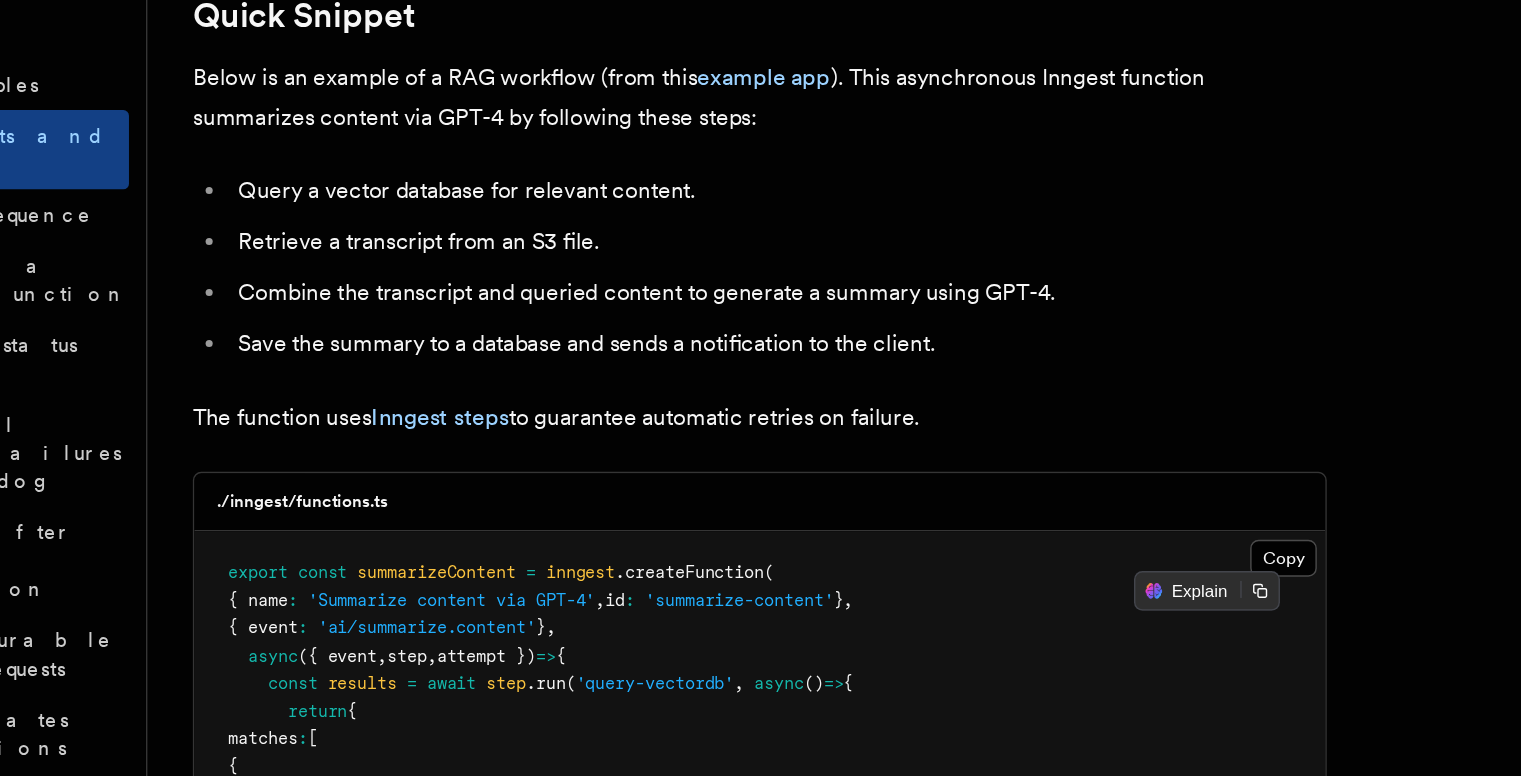 scroll, scrollTop: 269, scrollLeft: 0, axis: vertical 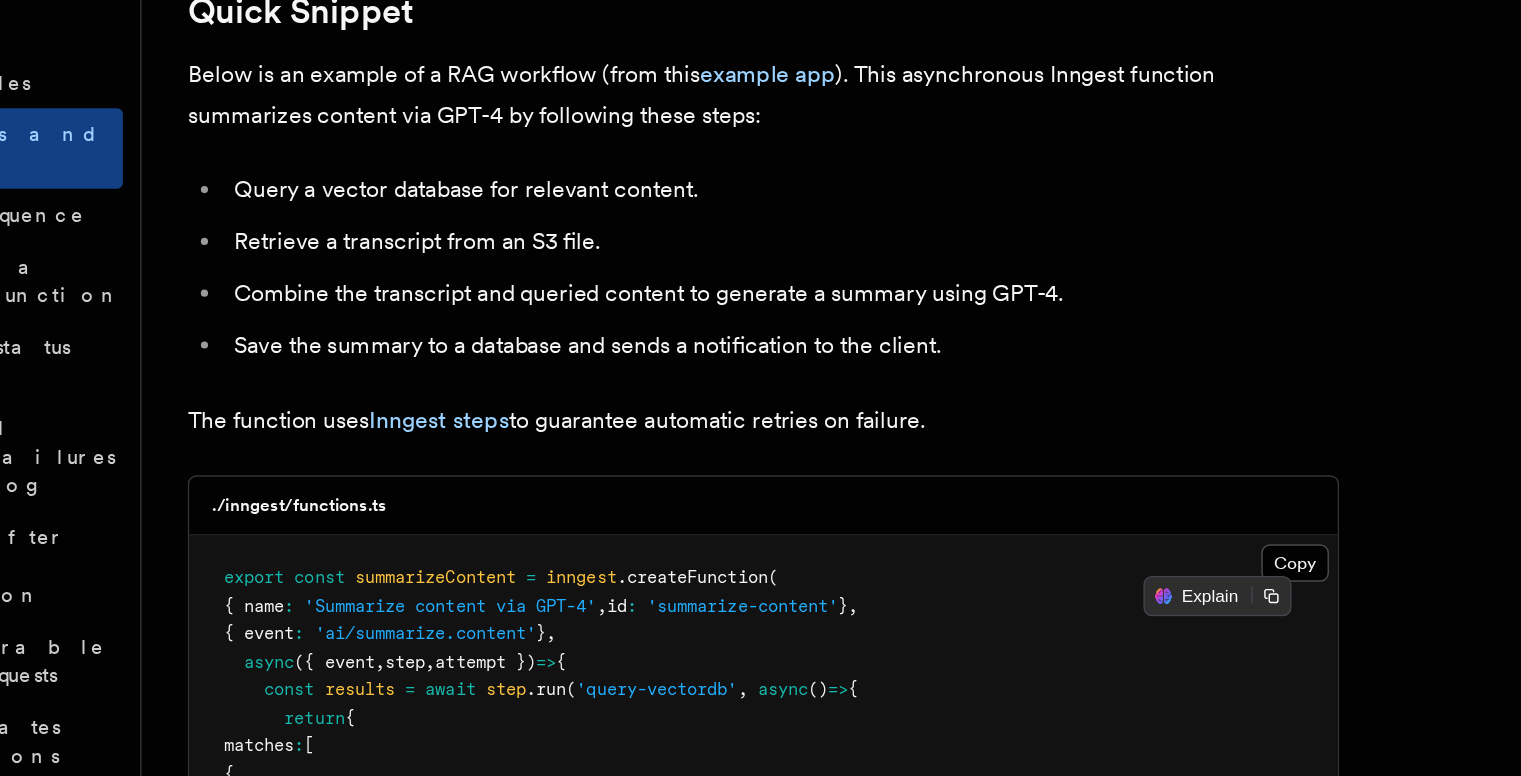 drag, startPoint x: 318, startPoint y: 304, endPoint x: 807, endPoint y: 323, distance: 489.369 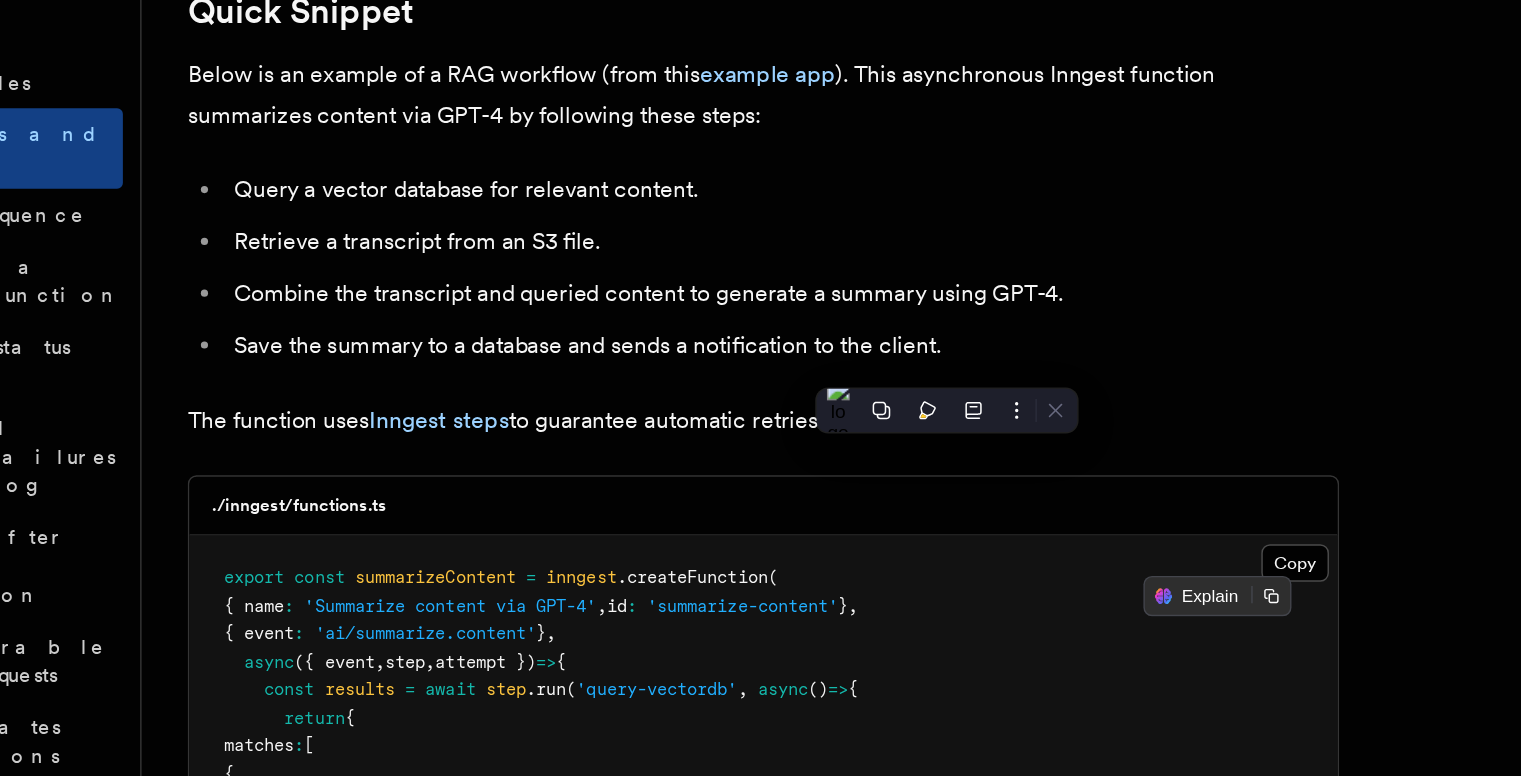 click on "Examples AI Agents and RAG
Inngest offers tools to support the development of AI-powered applications. Whether you're building AI agents, automating tasks, or orchestrating and managing AI workflows, Inngest provides features that accommodate various needs and requirements, such as concurrency, debouncing, or throttling (see  "Related Concepts" ).
Quick Snippet
Below is an example of a RAG workflow (from this  example app ). This asynchronous Inngest function summarizes content via GPT-4 by following these steps:
Query a vector database for relevant content.
Retrieve a transcript from an S3 file.
Combine the transcript and queried content to generate a summary using GPT-4.
Save the summary to a database and sends a notification to the client.
The function uses  Inngest steps  to guarantee automatic retries on failure.
./inngest/functions.ts Copy Copied export   const   summarizeContent   =   inngest .createFunction (
{ name :   'Summarize content via GPT-4' ,  id :    } ,
{ event" at bounding box center (772, 2153) 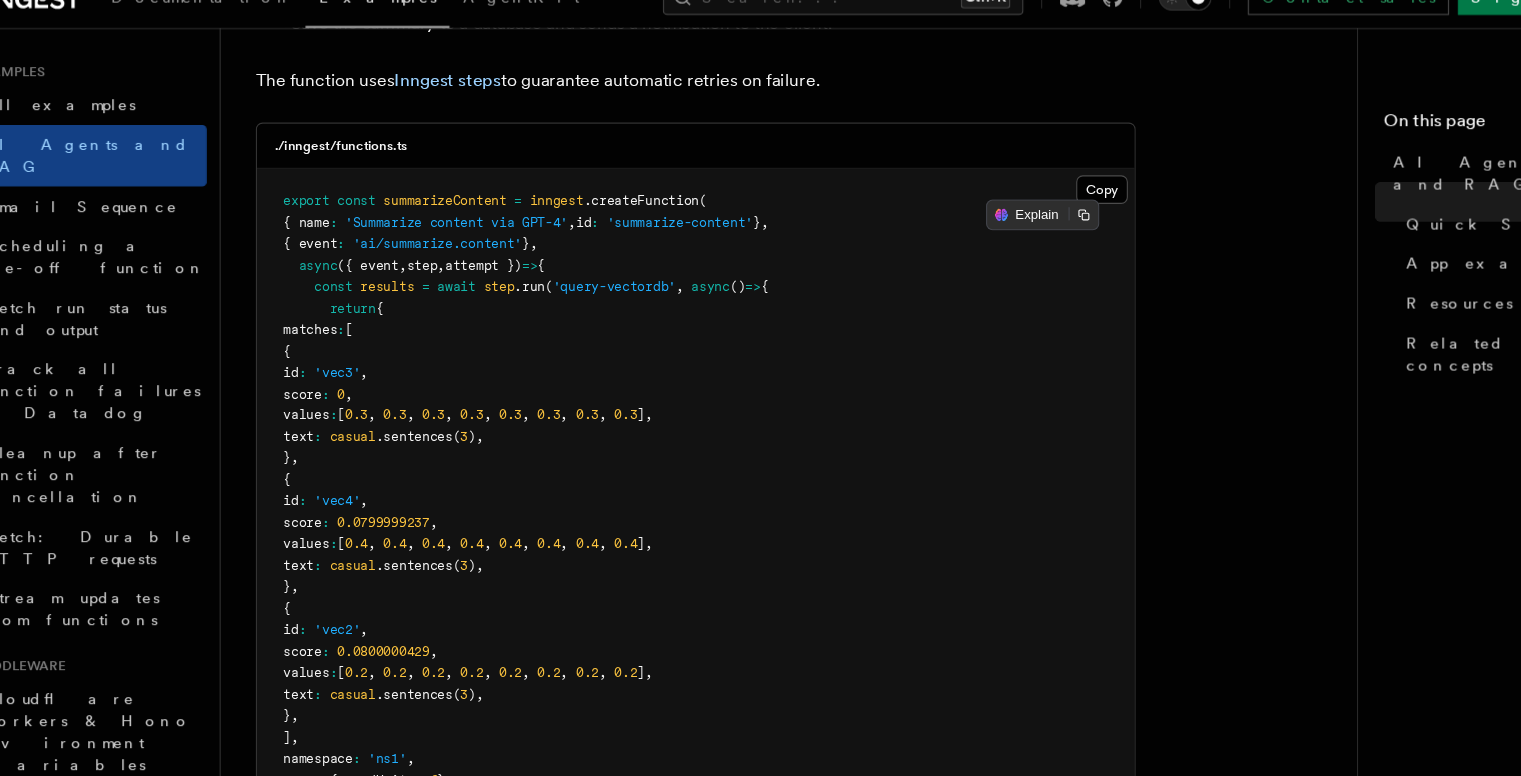 scroll, scrollTop: 526, scrollLeft: 0, axis: vertical 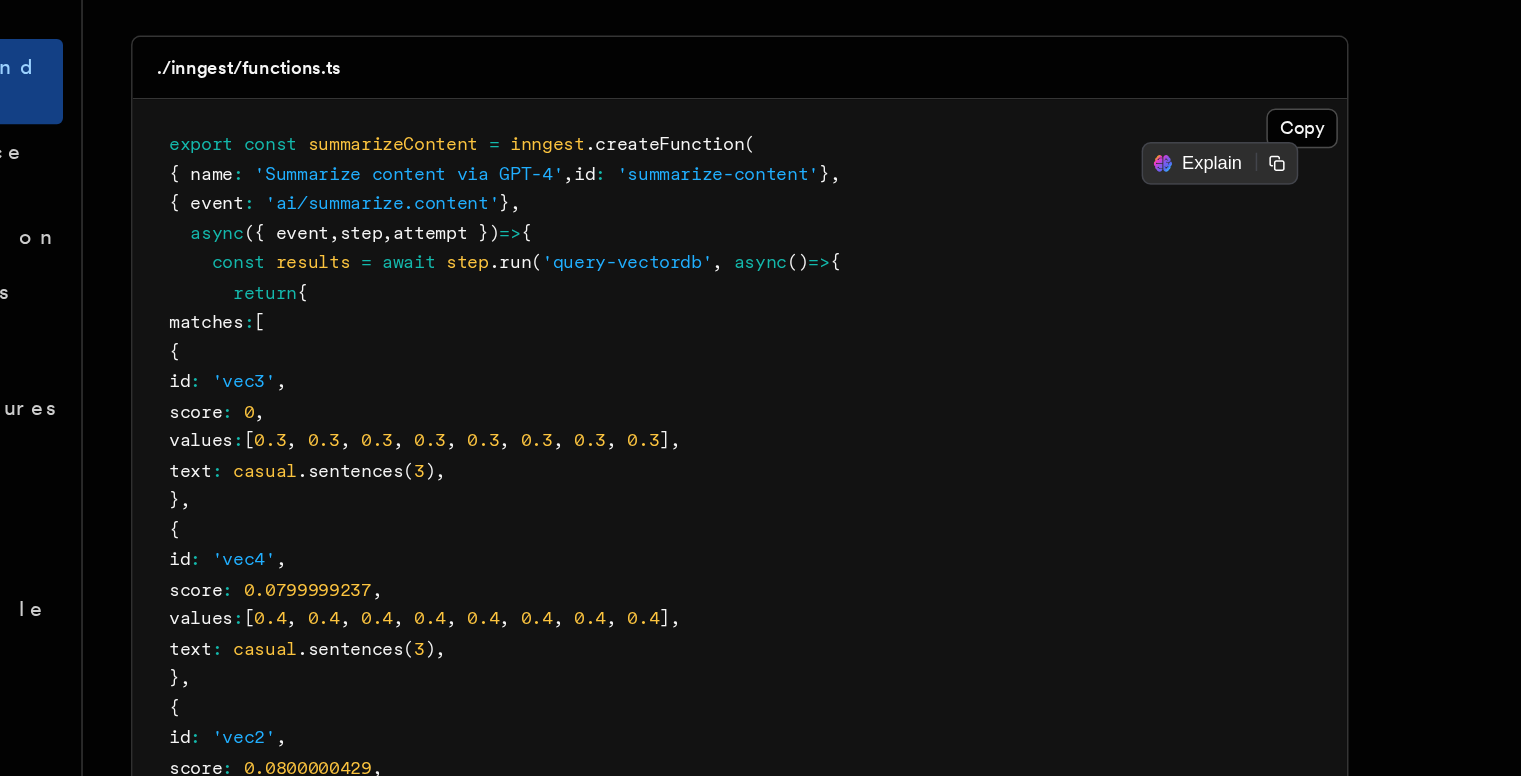 click on "export   const   summarizeContent   =   inngest .createFunction (
{ name :   'Summarize content via GPT-4' ,  id :   'summarize-content'  } ,
{ event :   'ai/summarize.content'  } ,
async  ({ event ,  step ,  attempt })  =>  {
const   results   =   await   step .run ( 'query-vectordb' ,   async  ()  =>  {
return  {
matches :  [
{
id :   'vec3' ,
score :   0 ,
values :  [ 0.3 ,   0.3 ,   0.3 ,   0.3 ,   0.3 ,   0.3 ,   0.3 ,   0.3 ] ,
text :   casual .sentences ( 3 ) ,
} ,
{
id :   'vec4' ,
score :   0.0799999237 ,
values :  [ 0.4 ,   0.4 ,   0.4 ,   0.4 ,   0.4 ,   0.4 ,   0.4 ,   0.4 ] ,
text :   casual .sentences ( 3 ) ,
} ,
{
id :   'vec2' ,
score :   0.0800000429 ,
values :  [ 0.2 ,   0.2 ,   0.2 ,   0.2 ,   0.2 ,   0.2 ,   0.2 ,   0.2 ] ,
:   casual ( 3" at bounding box center (680, 857) 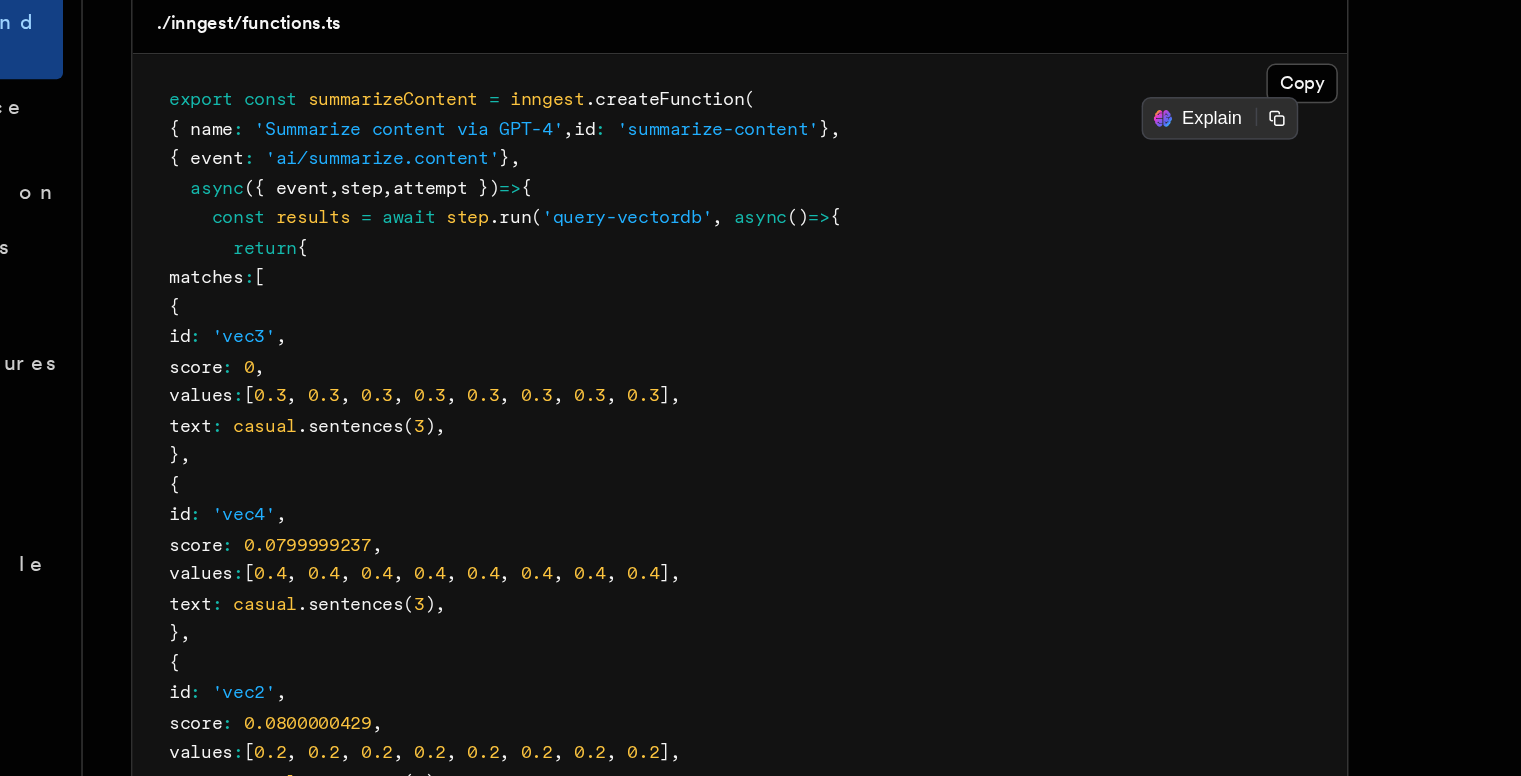 scroll, scrollTop: 526, scrollLeft: 0, axis: vertical 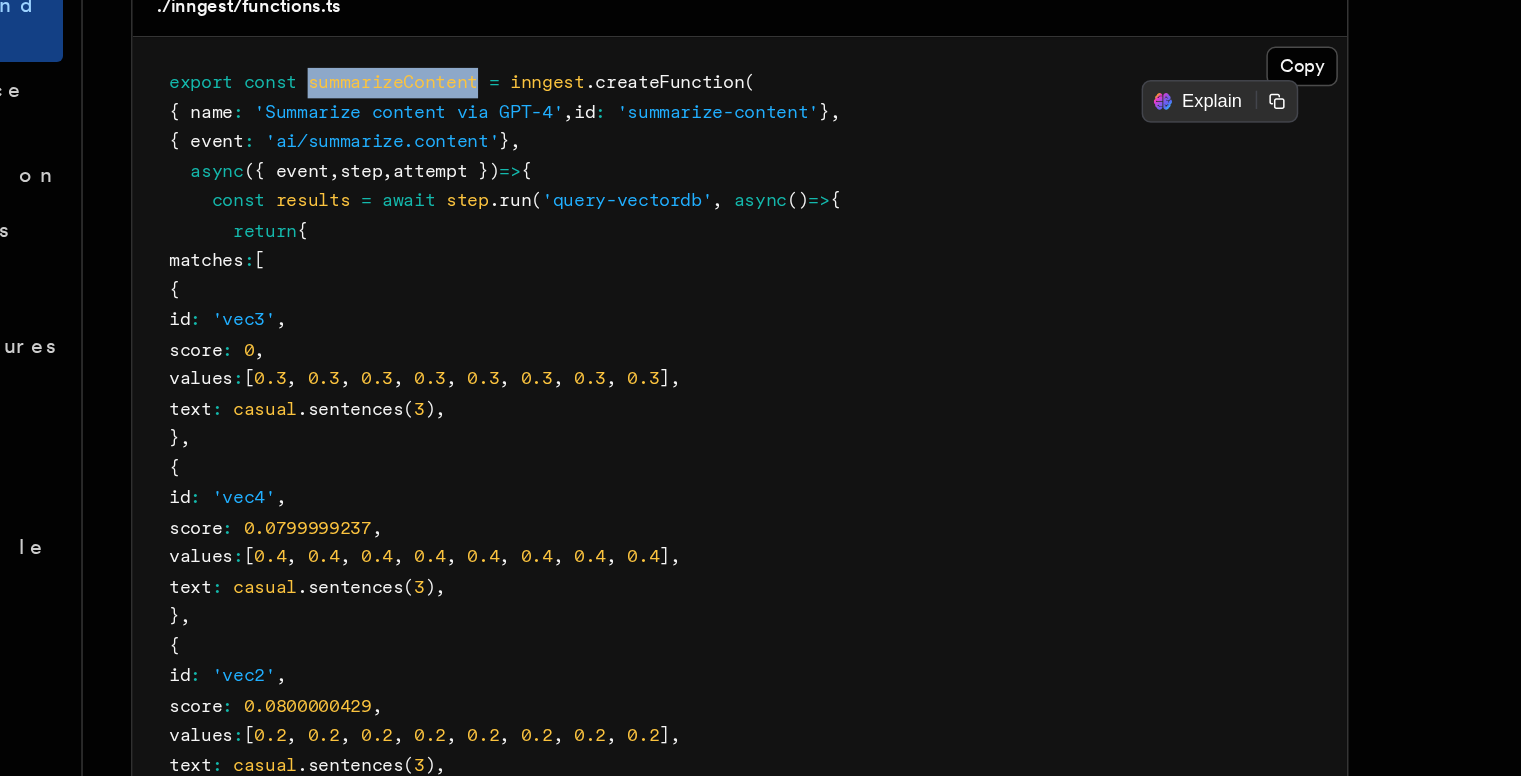 drag, startPoint x: 395, startPoint y: 212, endPoint x: 512, endPoint y: 218, distance: 117.15375 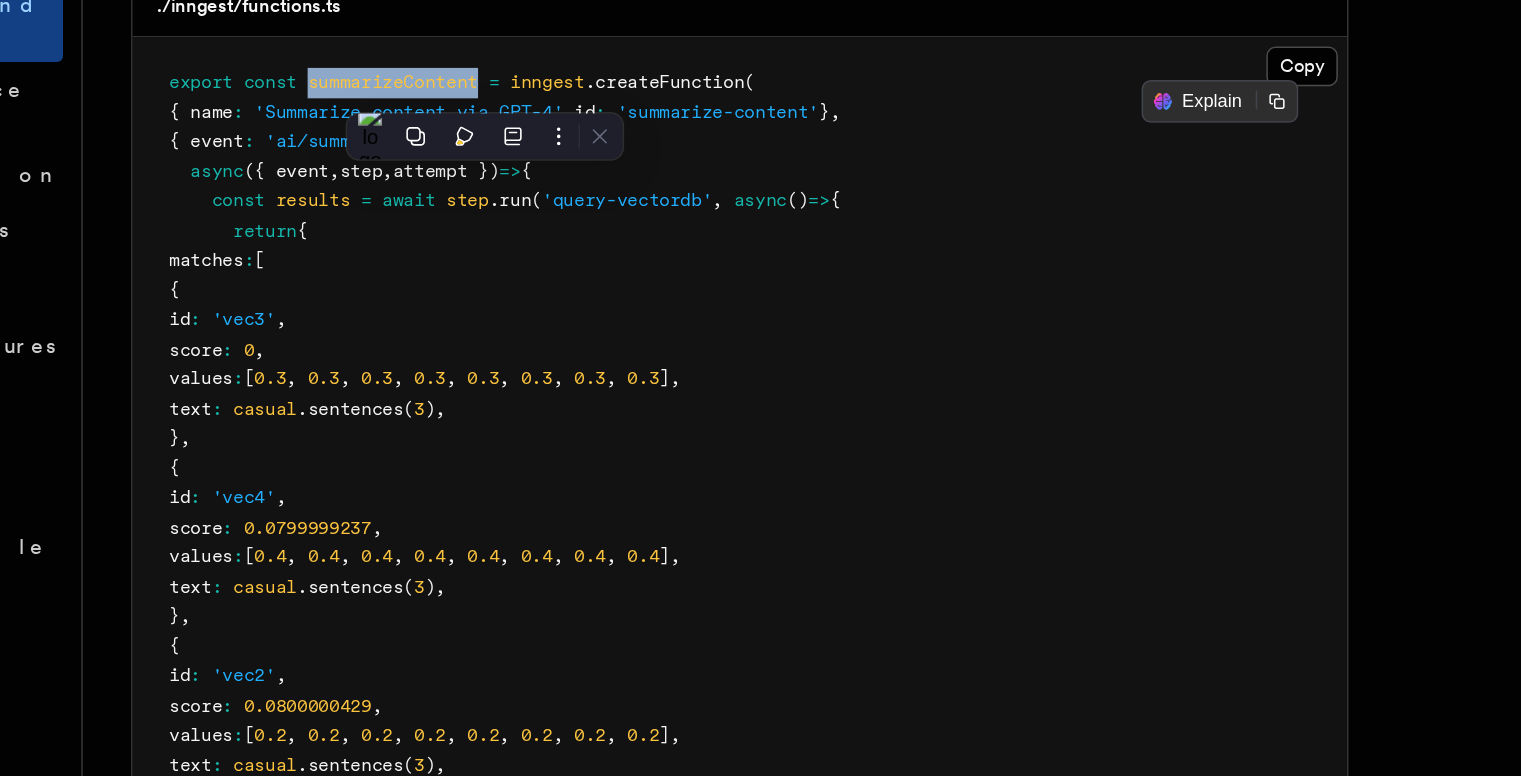 click on "summarizeContent" at bounding box center [452, 213] 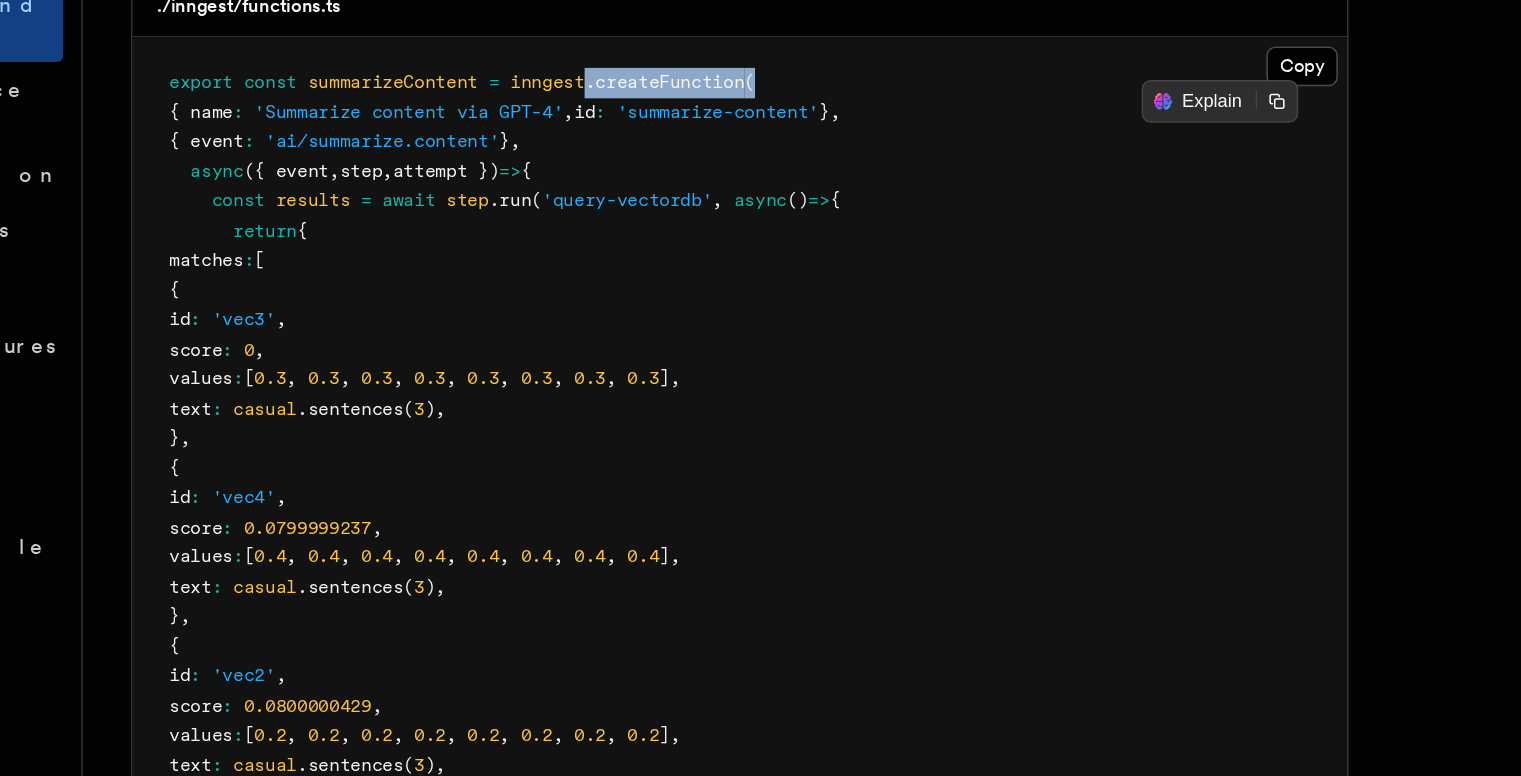 drag, startPoint x: 586, startPoint y: 214, endPoint x: 710, endPoint y: 211, distance: 124.036285 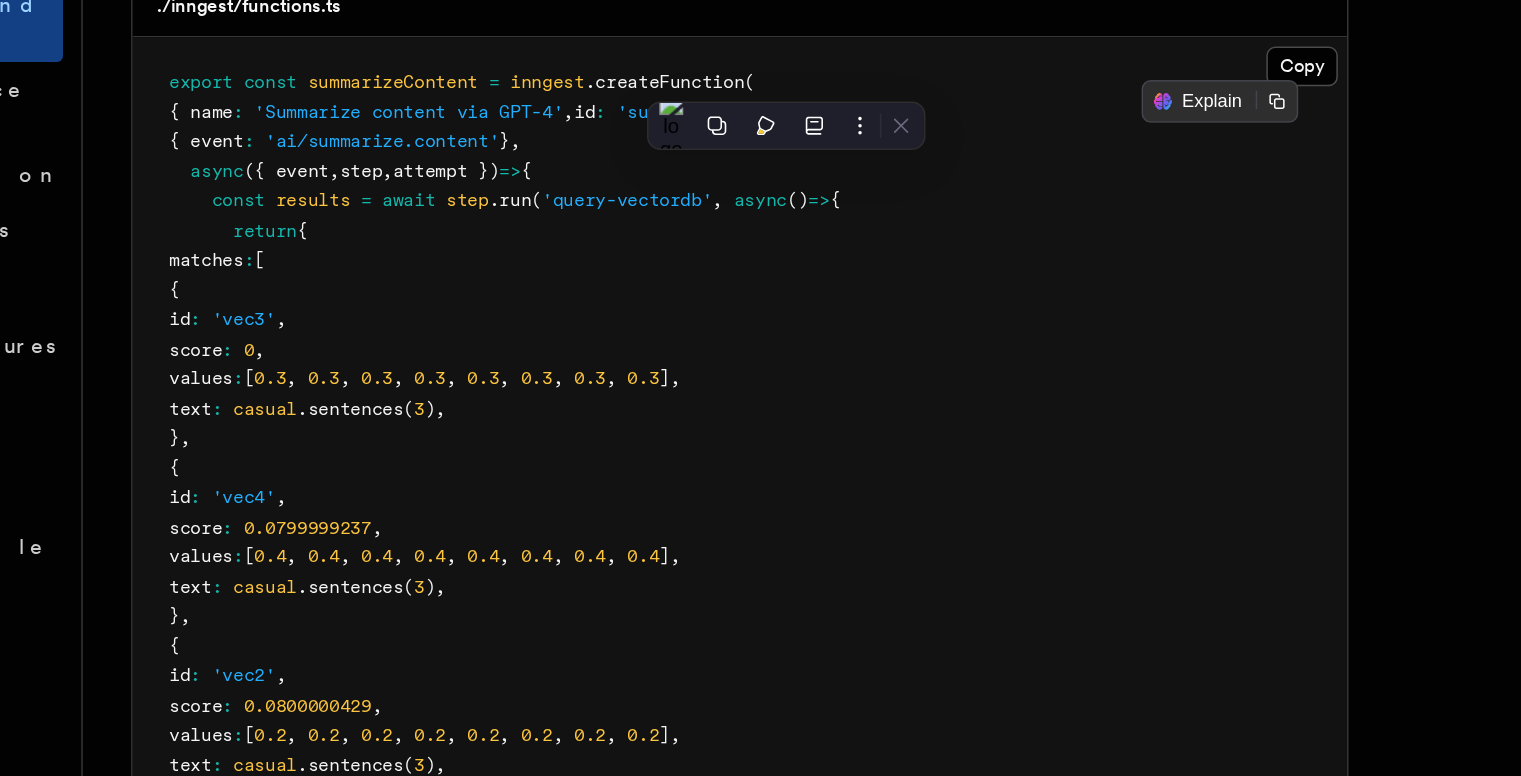 click on "export   const   summarizeContent   =   inngest .createFunction (
{ name :   'Summarize content via GPT-4' ,  id :   'summarize-content'  } ,
{ event :   'ai/summarize.content'  } ,
async  ({ event ,  step ,  attempt })  =>  {
const   results   =   await   step .run ( 'query-vectordb' ,   async  ()  =>  {
return  {
matches :  [
{
id :   'vec3' ,
score :   0 ,
values :  [ 0.3 ,   0.3 ,   0.3 ,   0.3 ,   0.3 ,   0.3 ,   0.3 ,   0.3 ] ,
text :   casual .sentences ( 3 ) ,
} ,
{
id :   'vec4' ,
score :   0.0799999237 ,
values :  [ 0.4 ,   0.4 ,   0.4 ,   0.4 ,   0.4 ,   0.4 ,   0.4 ,   0.4 ] ,
text :   casual .sentences ( 3 ) ,
} ,
{
id :   'vec2' ,
score :   0.0800000429 ,
values :  [ 0.2 ,   0.2 ,   0.2 ,   0.2 ,   0.2 ,   0.2 ,   0.2 ,   0.2 ] ,
:   casual ( 3" at bounding box center (680, 857) 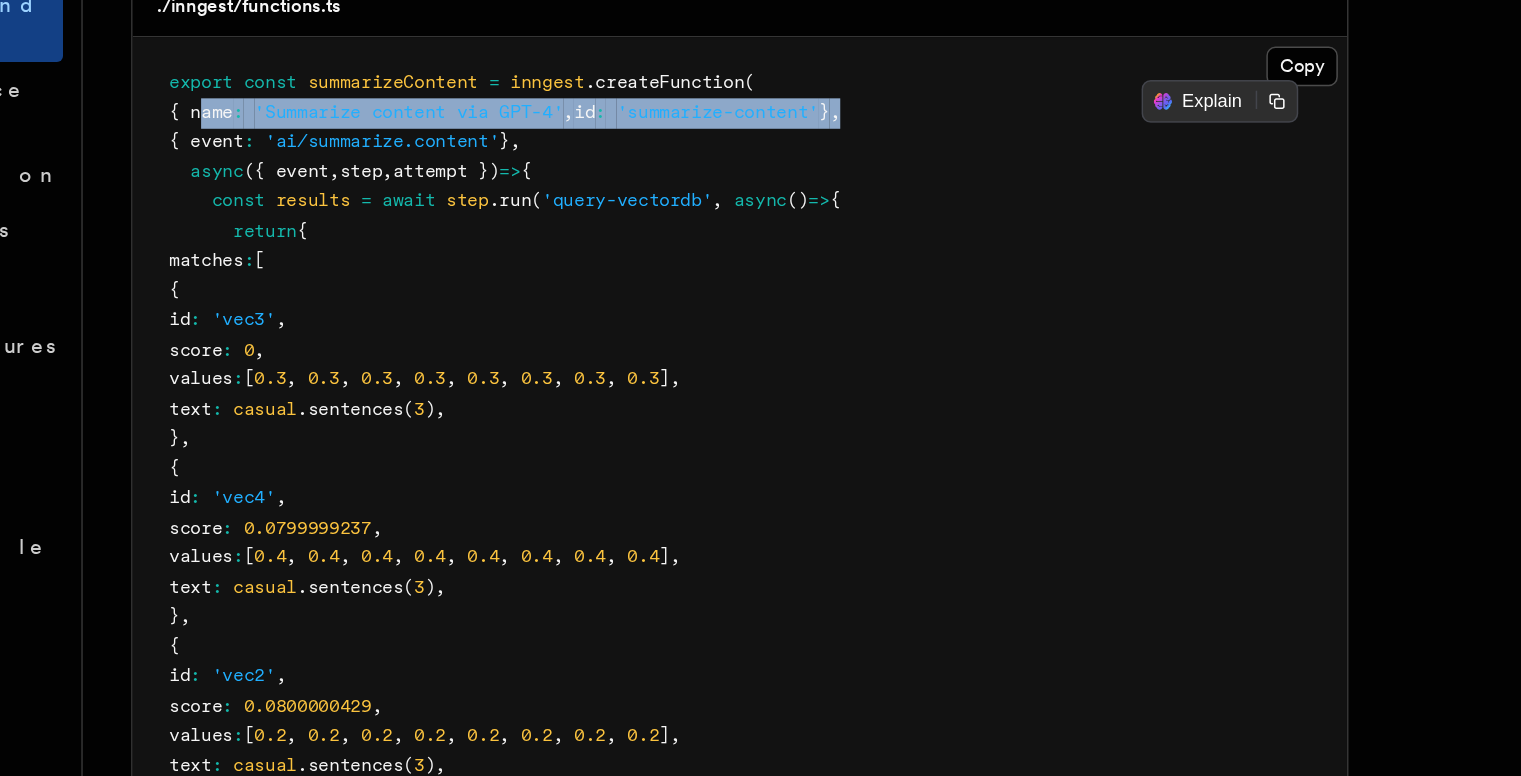 drag, startPoint x: 324, startPoint y: 235, endPoint x: 787, endPoint y: 227, distance: 463.06912 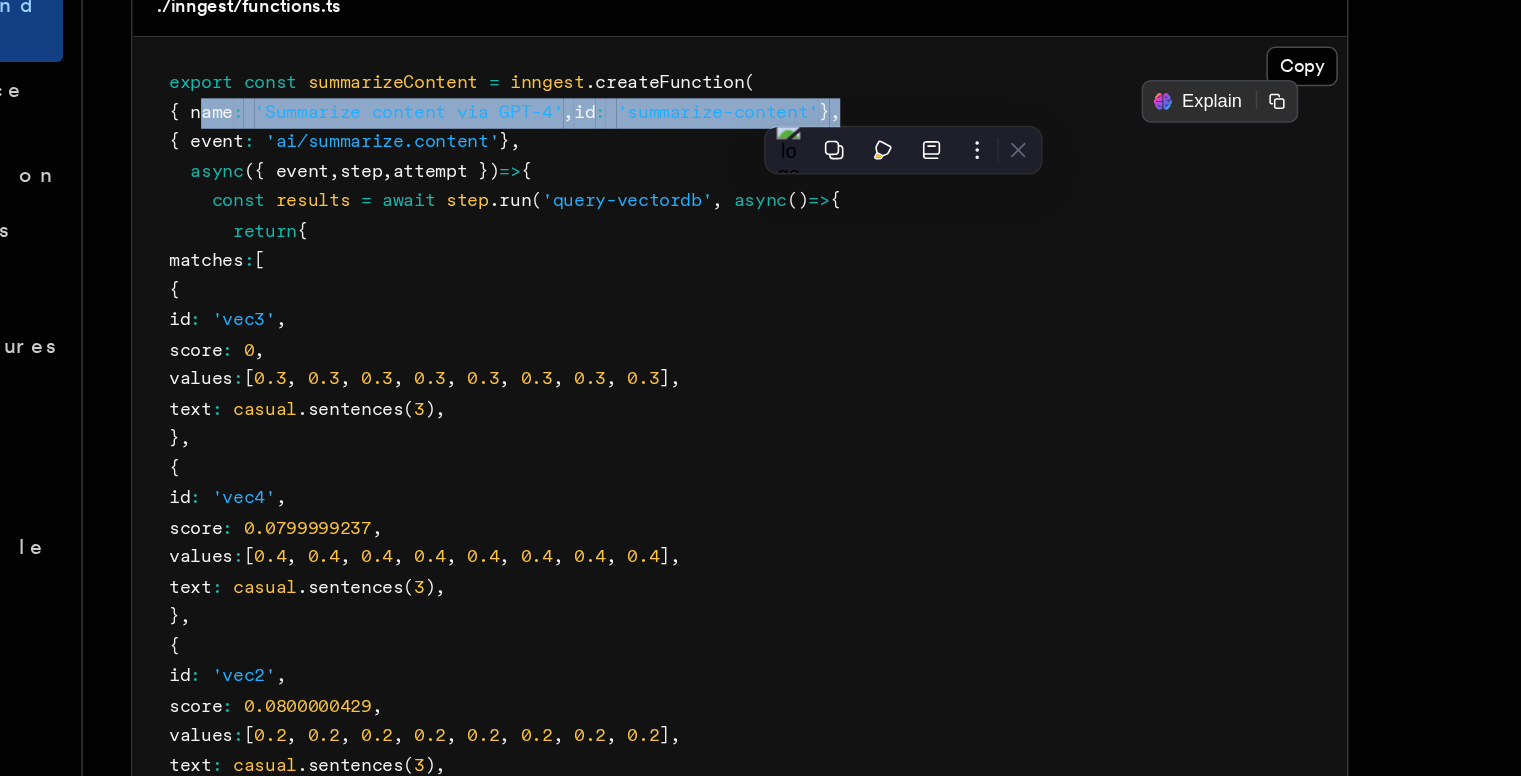 click on "export   const   summarizeContent   =   inngest .createFunction (
{ name :   'Summarize content via GPT-4' ,  id :   'summarize-content'  } ,
{ event :   'ai/summarize.content'  } ,
async  ({ event ,  step ,  attempt })  =>  {
const   results   =   await   step .run ( 'query-vectordb' ,   async  ()  =>  {
return  {
matches :  [
{
id :   'vec3' ,
score :   0 ,
values :  [ 0.3 ,   0.3 ,   0.3 ,   0.3 ,   0.3 ,   0.3 ,   0.3 ,   0.3 ] ,
text :   casual .sentences ( 3 ) ,
} ,
{
id :   'vec4' ,
score :   0.0799999237 ,
values :  [ 0.4 ,   0.4 ,   0.4 ,   0.4 ,   0.4 ,   0.4 ,   0.4 ,   0.4 ] ,
text :   casual .sentences ( 3 ) ,
} ,
{
id :   'vec2' ,
score :   0.0800000429 ,
values :  [ 0.2 ,   0.2 ,   0.2 ,   0.2 ,   0.2 ,   0.2 ,   0.2 ,   0.2 ] ,
:   casual ( 3" at bounding box center [680, 857] 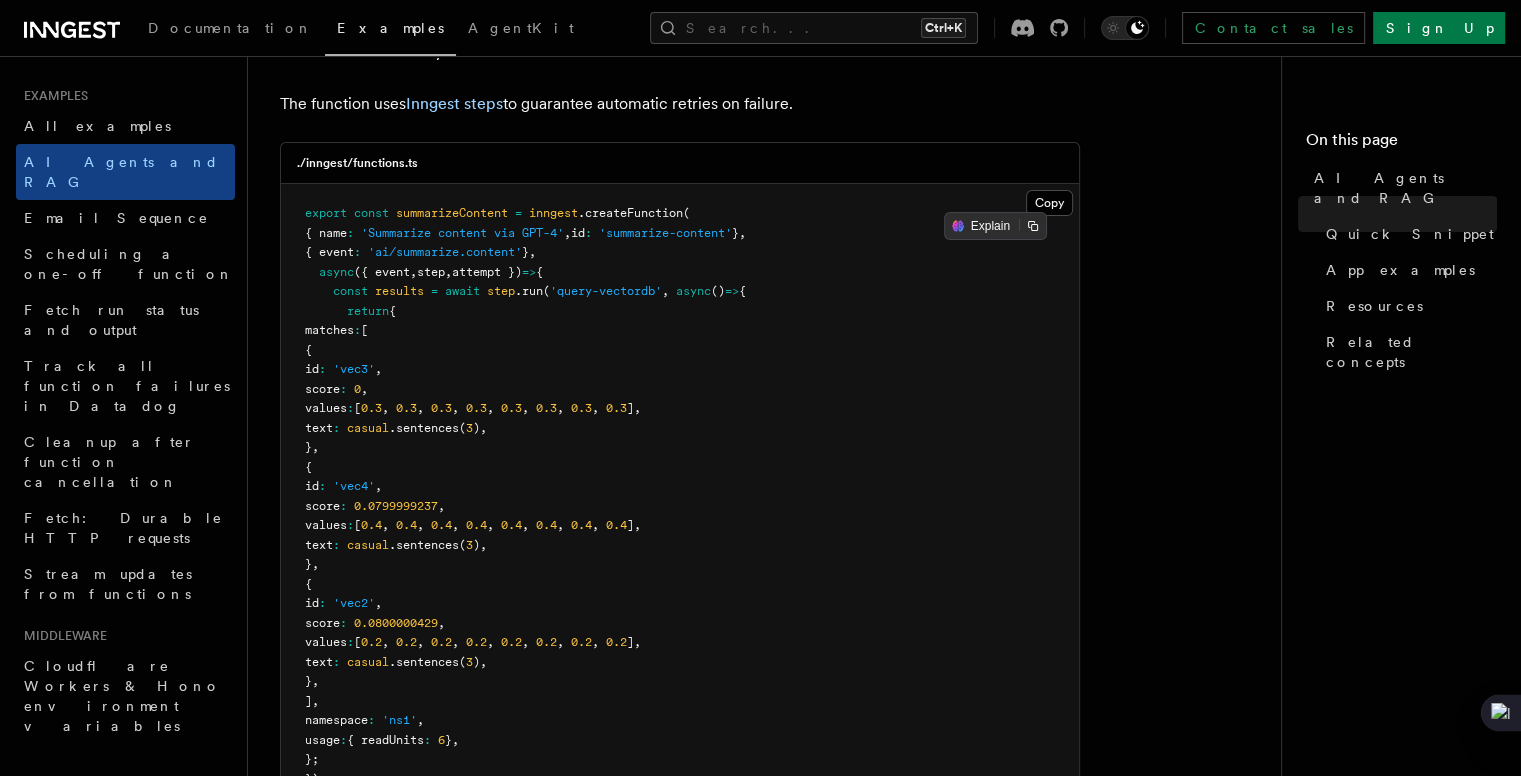 scroll, scrollTop: 526, scrollLeft: 0, axis: vertical 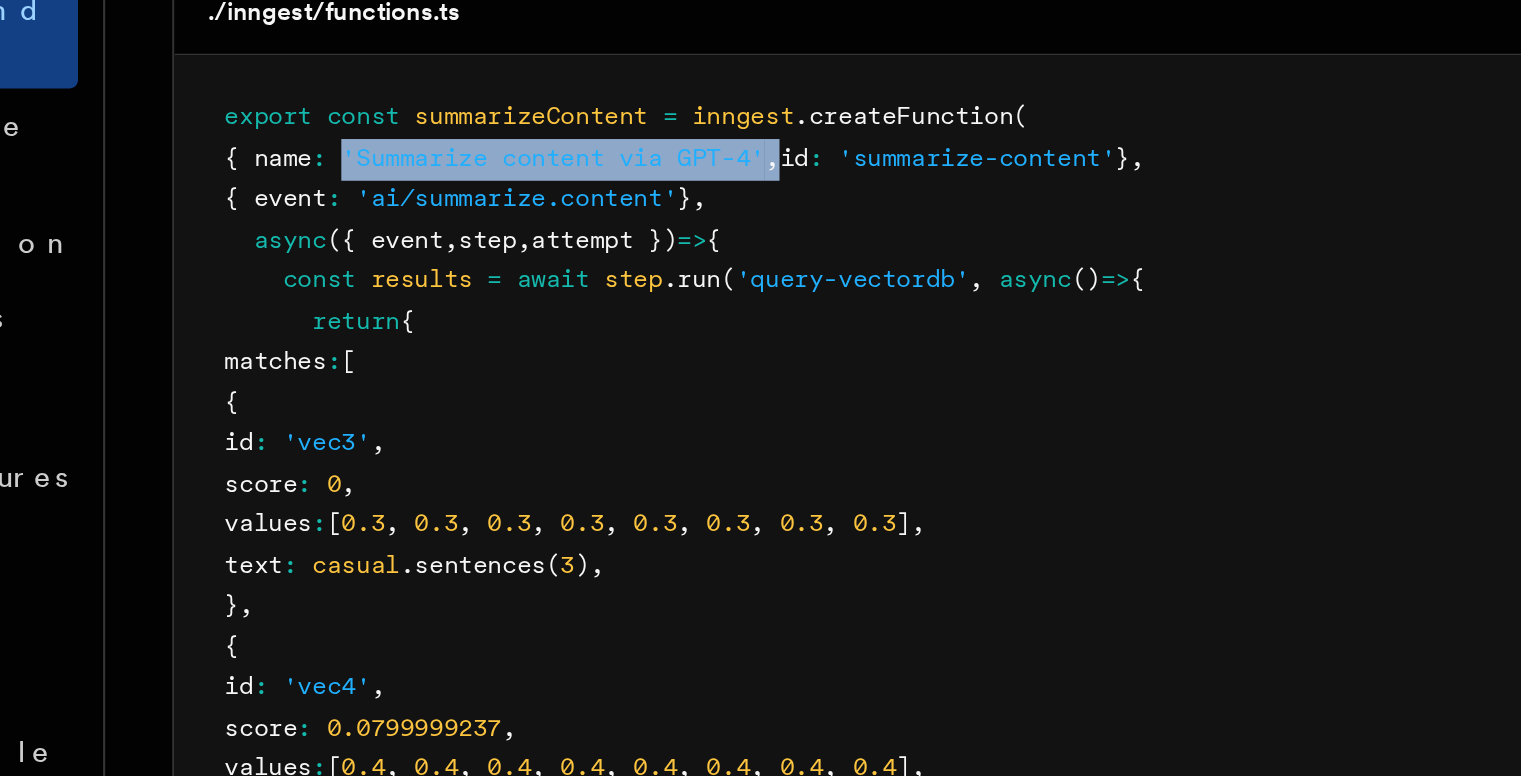 drag, startPoint x: 378, startPoint y: 230, endPoint x: 593, endPoint y: 233, distance: 215.02094 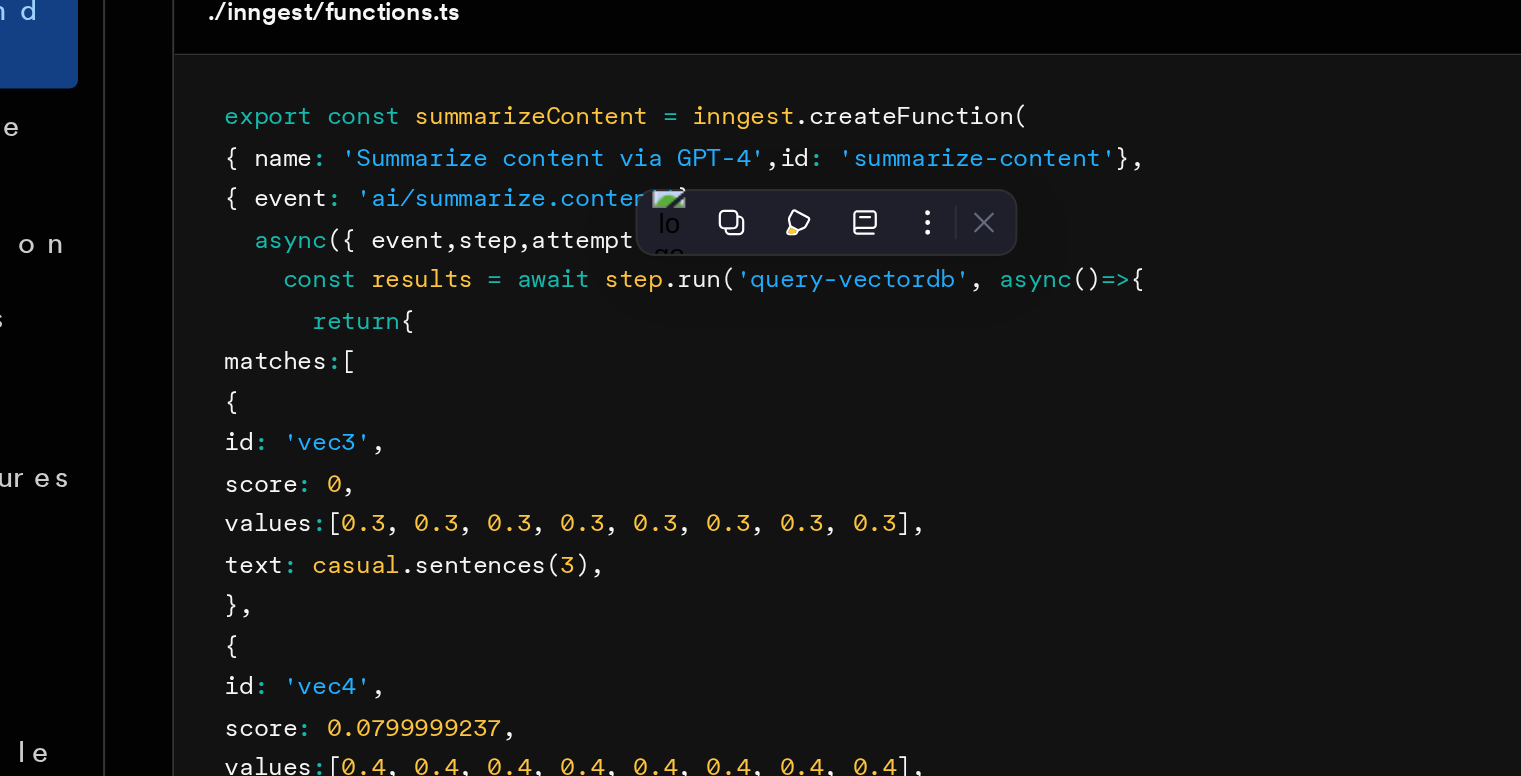 click on "export   const   summarizeContent   =   inngest .createFunction (
{ name :   'Summarize content via GPT-4' ,  id :   'summarize-content'  } ,
{ event :   'ai/summarize.content'  } ,
async  ({ event ,  step ,  attempt })  =>  {
const   results   =   await   step .run ( 'query-vectordb' ,   async  ()  =>  {
return  {
matches :  [
{
id :   'vec3' ,
score :   0 ,
values :  [ 0.3 ,   0.3 ,   0.3 ,   0.3 ,   0.3 ,   0.3 ,   0.3 ,   0.3 ] ,
text :   casual .sentences ( 3 ) ,
} ,
{
id :   'vec4' ,
score :   0.0799999237 ,
values :  [ 0.4 ,   0.4 ,   0.4 ,   0.4 ,   0.4 ,   0.4 ,   0.4 ,   0.4 ] ,
text :   casual .sentences ( 3 ) ,
} ,
{
id :   'vec2' ,
score :   0.0800000429 ,
values :  [ 0.2 ,   0.2 ,   0.2 ,   0.2 ,   0.2 ,   0.2 ,   0.2 ,   0.2 ] ,
:   casual ( 3" at bounding box center [680, 857] 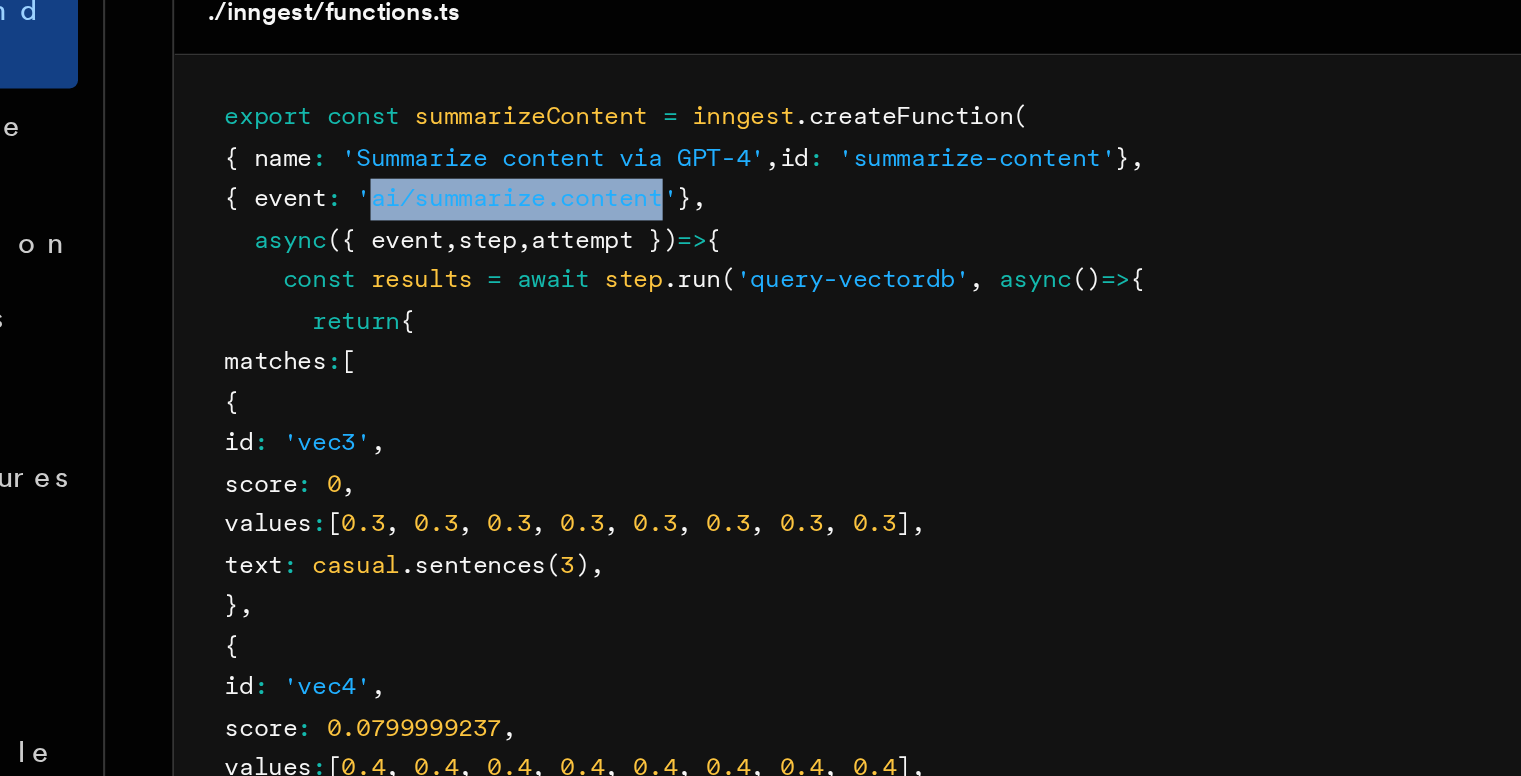 drag, startPoint x: 392, startPoint y: 253, endPoint x: 538, endPoint y: 252, distance: 146.00342 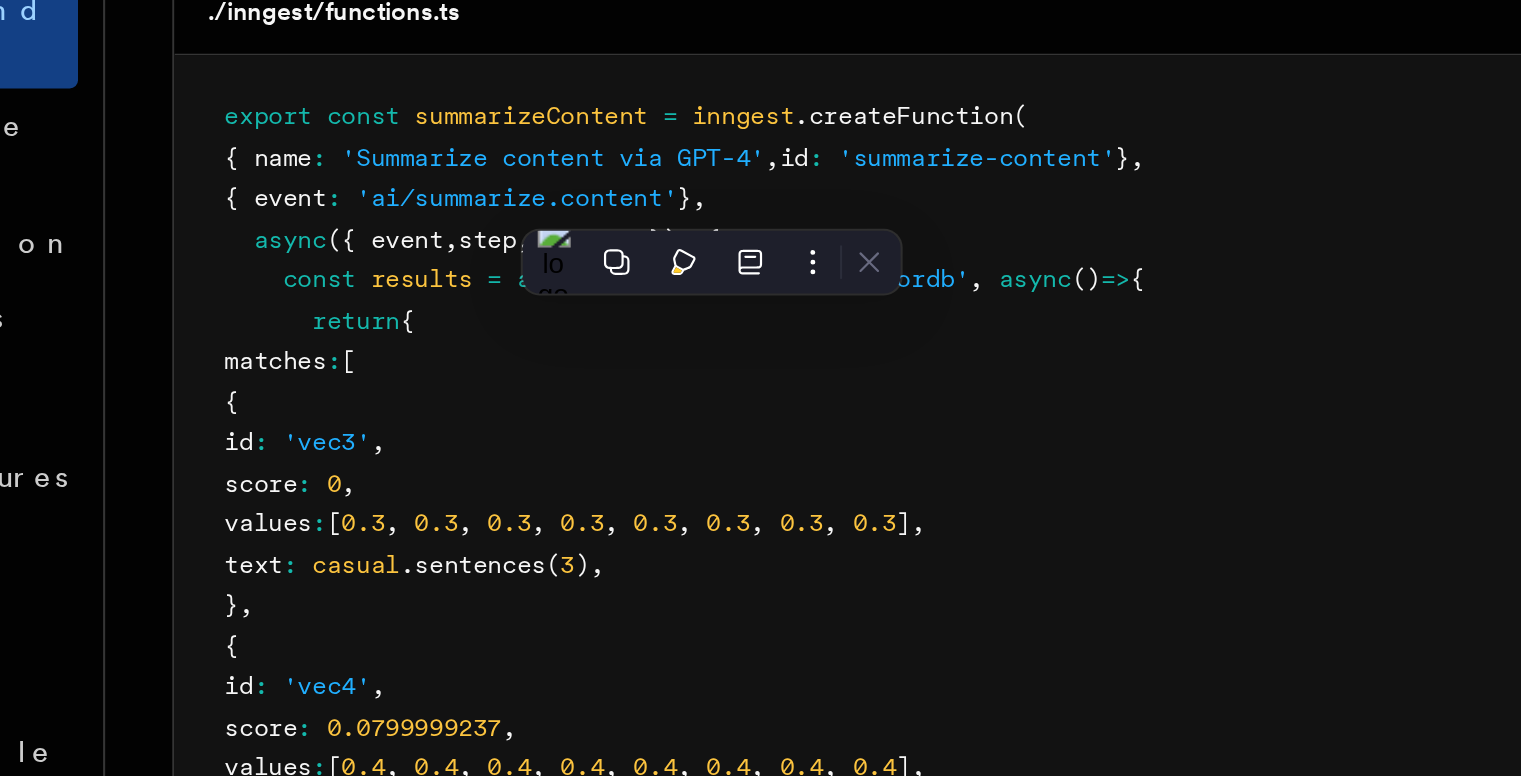 click on "export   const   summarizeContent   =   inngest .createFunction (
{ name :   'Summarize content via GPT-4' ,  id :   'summarize-content'  } ,
{ event :   'ai/summarize.content'  } ,
async  ({ event ,  step ,  attempt })  =>  {
const   results   =   await   step .run ( 'query-vectordb' ,   async  ()  =>  {
return  {
matches :  [
{
id :   'vec3' ,
score :   0 ,
values :  [ 0.3 ,   0.3 ,   0.3 ,   0.3 ,   0.3 ,   0.3 ,   0.3 ,   0.3 ] ,
text :   casual .sentences ( 3 ) ,
} ,
{
id :   'vec4' ,
score :   0.0799999237 ,
values :  [ 0.4 ,   0.4 ,   0.4 ,   0.4 ,   0.4 ,   0.4 ,   0.4 ,   0.4 ] ,
text :   casual .sentences ( 3 ) ,
} ,
{
id :   'vec2' ,
score :   0.0800000429 ,
values :  [ 0.2 ,   0.2 ,   0.2 ,   0.2 ,   0.2 ,   0.2 ,   0.2 ,   0.2 ] ,
:   casual ( 3" at bounding box center (680, 857) 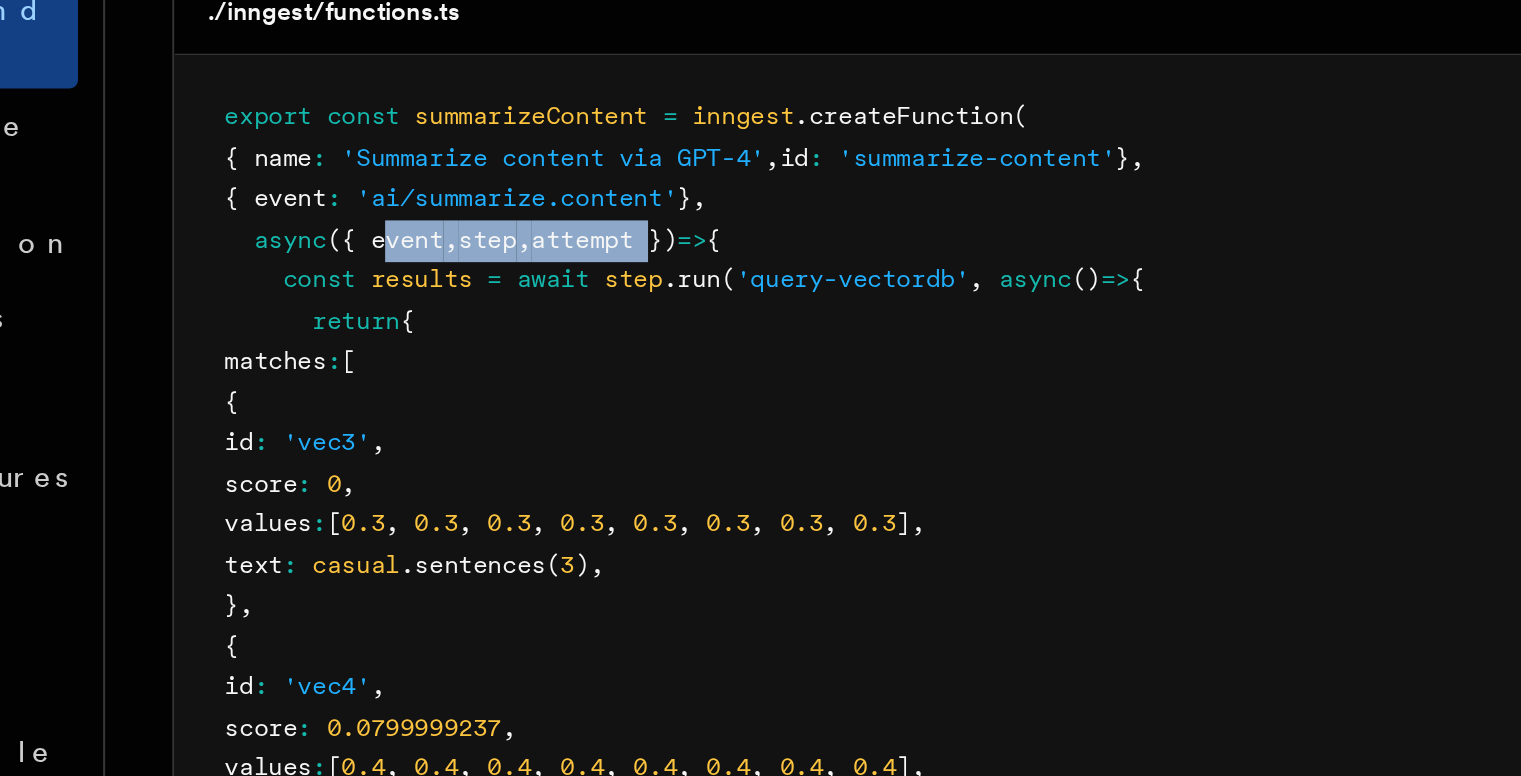drag, startPoint x: 383, startPoint y: 272, endPoint x: 528, endPoint y: 275, distance: 145.03104 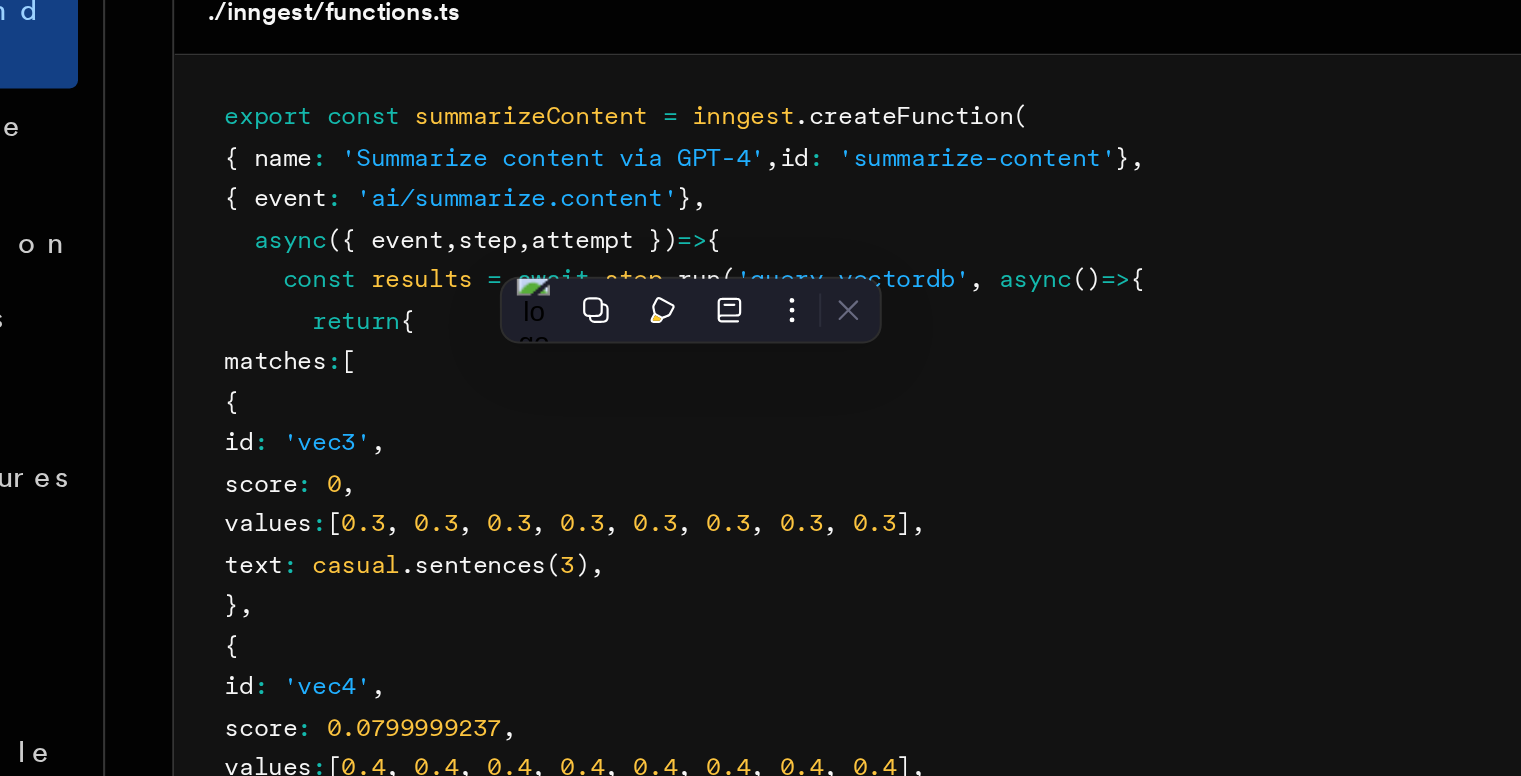click on "export   const   summarizeContent   =   inngest .createFunction (
{ name :   'Summarize content via GPT-4' ,  id :   'summarize-content'  } ,
{ event :   'ai/summarize.content'  } ,
async  ({ event ,  step ,  attempt })  =>  {
const   results   =   await   step .run ( 'query-vectordb' ,   async  ()  =>  {
return  {
matches :  [
{
id :   'vec3' ,
score :   0 ,
values :  [ 0.3 ,   0.3 ,   0.3 ,   0.3 ,   0.3 ,   0.3 ,   0.3 ,   0.3 ] ,
text :   casual .sentences ( 3 ) ,
} ,
{
id :   'vec4' ,
score :   0.0799999237 ,
values :  [ 0.4 ,   0.4 ,   0.4 ,   0.4 ,   0.4 ,   0.4 ,   0.4 ,   0.4 ] ,
text :   casual .sentences ( 3 ) ,
} ,
{
id :   'vec2' ,
score :   0.0800000429 ,
values :  [ 0.2 ,   0.2 ,   0.2 ,   0.2 ,   0.2 ,   0.2 ,   0.2 ,   0.2 ] ,
:   casual ( 3" at bounding box center [680, 857] 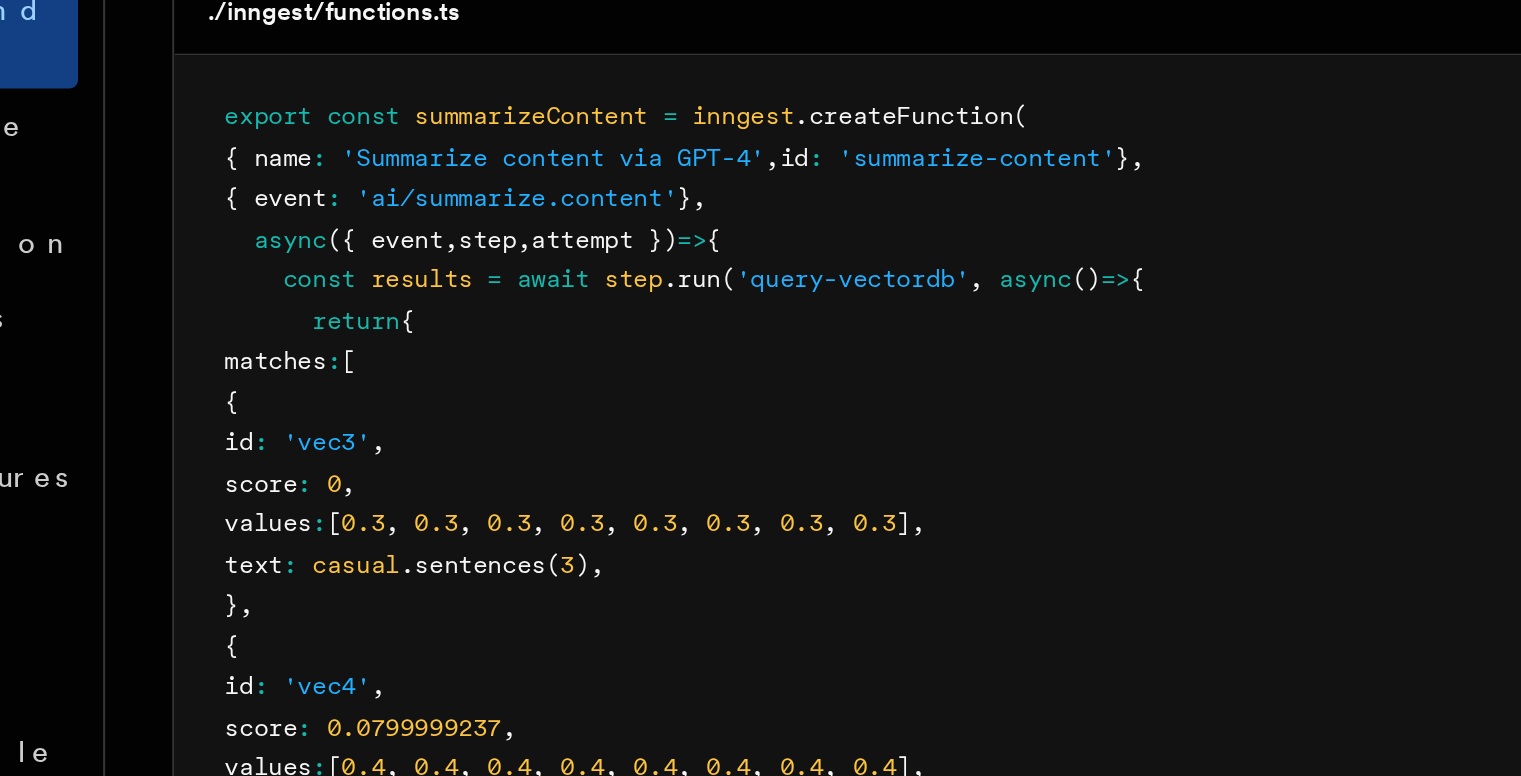 drag, startPoint x: 380, startPoint y: 274, endPoint x: 525, endPoint y: 276, distance: 145.0138 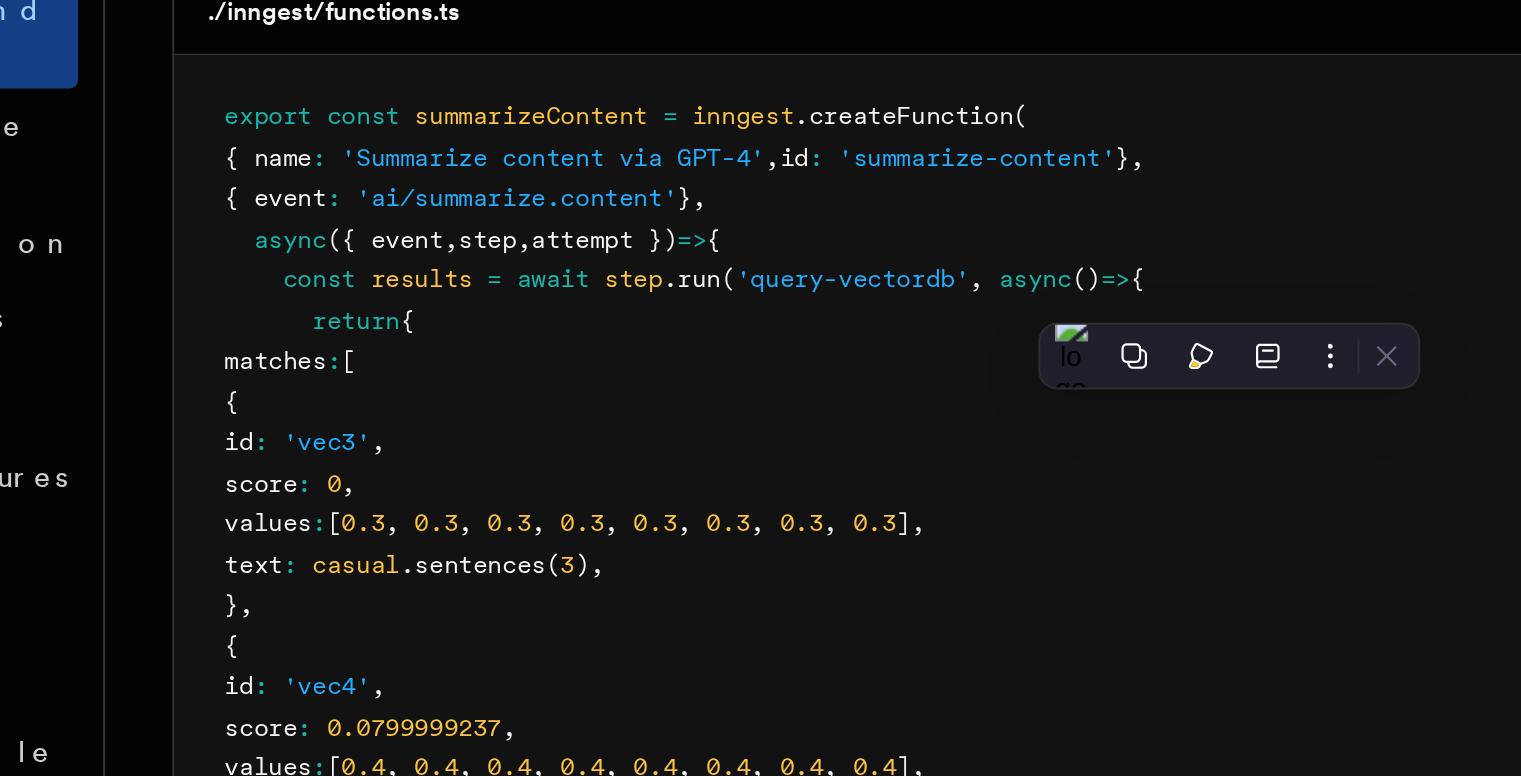 click on "export   const   summarizeContent   =   inngest .createFunction (
{ name :   'Summarize content via GPT-4' ,  id :   'summarize-content'  } ,
{ event :   'ai/summarize.content'  } ,
async  ({ event ,  step ,  attempt })  =>  {
const   results   =   await   step .run ( 'query-vectordb' ,   async  ()  =>  {
return  {
matches :  [
{
id :   'vec3' ,
score :   0 ,
values :  [ 0.3 ,   0.3 ,   0.3 ,   0.3 ,   0.3 ,   0.3 ,   0.3 ,   0.3 ] ,
text :   casual .sentences ( 3 ) ,
} ,
{
id :   'vec4' ,
score :   0.0799999237 ,
values :  [ 0.4 ,   0.4 ,   0.4 ,   0.4 ,   0.4 ,   0.4 ,   0.4 ,   0.4 ] ,
text :   casual .sentences ( 3 ) ,
} ,
{
id :   'vec2' ,
score :   0.0800000429 ,
values :  [ 0.2 ,   0.2 ,   0.2 ,   0.2 ,   0.2 ,   0.2 ,   0.2 ,   0.2 ] ,
:   casual ( 3" at bounding box center (680, 857) 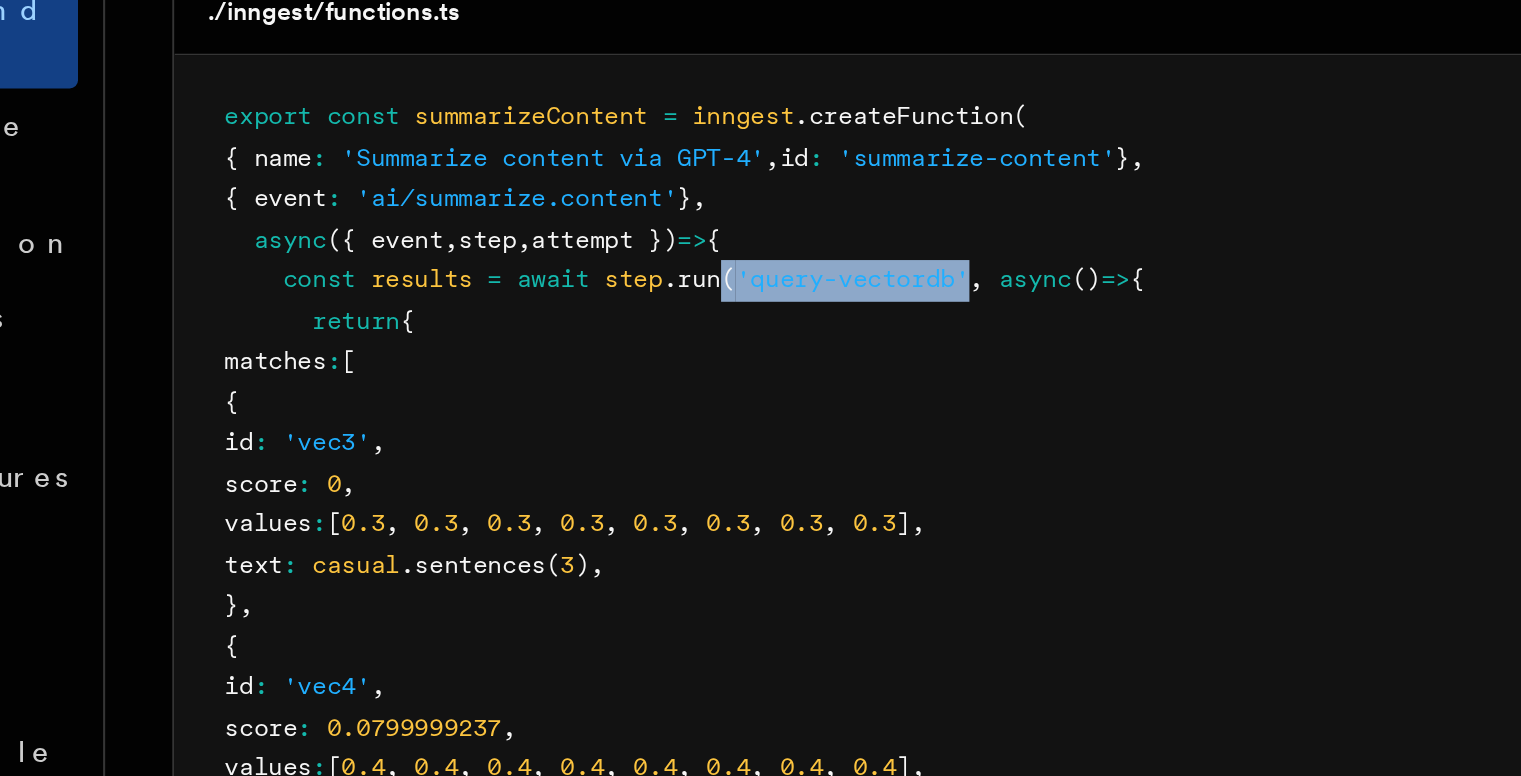 drag, startPoint x: 669, startPoint y: 292, endPoint x: 552, endPoint y: 296, distance: 117.06836 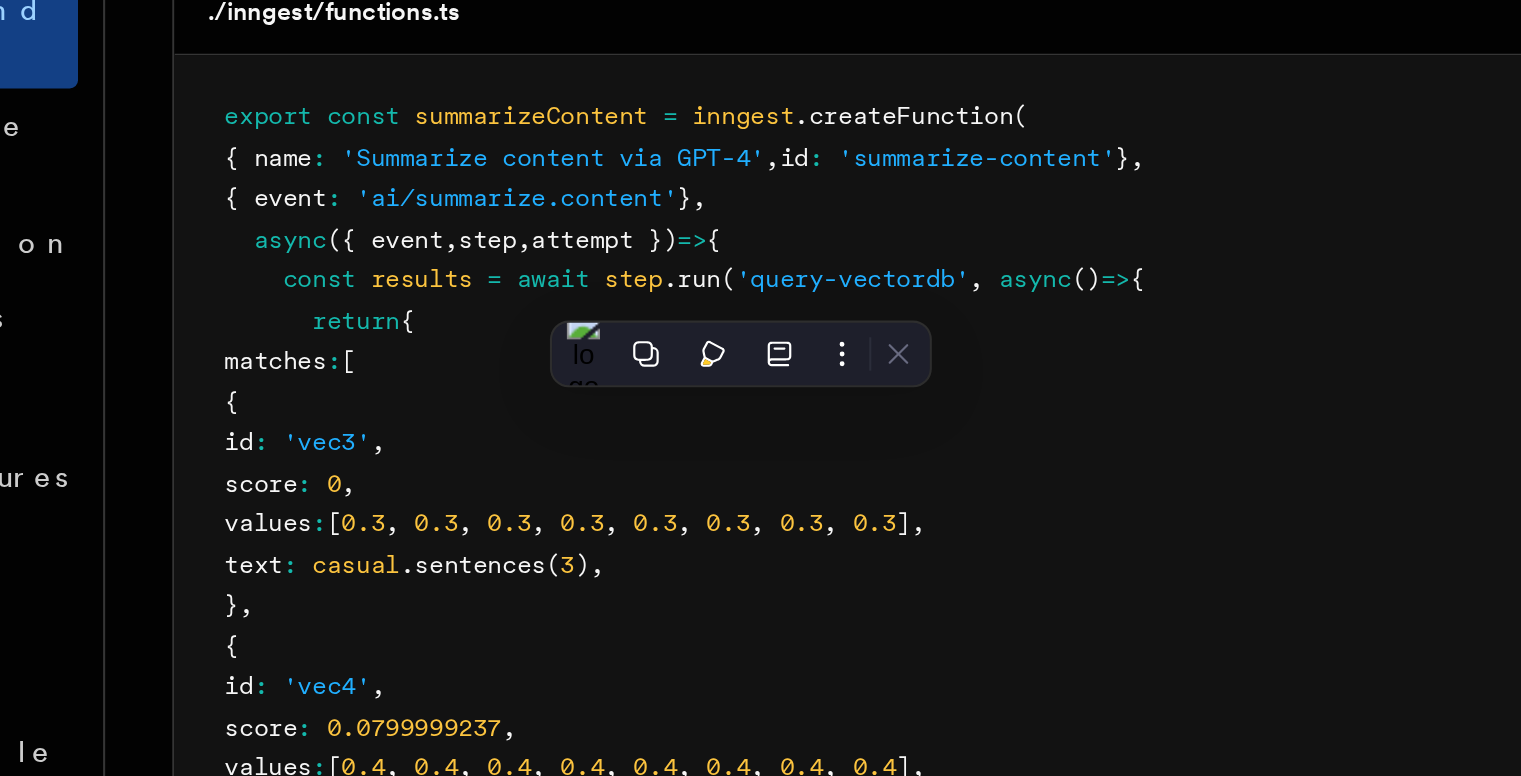 click on "export   const   summarizeContent   =   inngest .createFunction (
{ name :   'Summarize content via GPT-4' ,  id :   'summarize-content'  } ,
{ event :   'ai/summarize.content'  } ,
async  ({ event ,  step ,  attempt })  =>  {
const   results   =   await   step .run ( 'query-vectordb' ,   async  ()  =>  {
return  {
matches :  [
{
id :   'vec3' ,
score :   0 ,
values :  [ 0.3 ,   0.3 ,   0.3 ,   0.3 ,   0.3 ,   0.3 ,   0.3 ,   0.3 ] ,
text :   casual .sentences ( 3 ) ,
} ,
{
id :   'vec4' ,
score :   0.0799999237 ,
values :  [ 0.4 ,   0.4 ,   0.4 ,   0.4 ,   0.4 ,   0.4 ,   0.4 ,   0.4 ] ,
text :   casual .sentences ( 3 ) ,
} ,
{
id :   'vec2' ,
score :   0.0800000429 ,
values :  [ 0.2 ,   0.2 ,   0.2 ,   0.2 ,   0.2 ,   0.2 ,   0.2 ,   0.2 ] ,
:   casual ( 3" at bounding box center (680, 857) 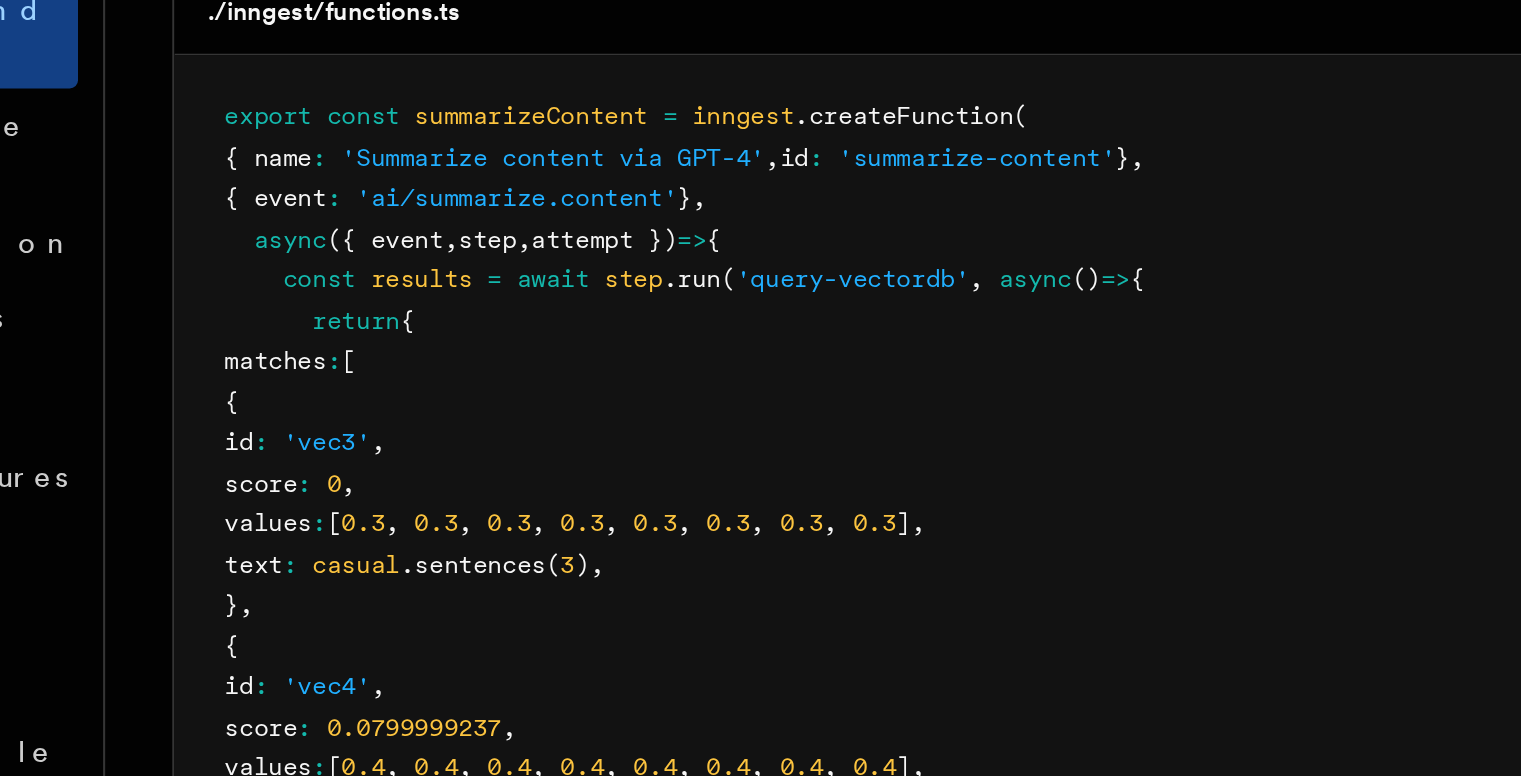 drag, startPoint x: 345, startPoint y: 311, endPoint x: 418, endPoint y: 314, distance: 73.061615 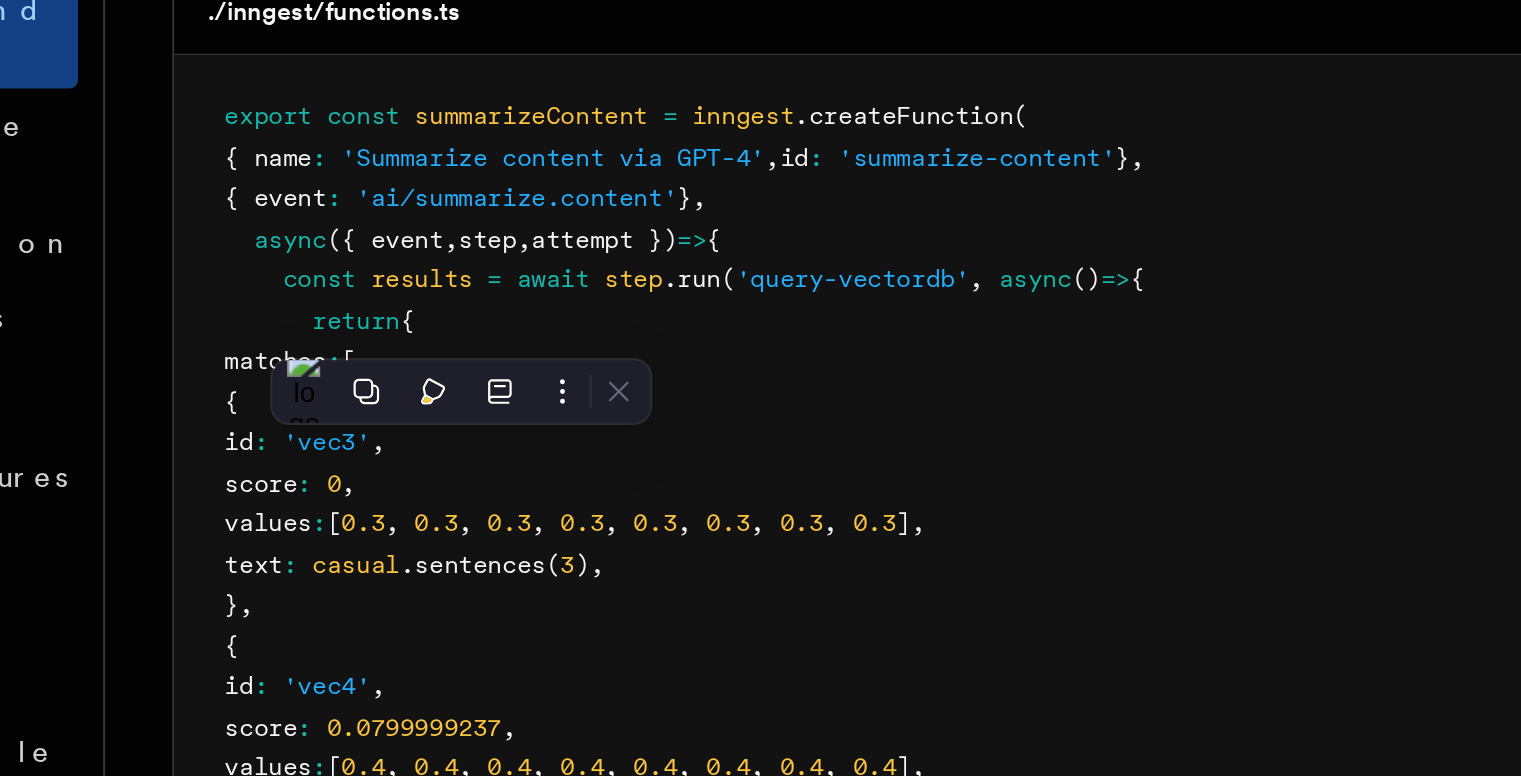 click on "export   const   summarizeContent   =   inngest .createFunction (
{ name :   'Summarize content via GPT-4' ,  id :   'summarize-content'  } ,
{ event :   'ai/summarize.content'  } ,
async  ({ event ,  step ,  attempt })  =>  {
const   results   =   await   step .run ( 'query-vectordb' ,   async  ()  =>  {
return  {
matches :  [
{
id :   'vec3' ,
score :   0 ,
values :  [ 0.3 ,   0.3 ,   0.3 ,   0.3 ,   0.3 ,   0.3 ,   0.3 ,   0.3 ] ,
text :   casual .sentences ( 3 ) ,
} ,
{
id :   'vec4' ,
score :   0.0799999237 ,
values :  [ 0.4 ,   0.4 ,   0.4 ,   0.4 ,   0.4 ,   0.4 ,   0.4 ,   0.4 ] ,
text :   casual .sentences ( 3 ) ,
} ,
{
id :   'vec2' ,
score :   0.0800000429 ,
values :  [ 0.2 ,   0.2 ,   0.2 ,   0.2 ,   0.2 ,   0.2 ,   0.2 ,   0.2 ] ,
:   casual ( 3" at bounding box center (680, 857) 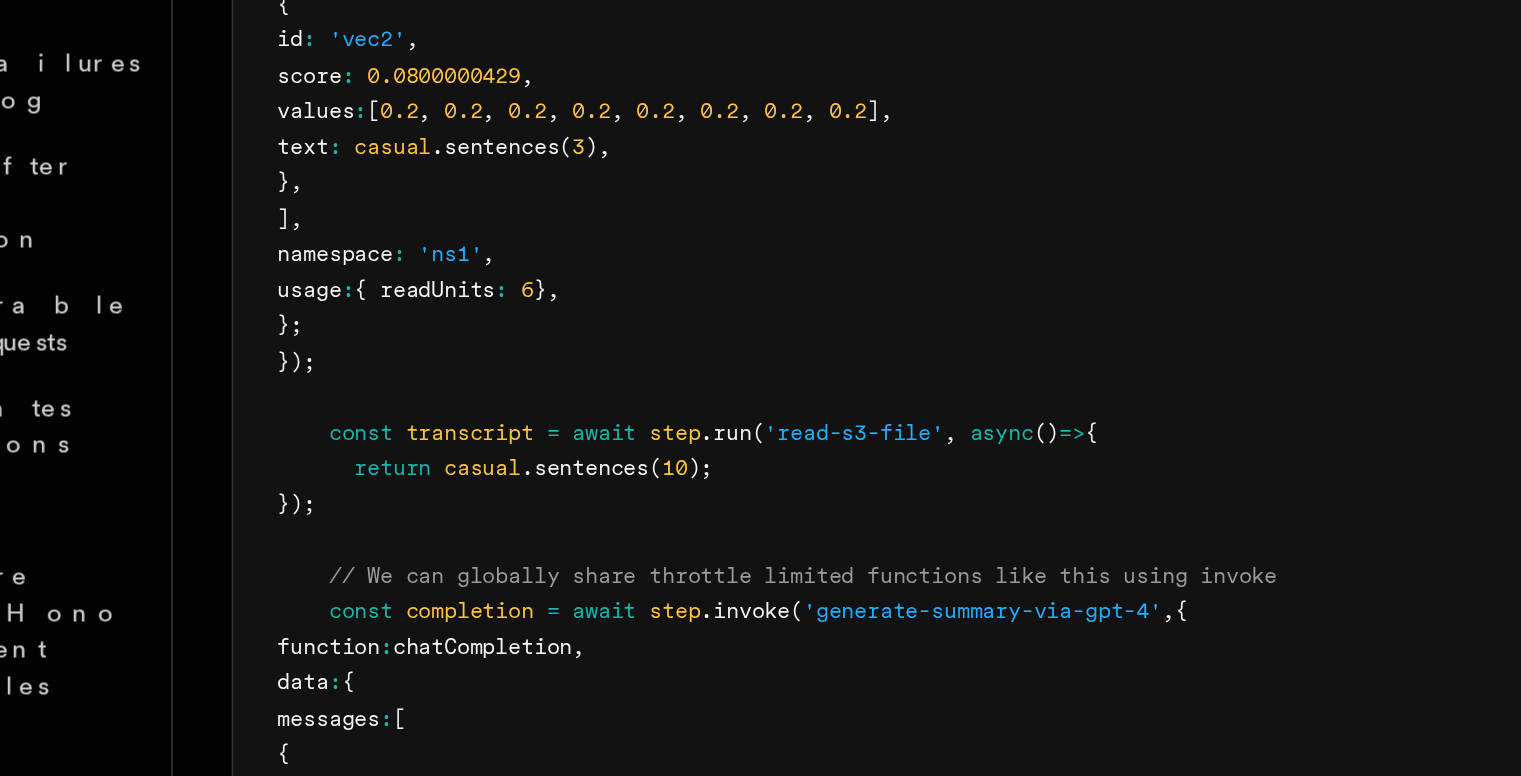 scroll, scrollTop: 755, scrollLeft: 0, axis: vertical 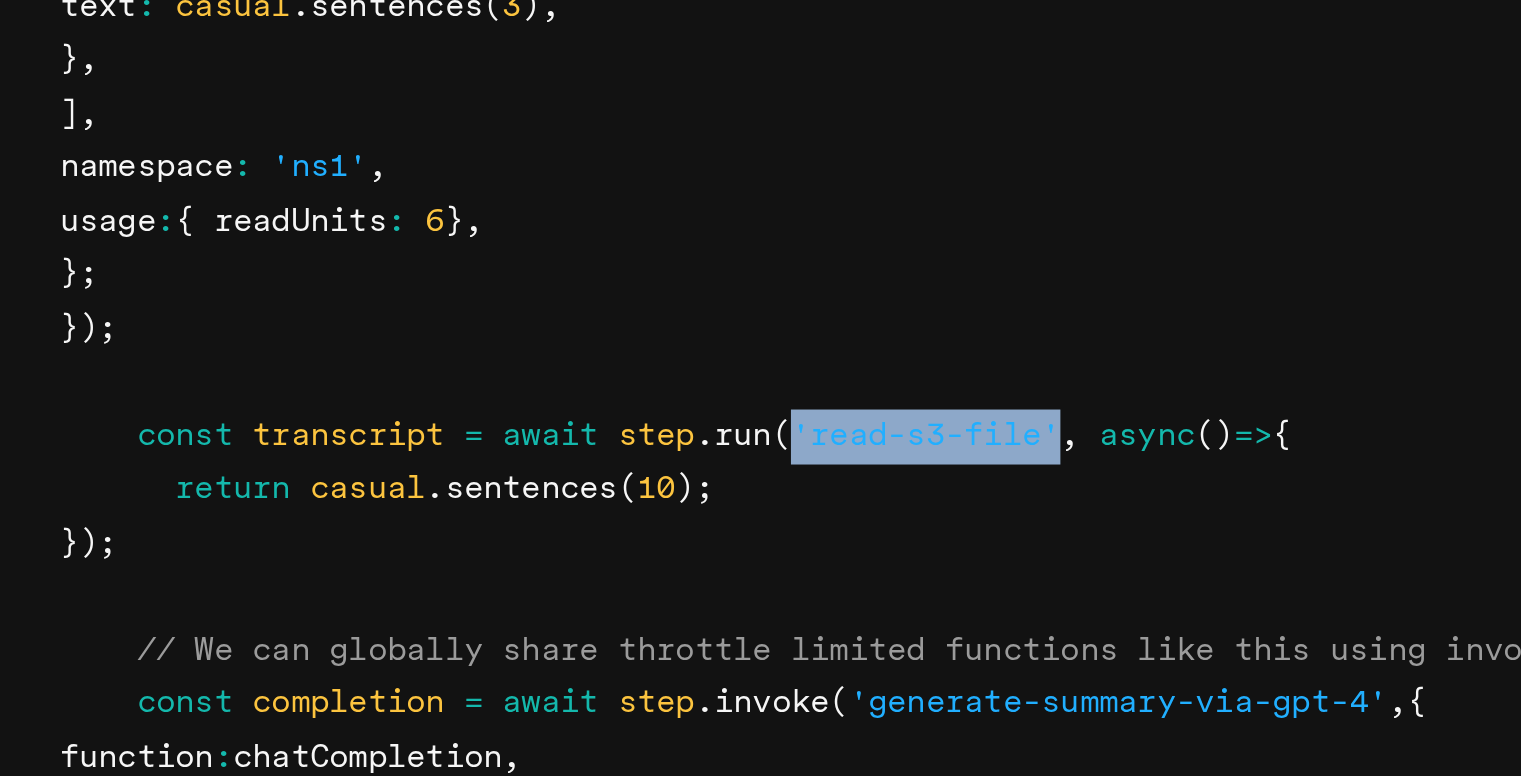 drag, startPoint x: 681, startPoint y: 585, endPoint x: 578, endPoint y: 585, distance: 103 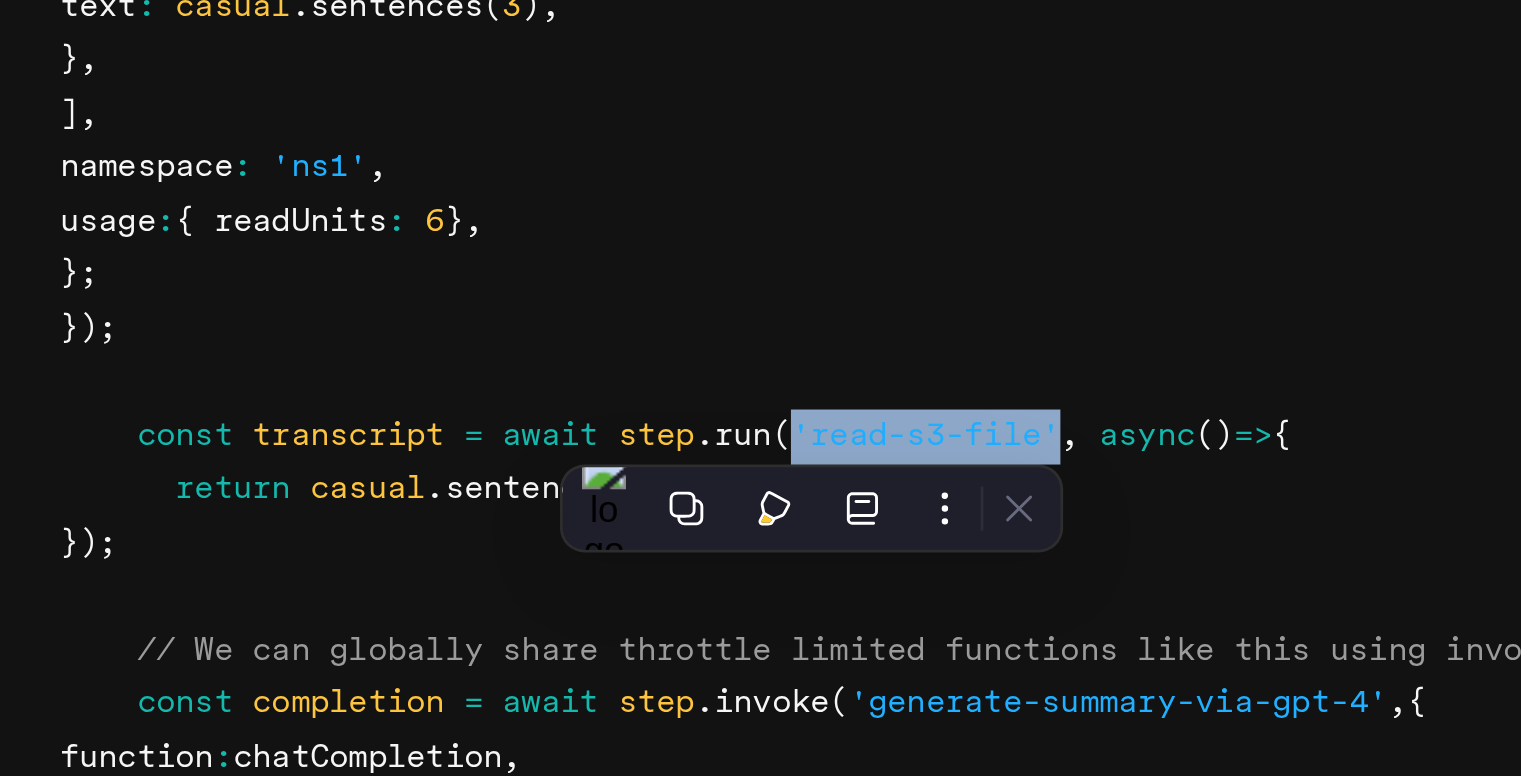 click on "'read-s3-file'" at bounding box center [620, 589] 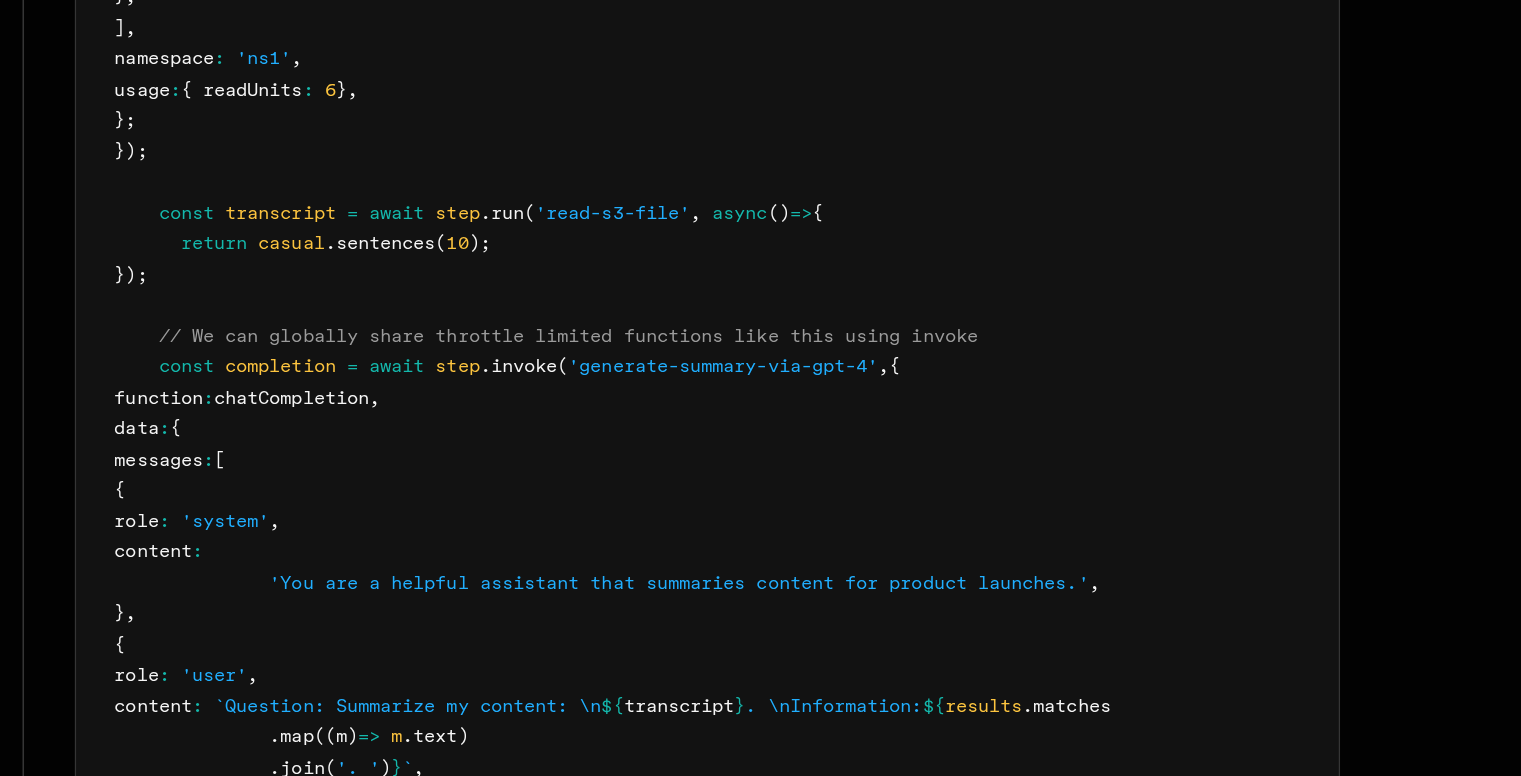 scroll, scrollTop: 1003, scrollLeft: 0, axis: vertical 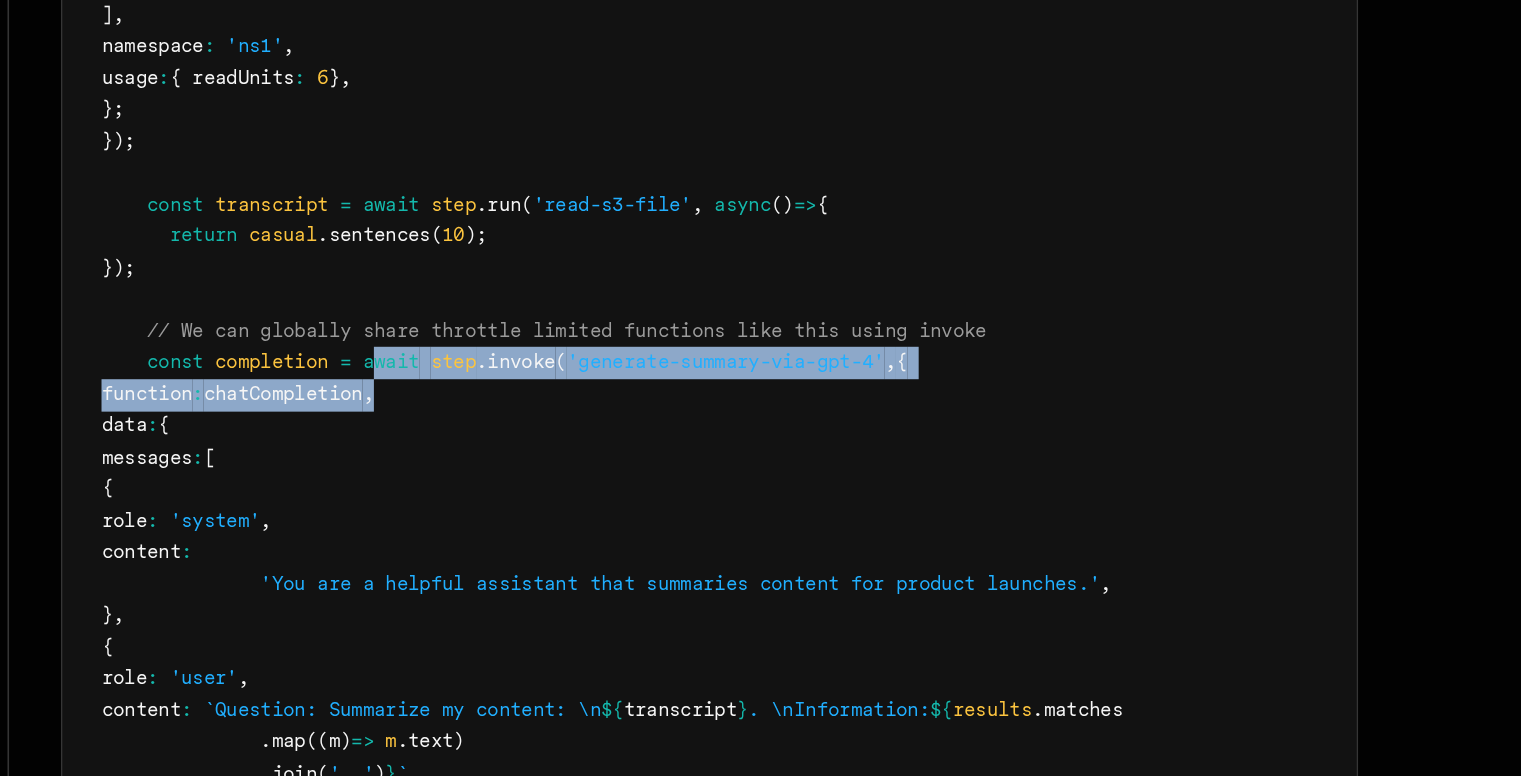 drag, startPoint x: 475, startPoint y: 439, endPoint x: 731, endPoint y: 425, distance: 256.38254 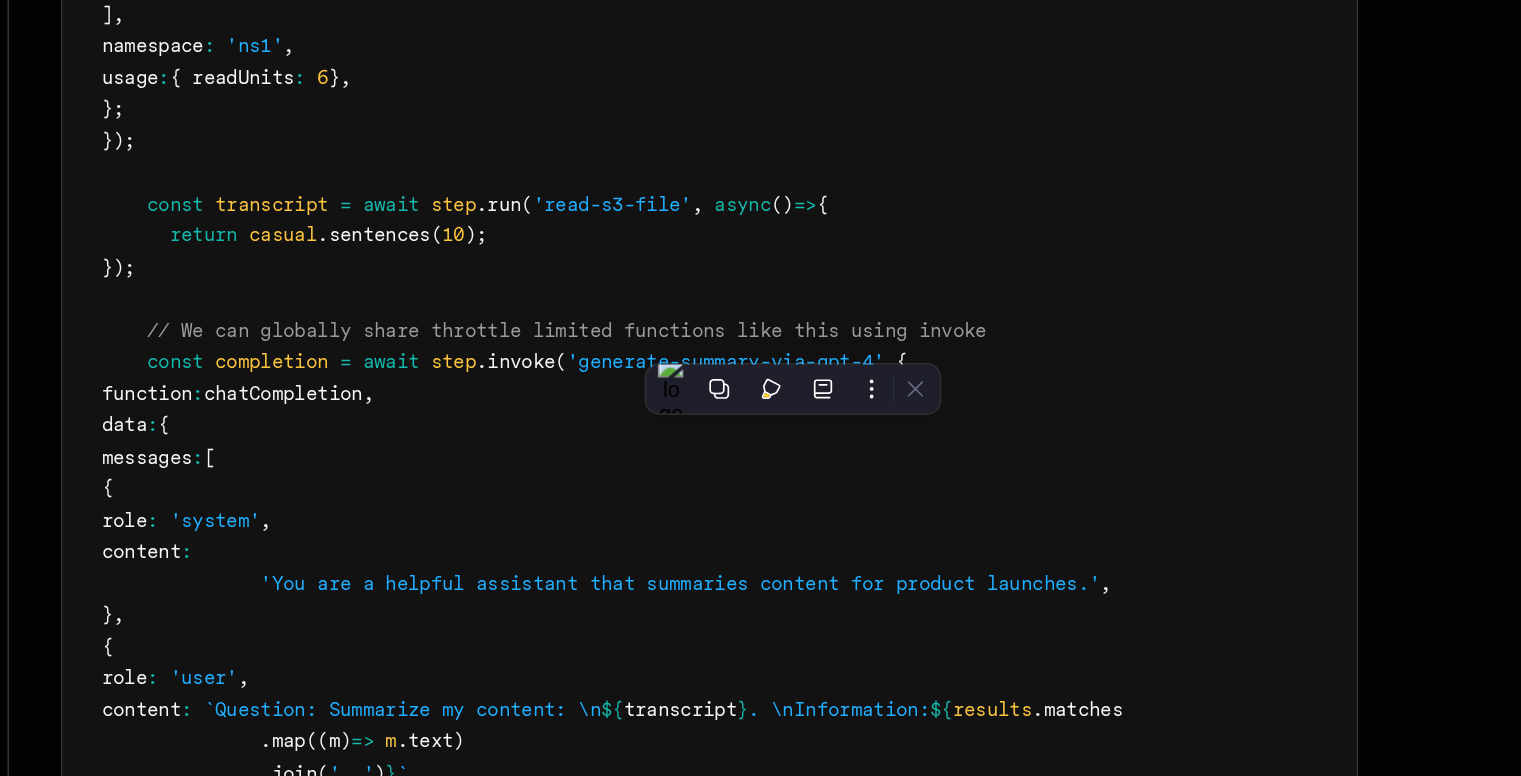 click on "export   const   summarizeContent   =   inngest .createFunction (
{ name :   'Summarize content via GPT-4' ,  id :   'summarize-content'  } ,
{ event :   'ai/summarize.content'  } ,
async  ({ event ,  step ,  attempt })  =>  {
const   results   =   await   step .run ( 'query-vectordb' ,   async  ()  =>  {
return  {
matches :  [
{
id :   'vec3' ,
score :   0 ,
values :  [ 0.3 ,   0.3 ,   0.3 ,   0.3 ,   0.3 ,   0.3 ,   0.3 ,   0.3 ] ,
text :   casual .sentences ( 3 ) ,
} ,
{
id :   'vec4' ,
score :   0.0799999237 ,
values :  [ 0.4 ,   0.4 ,   0.4 ,   0.4 ,   0.4 ,   0.4 ,   0.4 ,   0.4 ] ,
text :   casual .sentences ( 3 ) ,
} ,
{
id :   'vec2' ,
score :   0.0800000429 ,
values :  [ 0.2 ,   0.2 ,   0.2 ,   0.2 ,   0.2 ,   0.2 ,   0.2 ,   0.2 ] ,
:   casual ( 3" at bounding box center [680, 380] 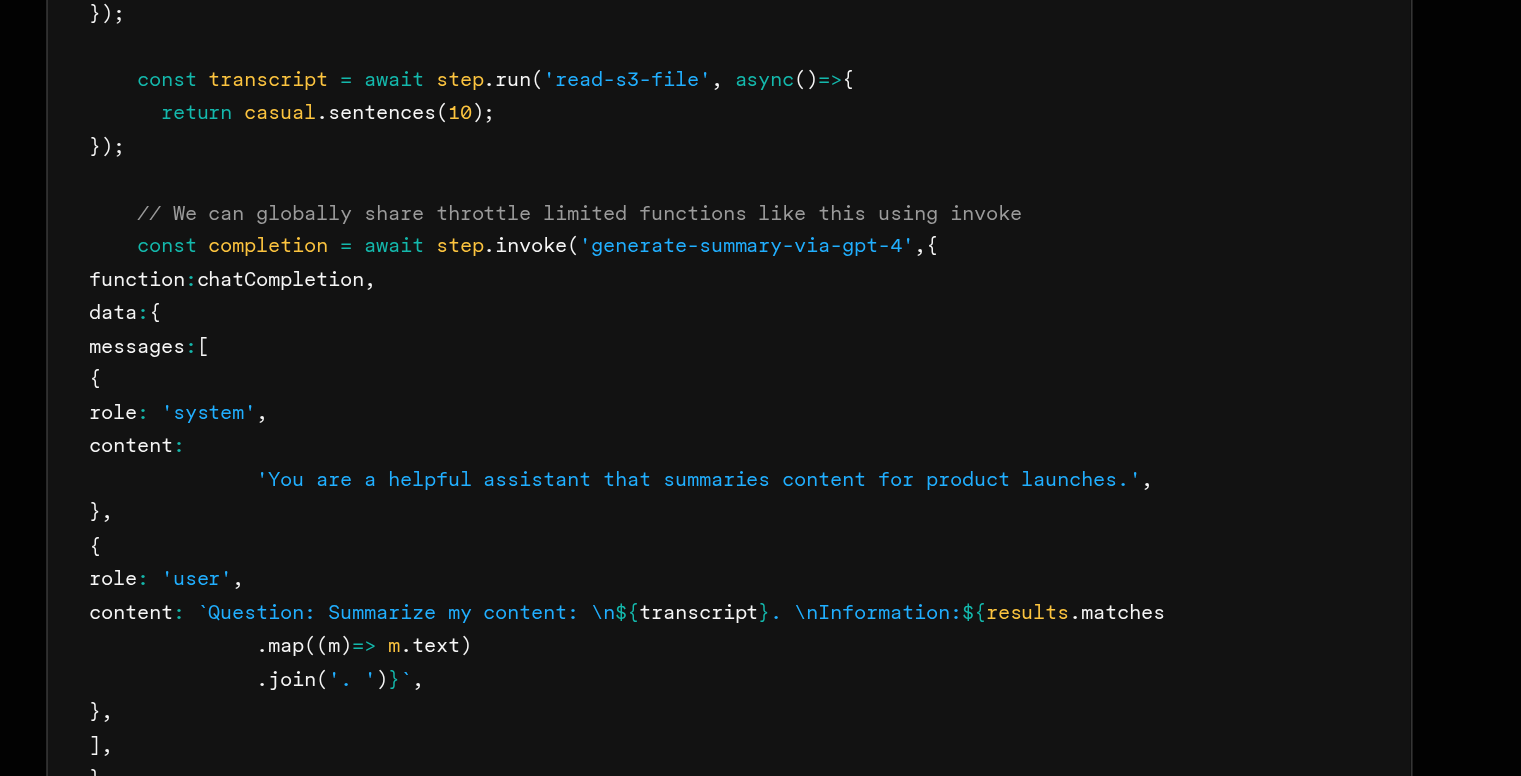 scroll, scrollTop: 1083, scrollLeft: 0, axis: vertical 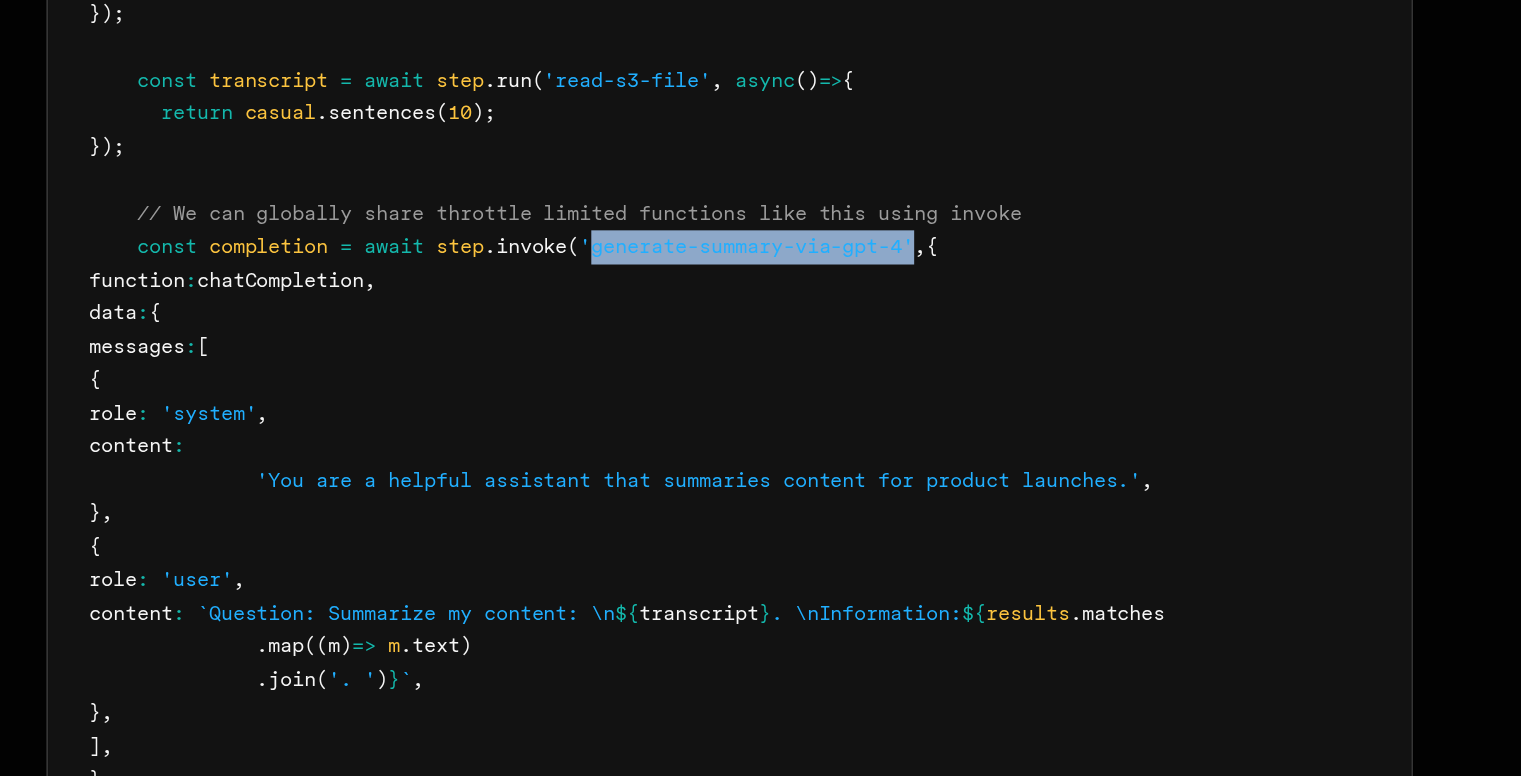 drag, startPoint x: 801, startPoint y: 361, endPoint x: 604, endPoint y: 362, distance: 197.00253 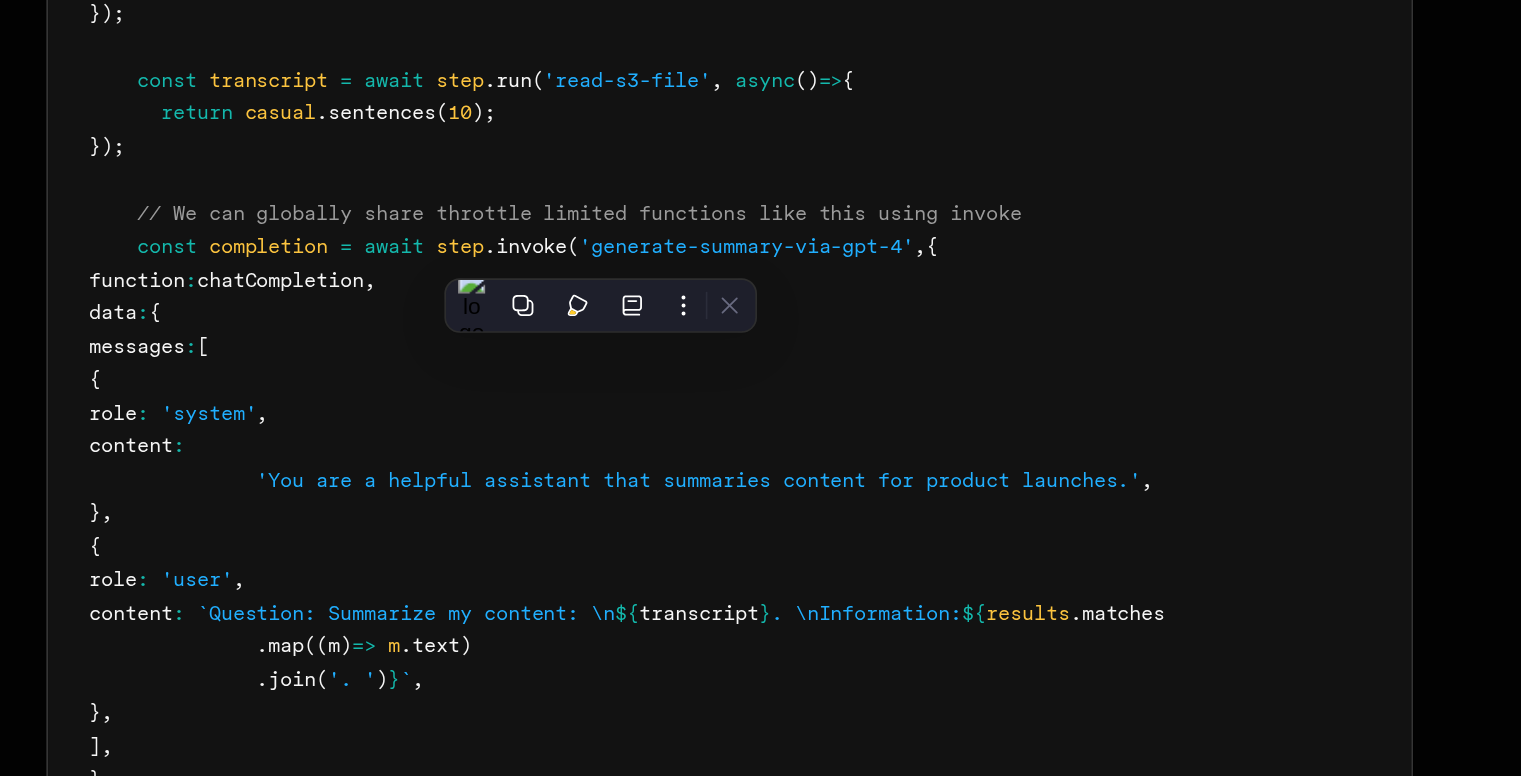 click on "export   const   summarizeContent   =   inngest .createFunction (
{ name :   'Summarize content via GPT-4' ,  id :   'summarize-content'  } ,
{ event :   'ai/summarize.content'  } ,
async  ({ event ,  step ,  attempt })  =>  {
const   results   =   await   step .run ( 'query-vectordb' ,   async  ()  =>  {
return  {
matches :  [
{
id :   'vec3' ,
score :   0 ,
values :  [ 0.3 ,   0.3 ,   0.3 ,   0.3 ,   0.3 ,   0.3 ,   0.3 ,   0.3 ] ,
text :   casual .sentences ( 3 ) ,
} ,
{
id :   'vec4' ,
score :   0.0799999237 ,
values :  [ 0.4 ,   0.4 ,   0.4 ,   0.4 ,   0.4 ,   0.4 ,   0.4 ,   0.4 ] ,
text :   casual .sentences ( 3 ) ,
} ,
{
id :   'vec2' ,
score :   0.0800000429 ,
values :  [ 0.2 ,   0.2 ,   0.2 ,   0.2 ,   0.2 ,   0.2 ,   0.2 ,   0.2 ] ,
:   casual ( 3" at bounding box center [680, 300] 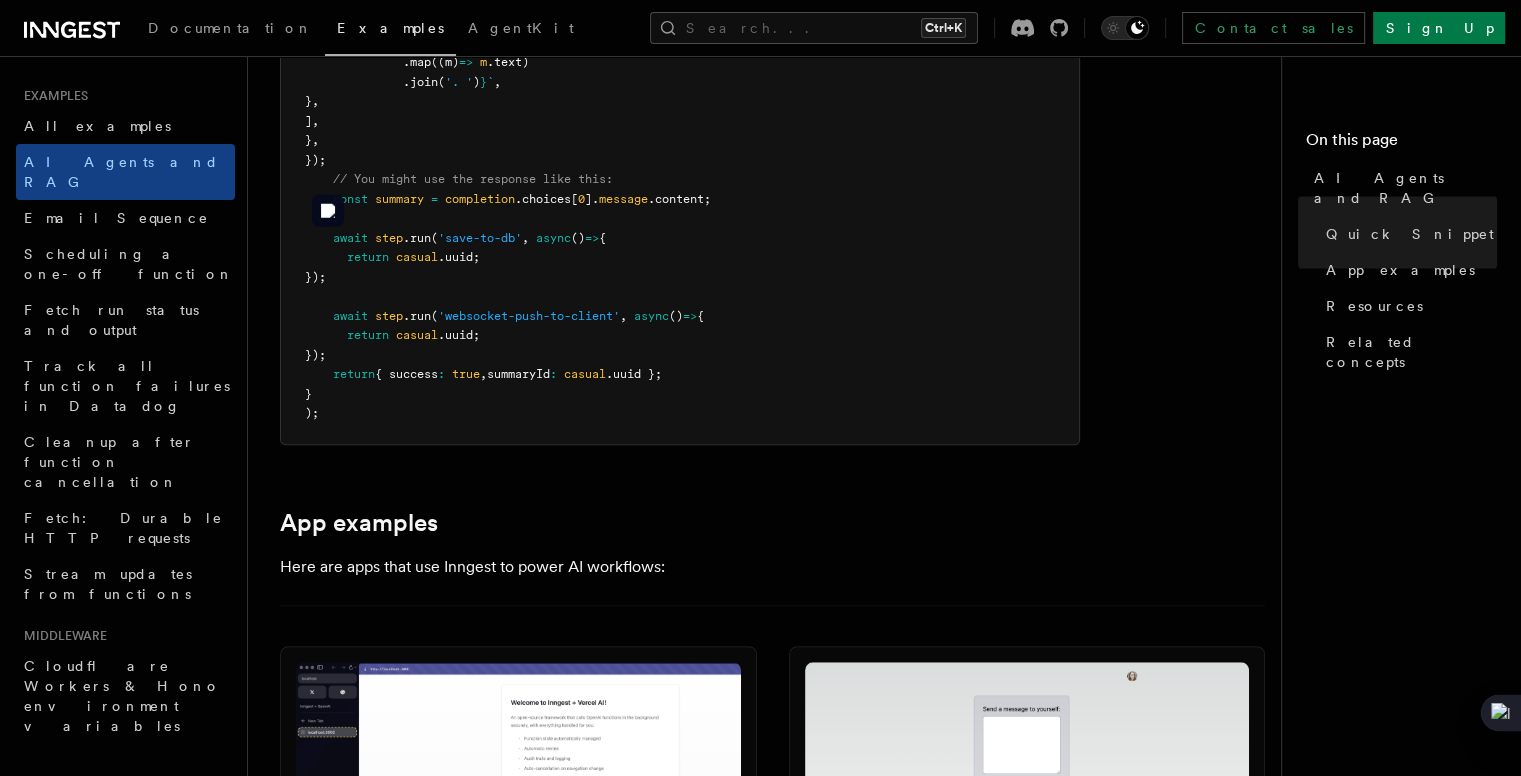 scroll, scrollTop: 2109, scrollLeft: 0, axis: vertical 